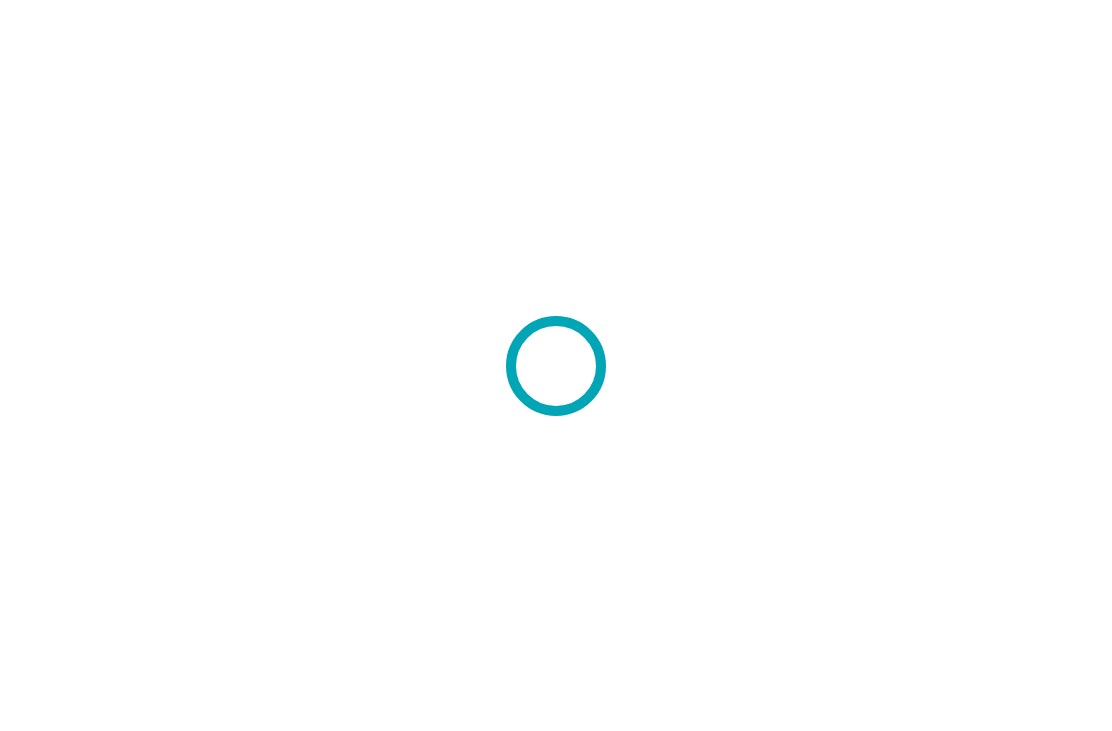 scroll, scrollTop: 0, scrollLeft: 0, axis: both 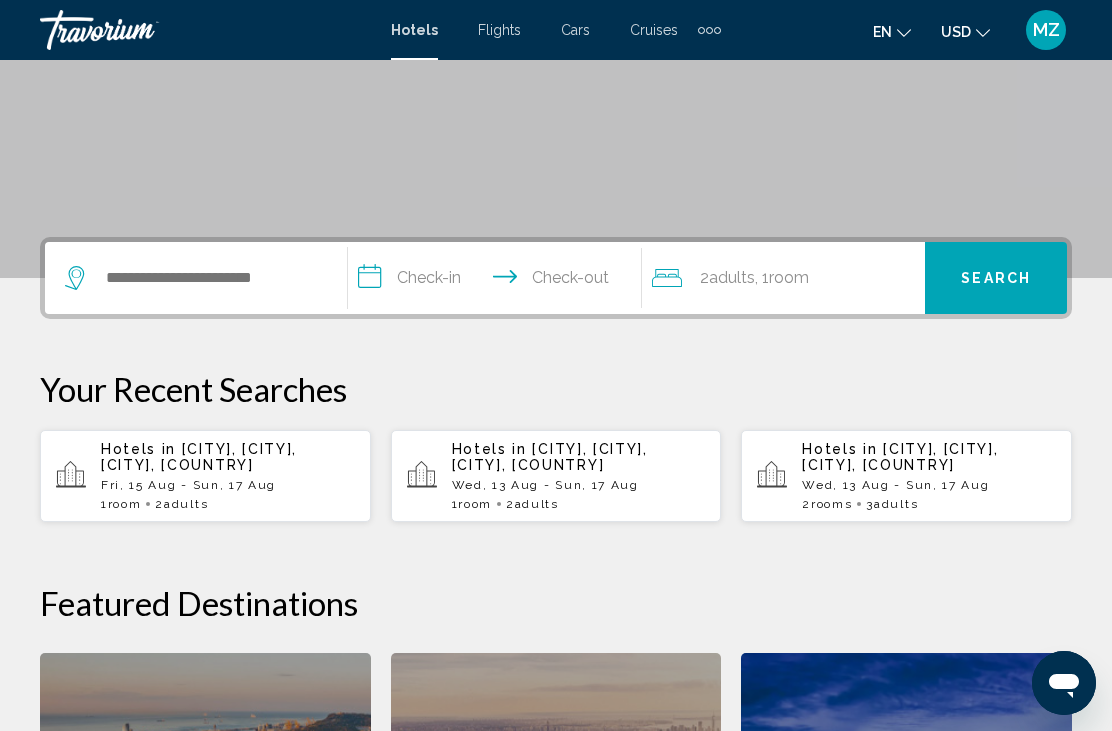 click 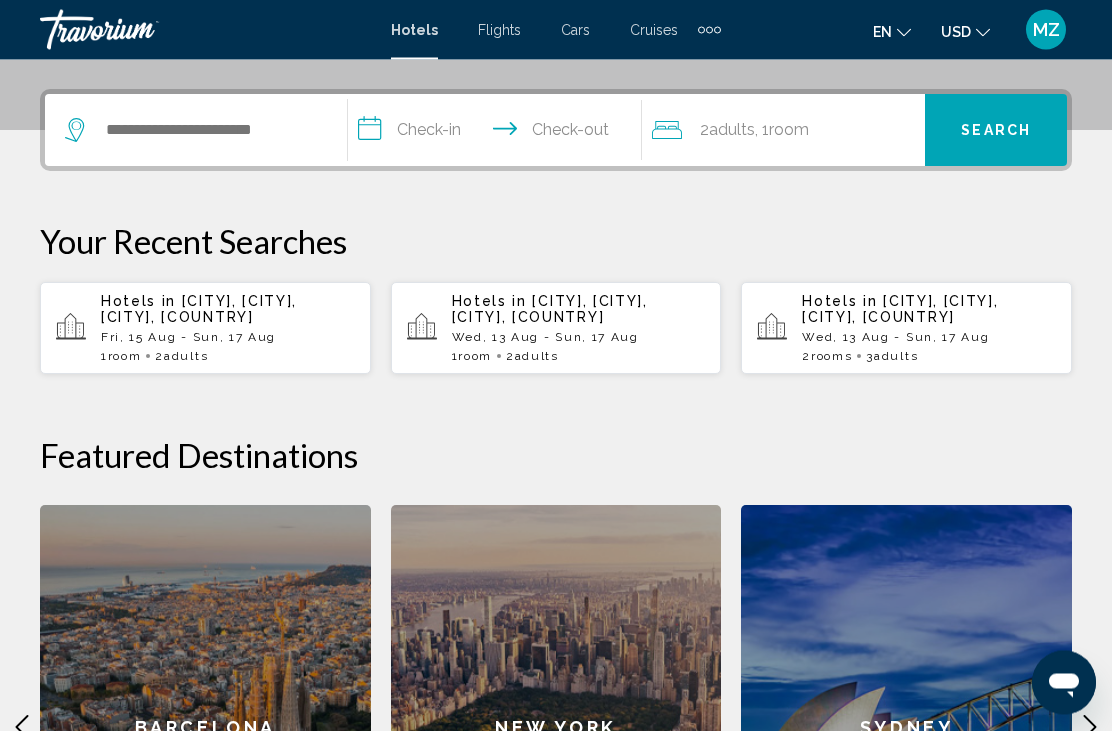scroll, scrollTop: 494, scrollLeft: 0, axis: vertical 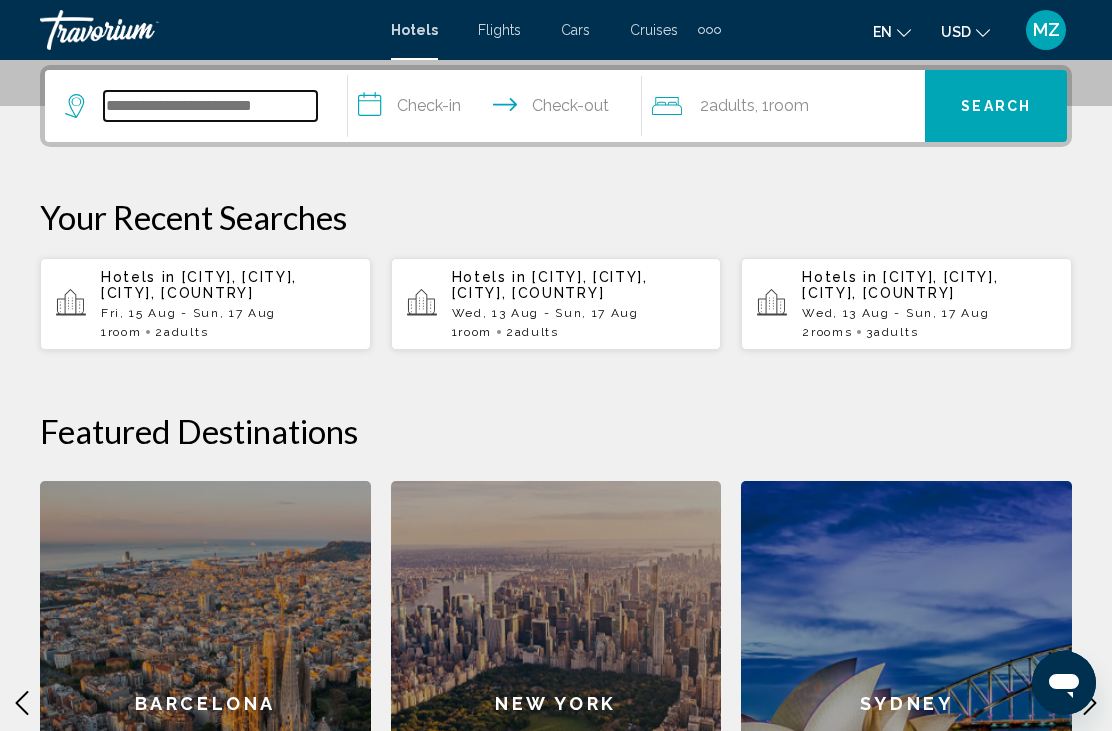 click at bounding box center (210, 106) 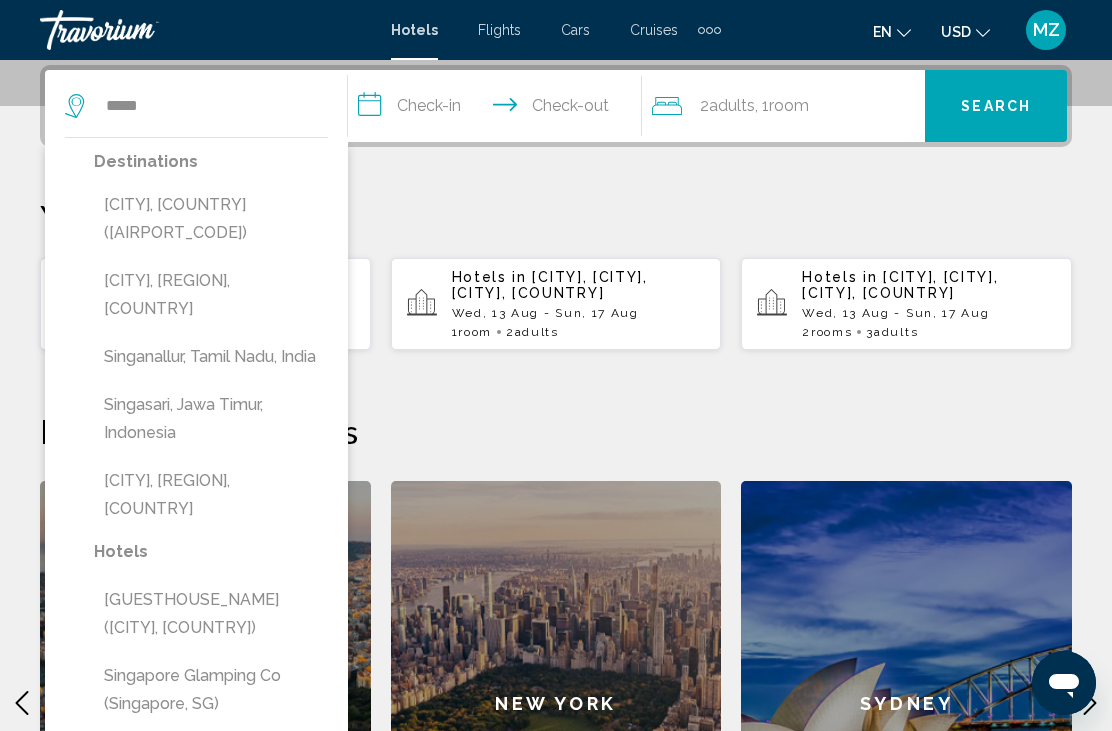 click on "[CITY], [COUNTRY] ([AIRPORT_CODE])" at bounding box center (211, 219) 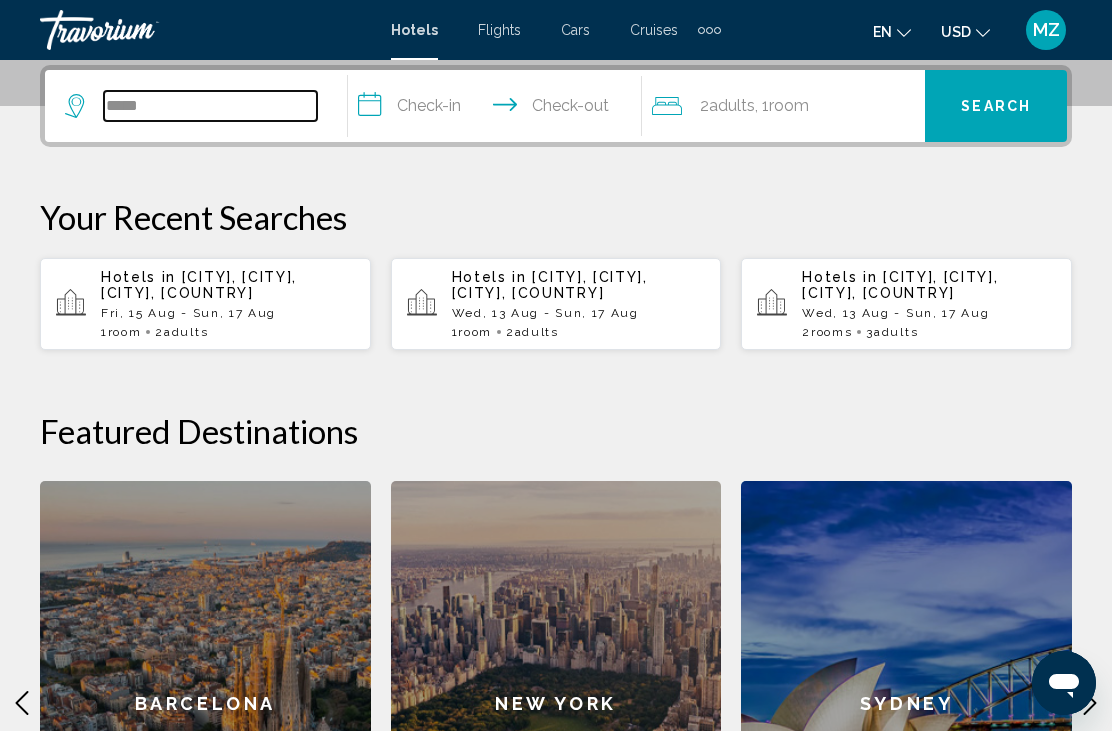 type on "**********" 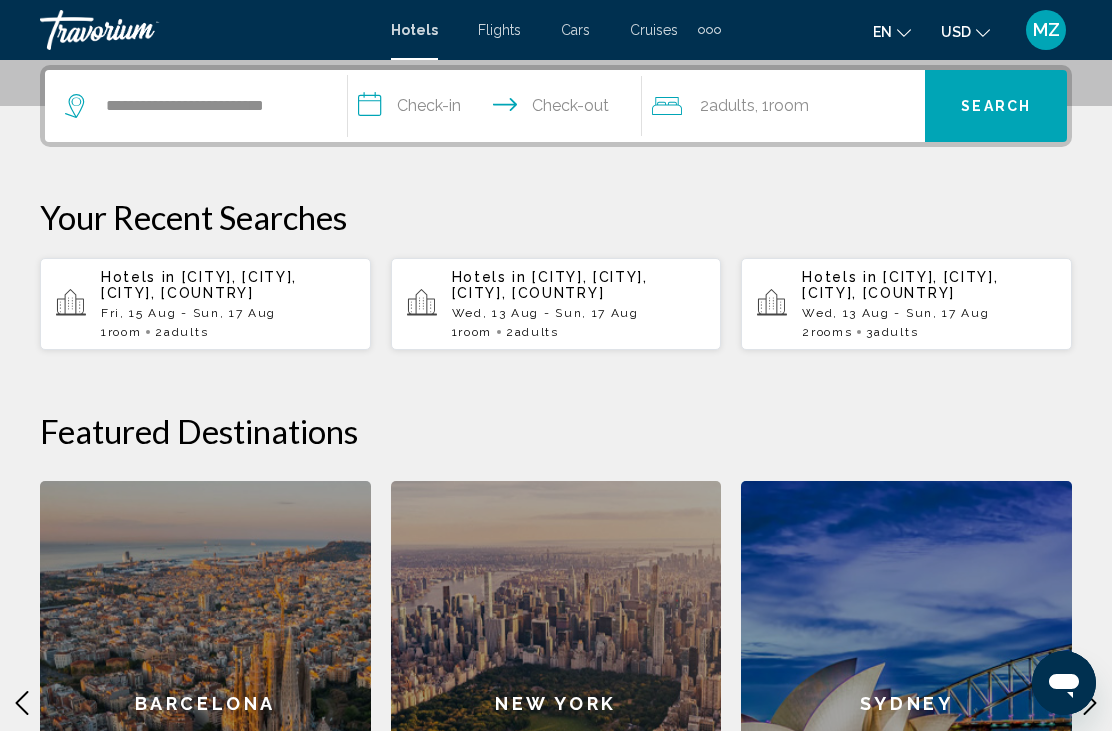 click on "**********" at bounding box center (498, 109) 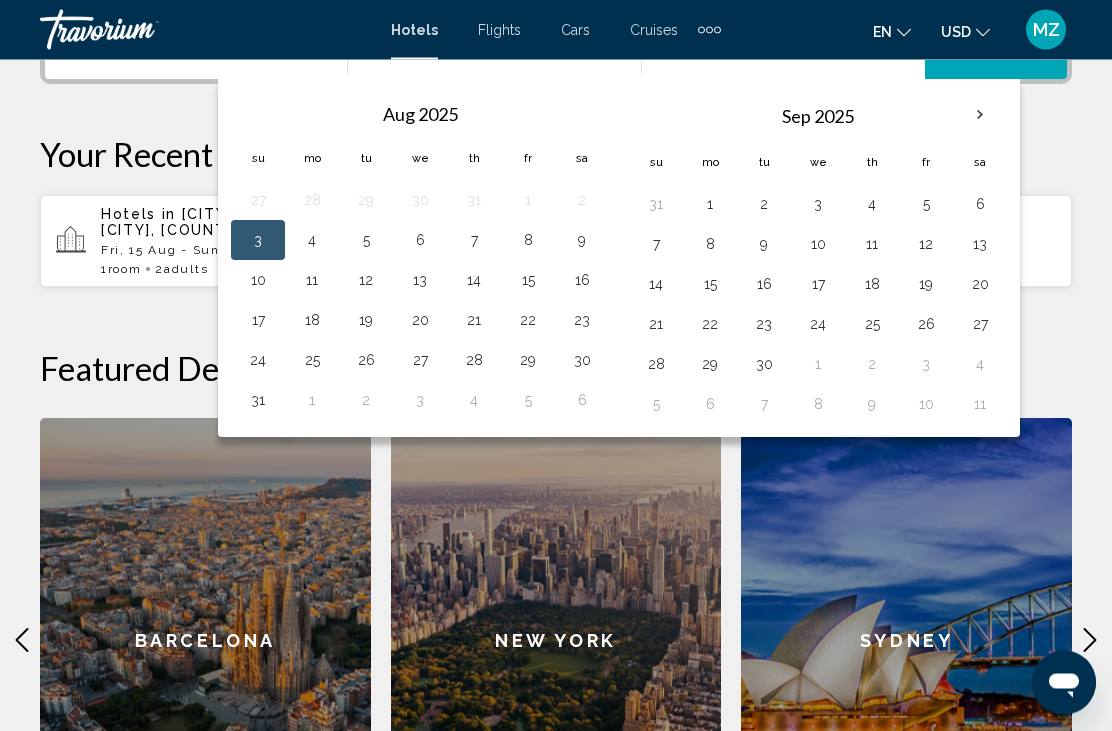 scroll, scrollTop: 557, scrollLeft: 0, axis: vertical 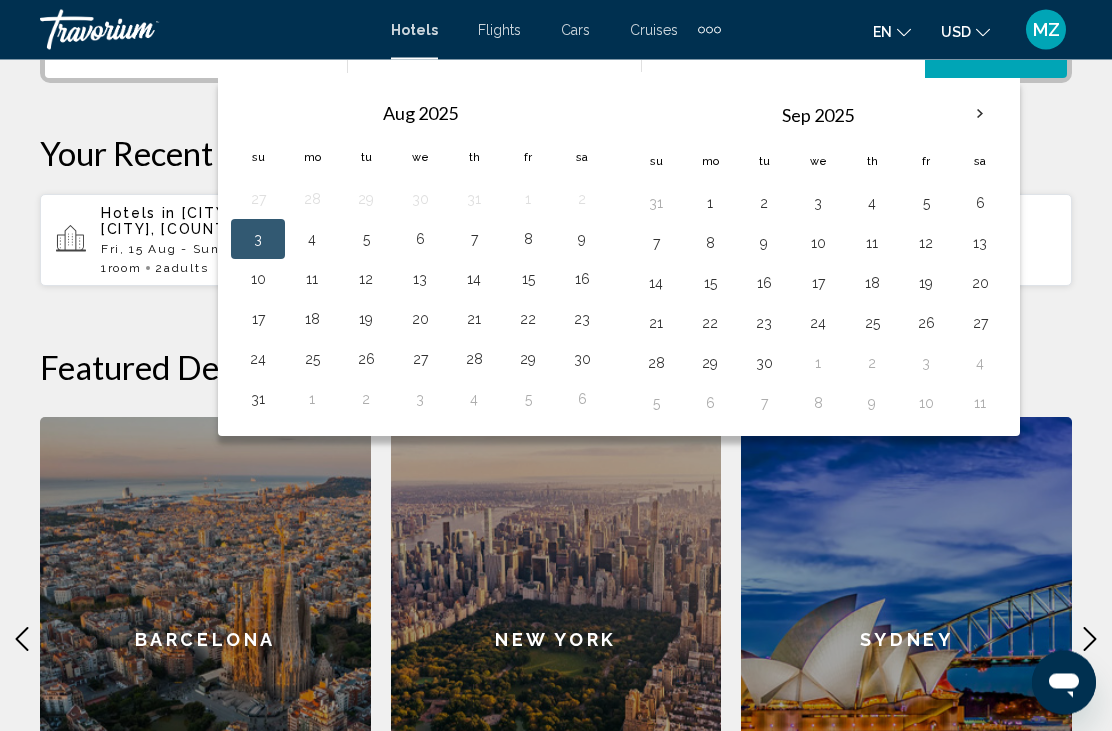 click on "25" at bounding box center (312, 360) 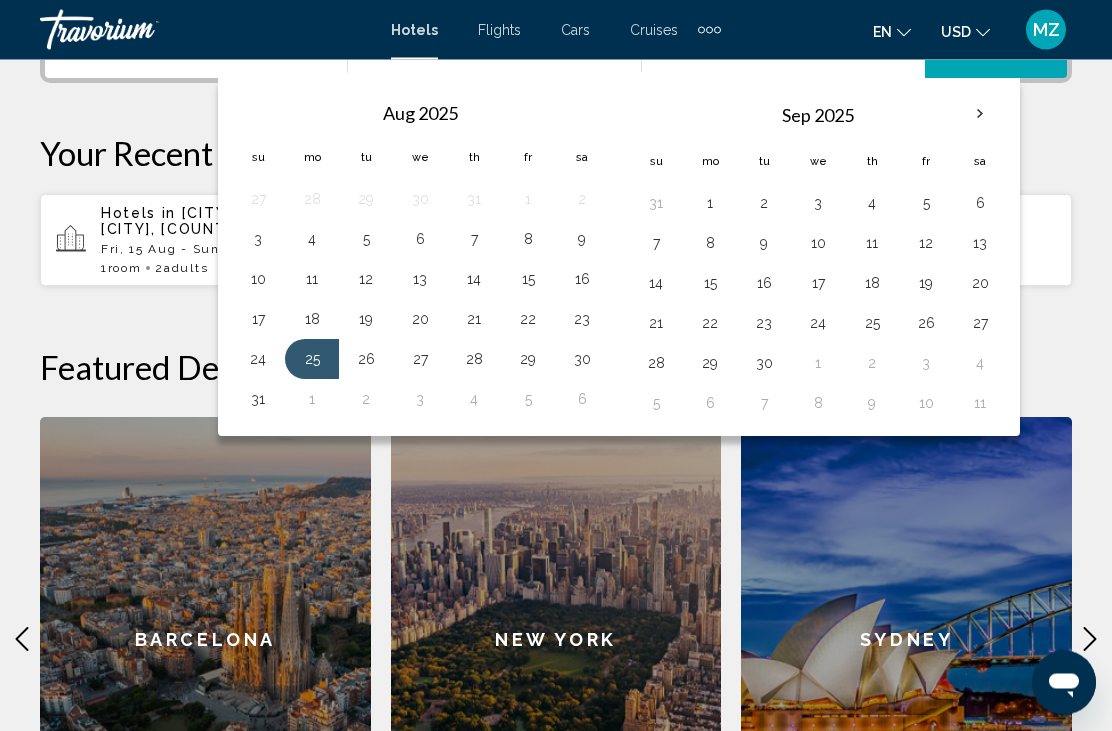click on "**********" at bounding box center [556, 437] 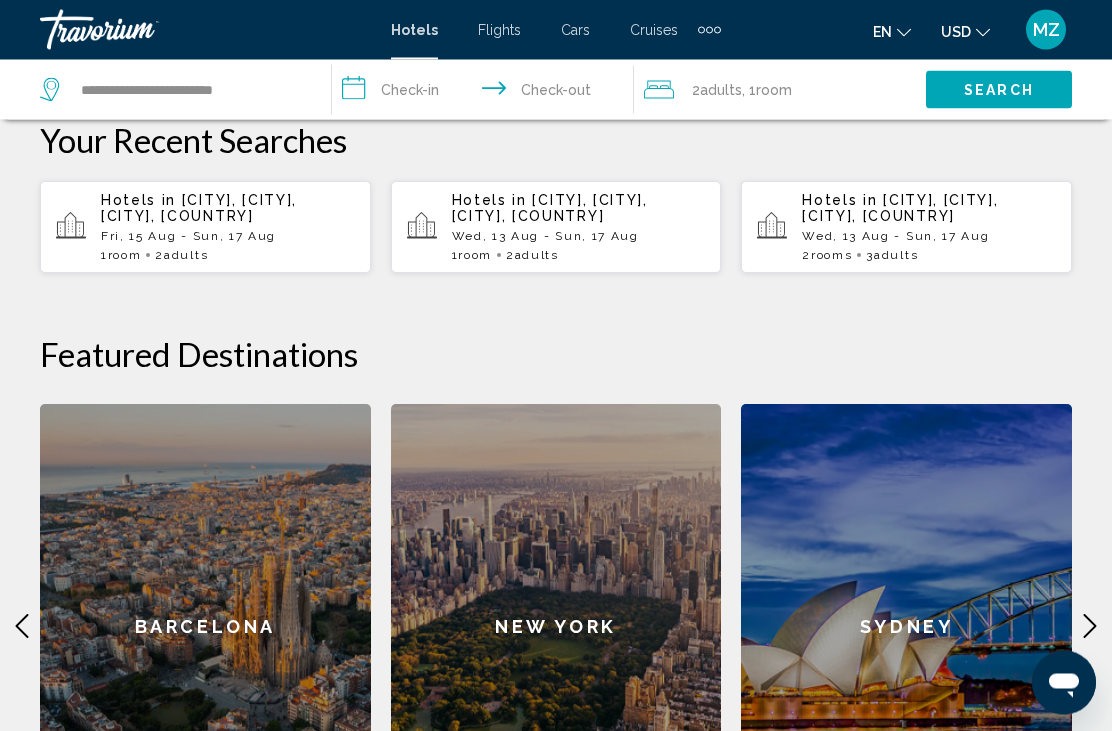 scroll, scrollTop: 571, scrollLeft: 0, axis: vertical 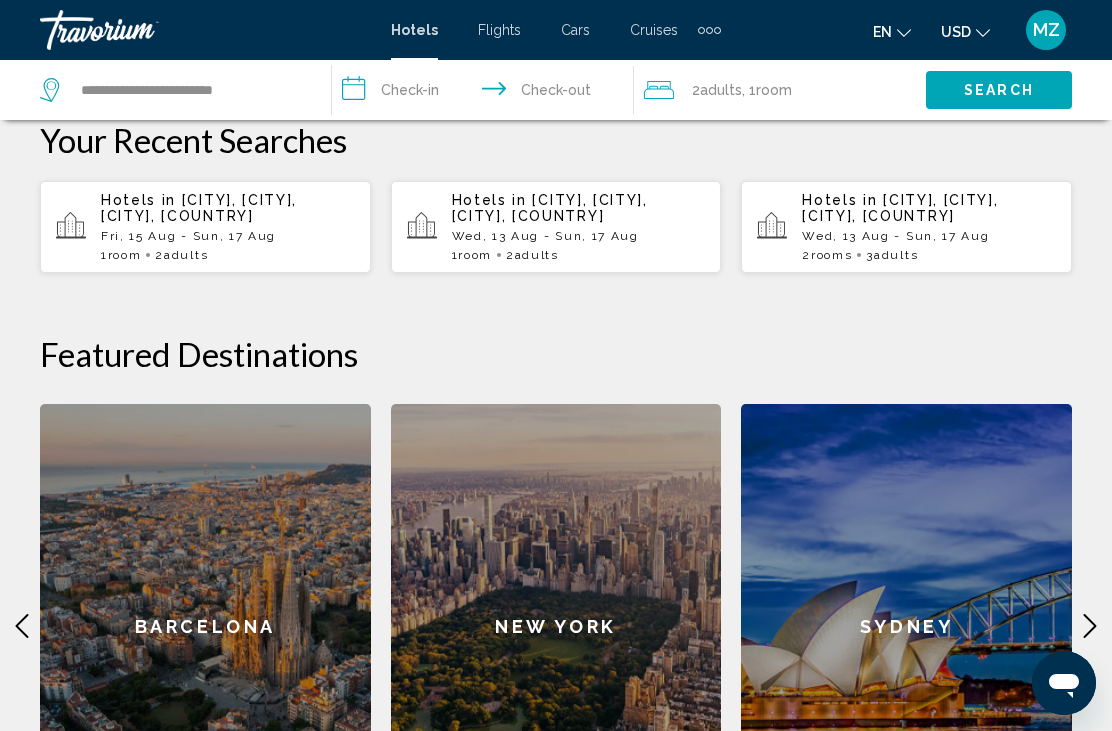 click on "**********" at bounding box center [487, 93] 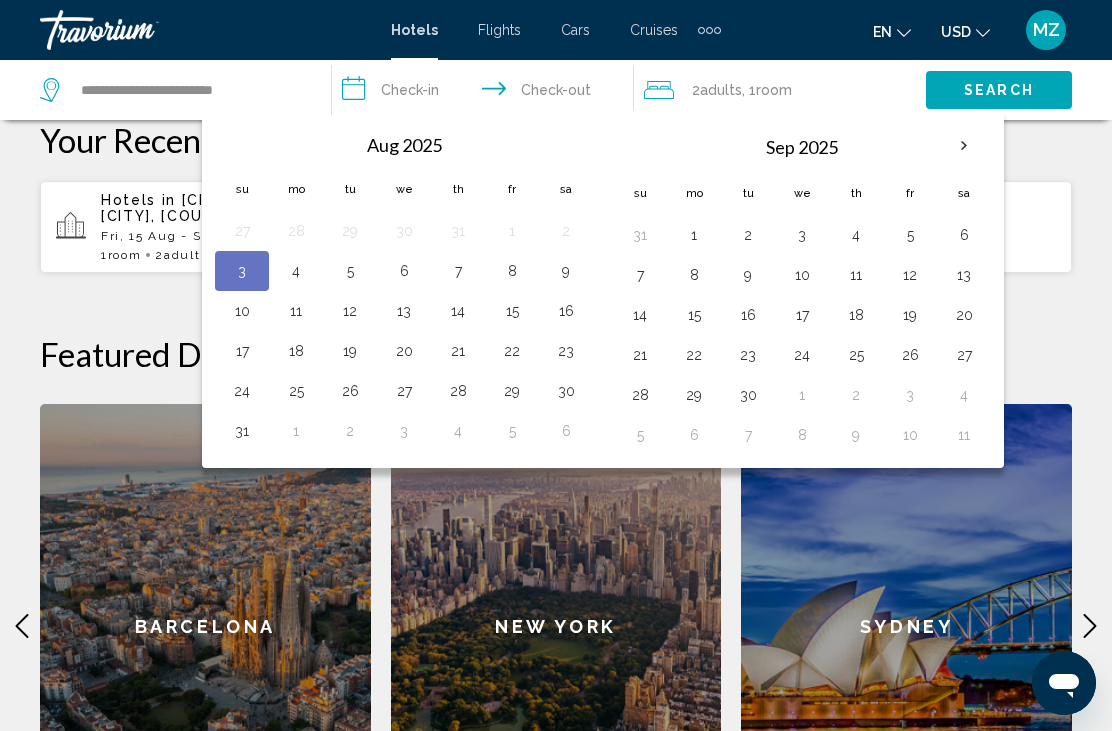 click on "25" at bounding box center (296, 391) 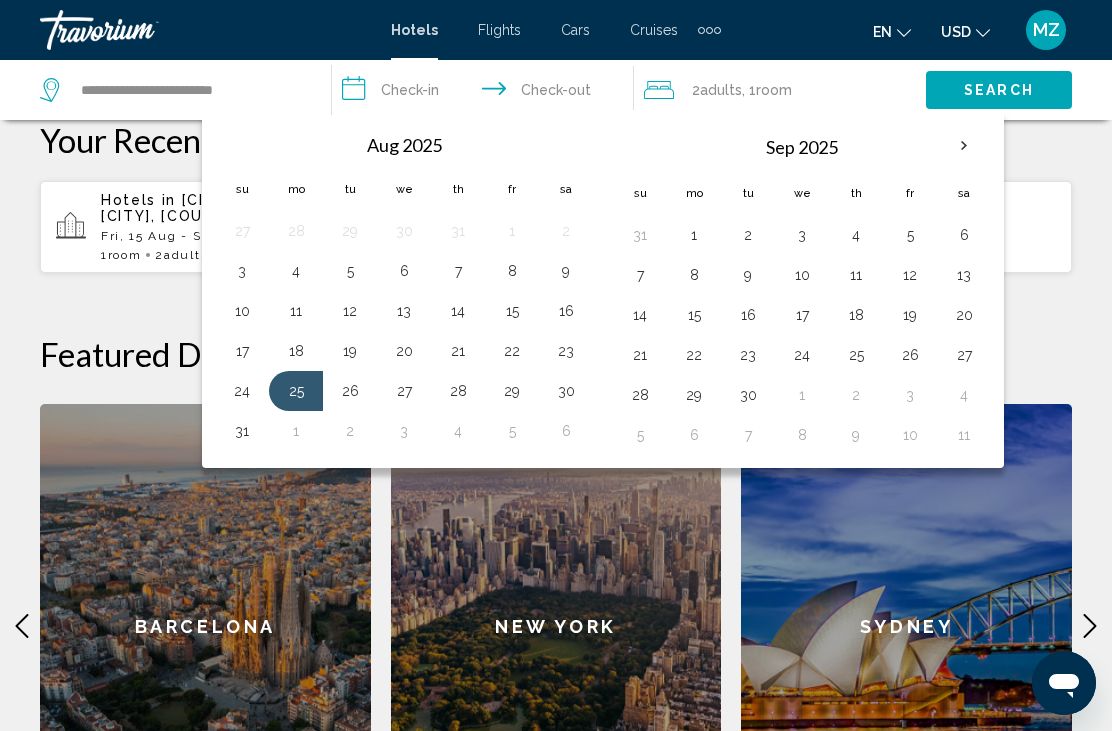 click on "29" at bounding box center [512, 391] 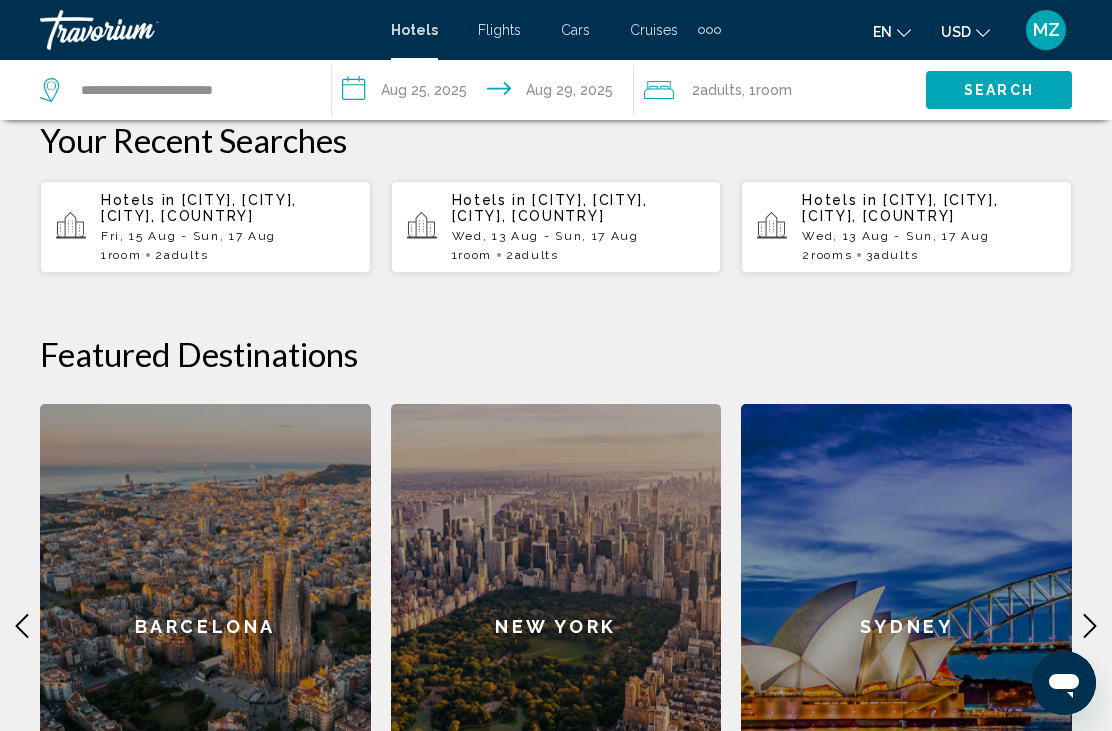 type on "**********" 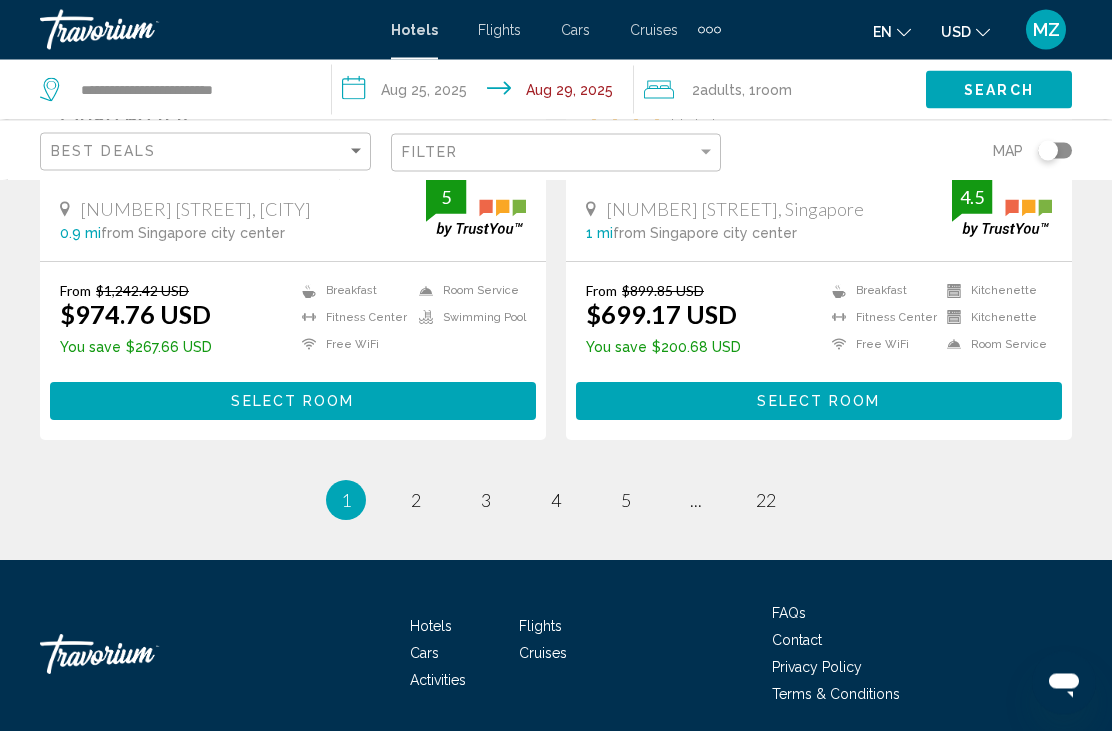 scroll, scrollTop: 4087, scrollLeft: 0, axis: vertical 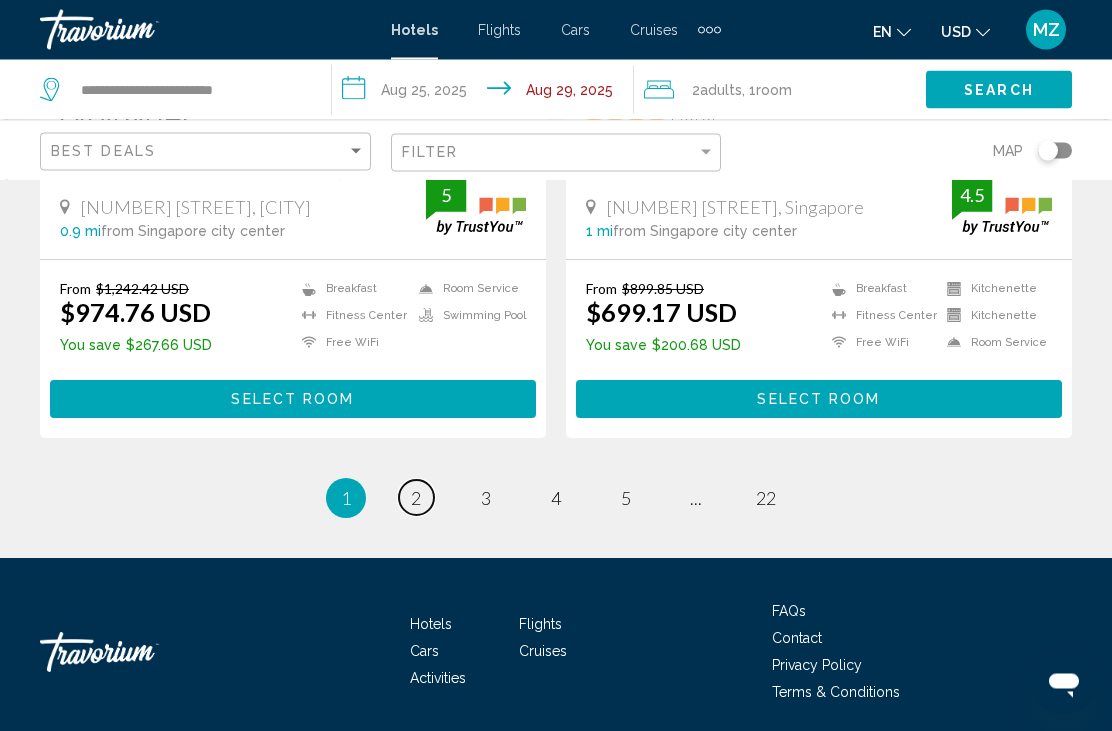 click on "page  2" at bounding box center (416, 498) 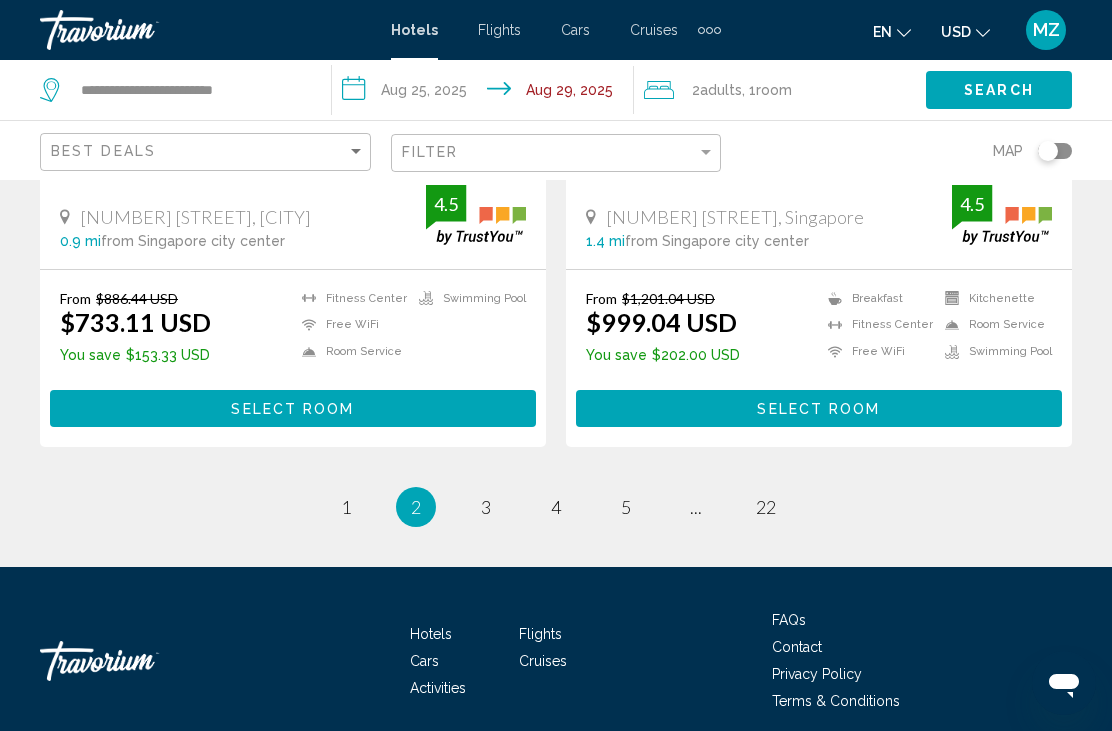 scroll, scrollTop: 4119, scrollLeft: 0, axis: vertical 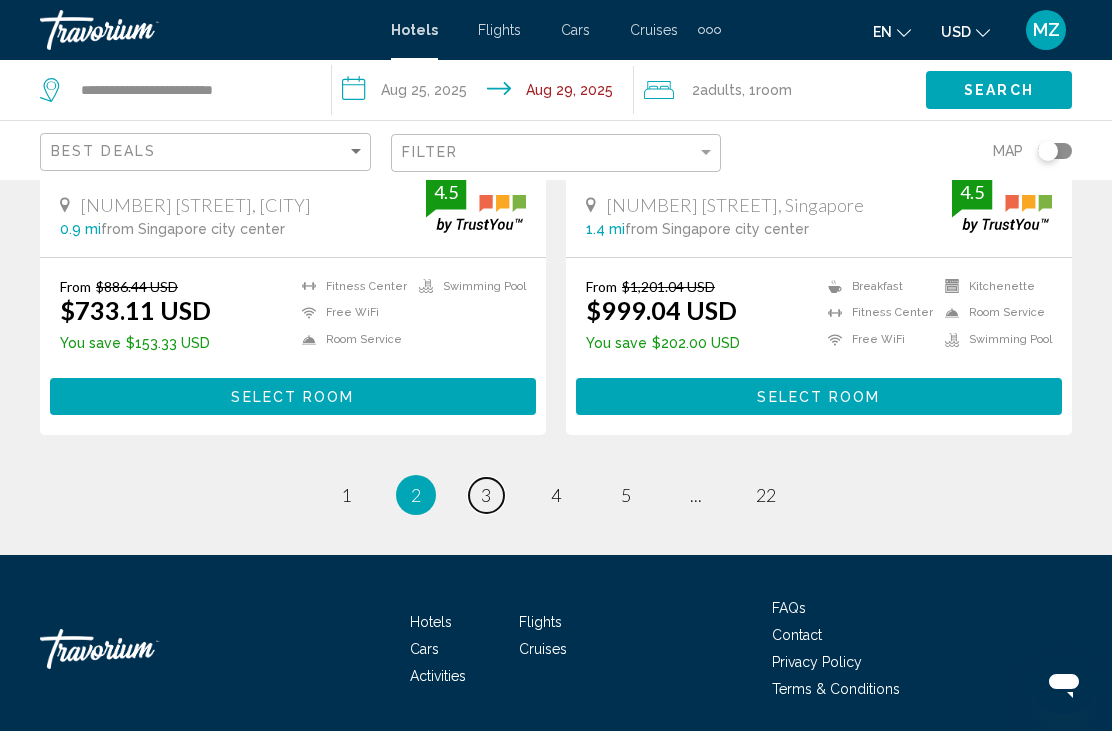 click on "page  3" at bounding box center [486, 495] 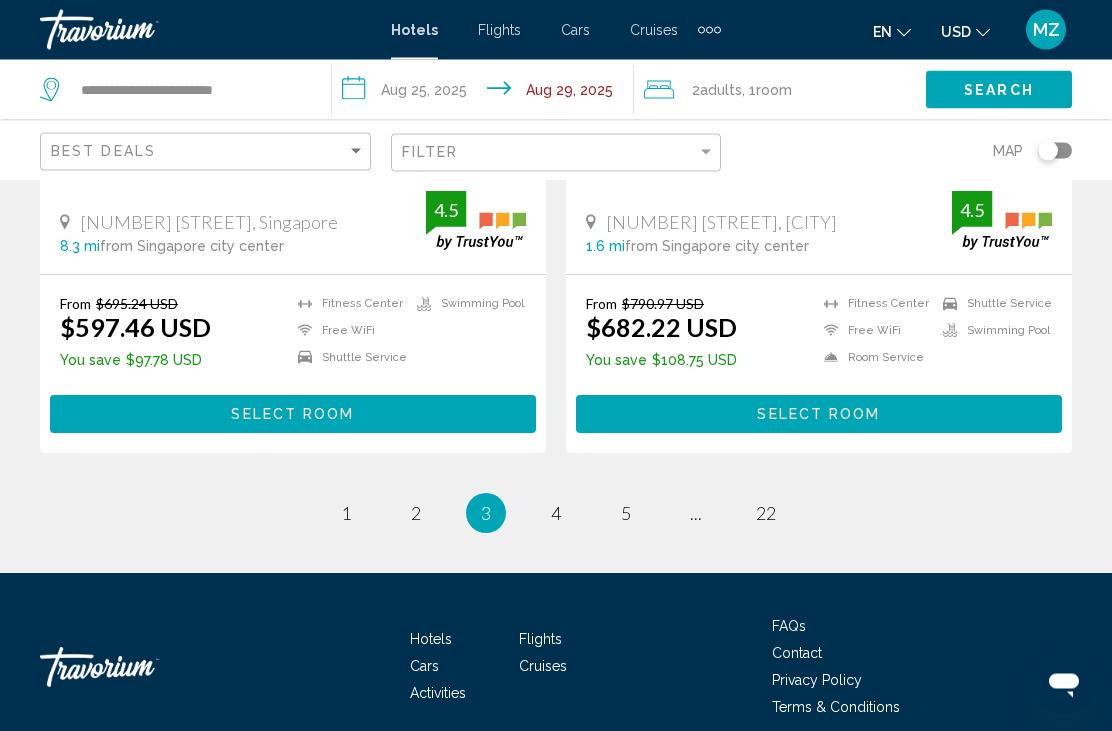 scroll, scrollTop: 4181, scrollLeft: 0, axis: vertical 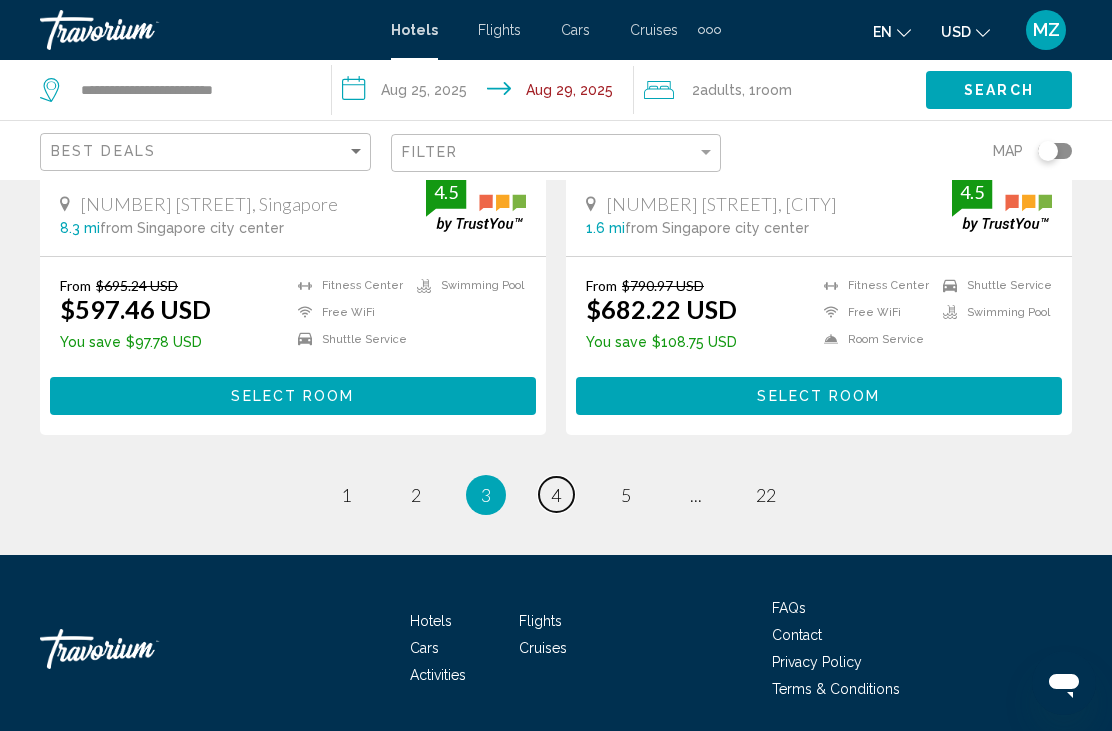 click on "4" at bounding box center [556, 495] 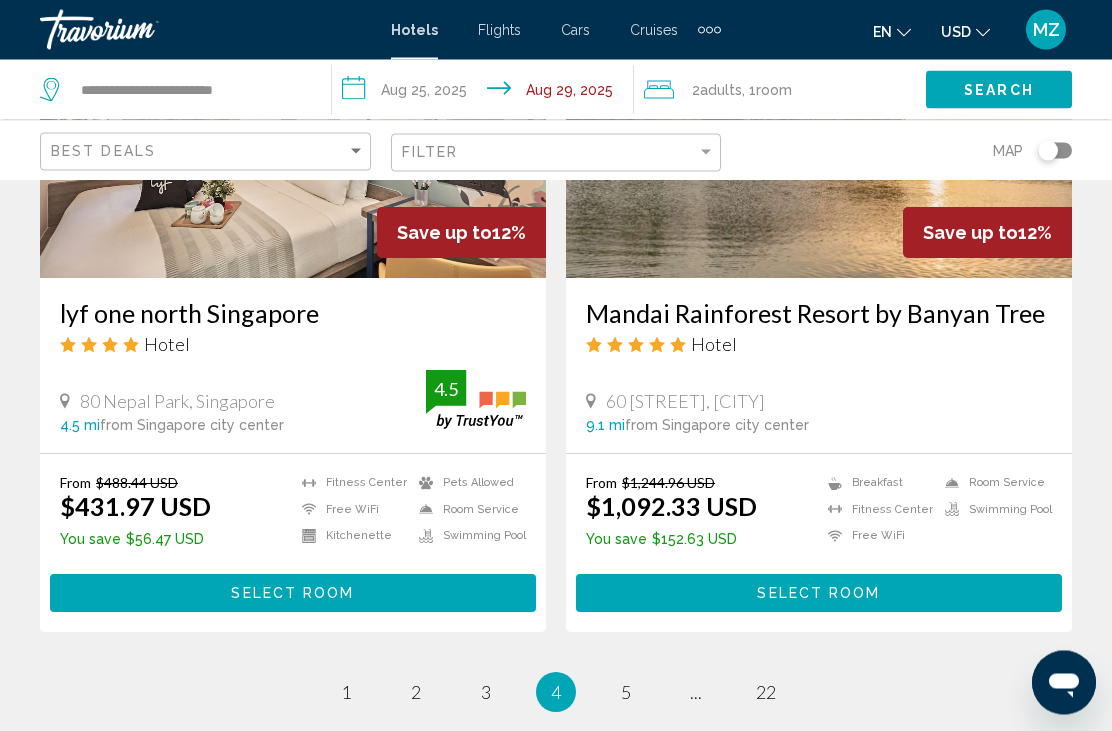 scroll, scrollTop: 3873, scrollLeft: 0, axis: vertical 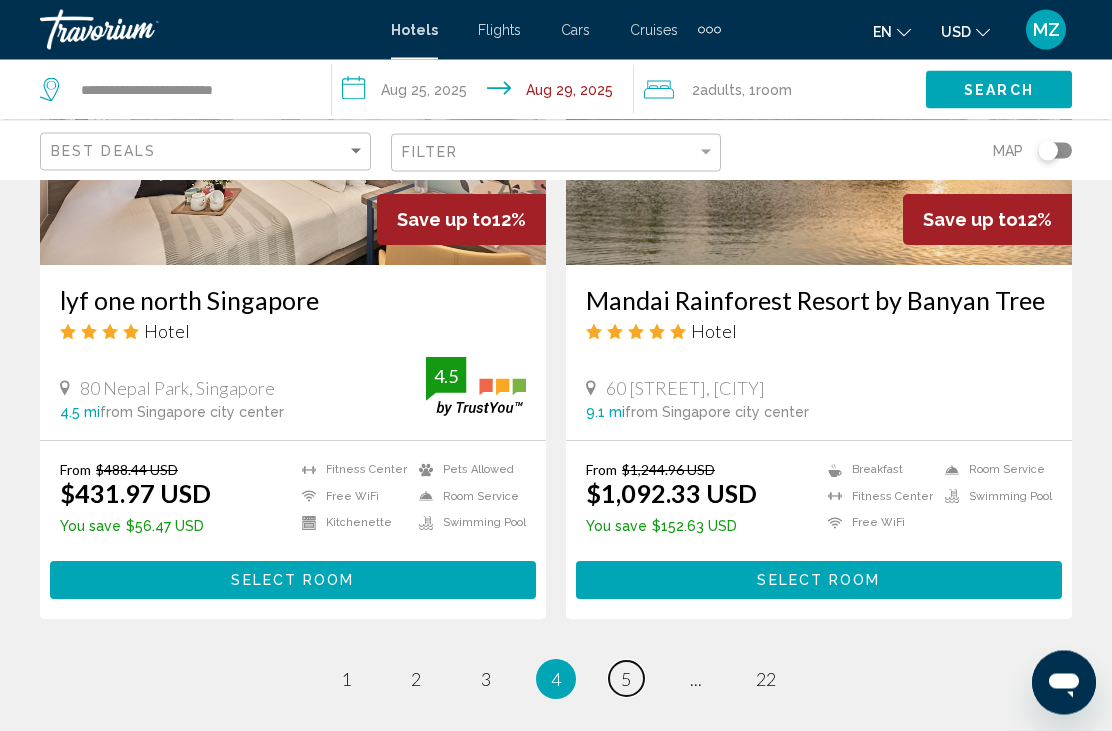 click on "page  5" at bounding box center (626, 679) 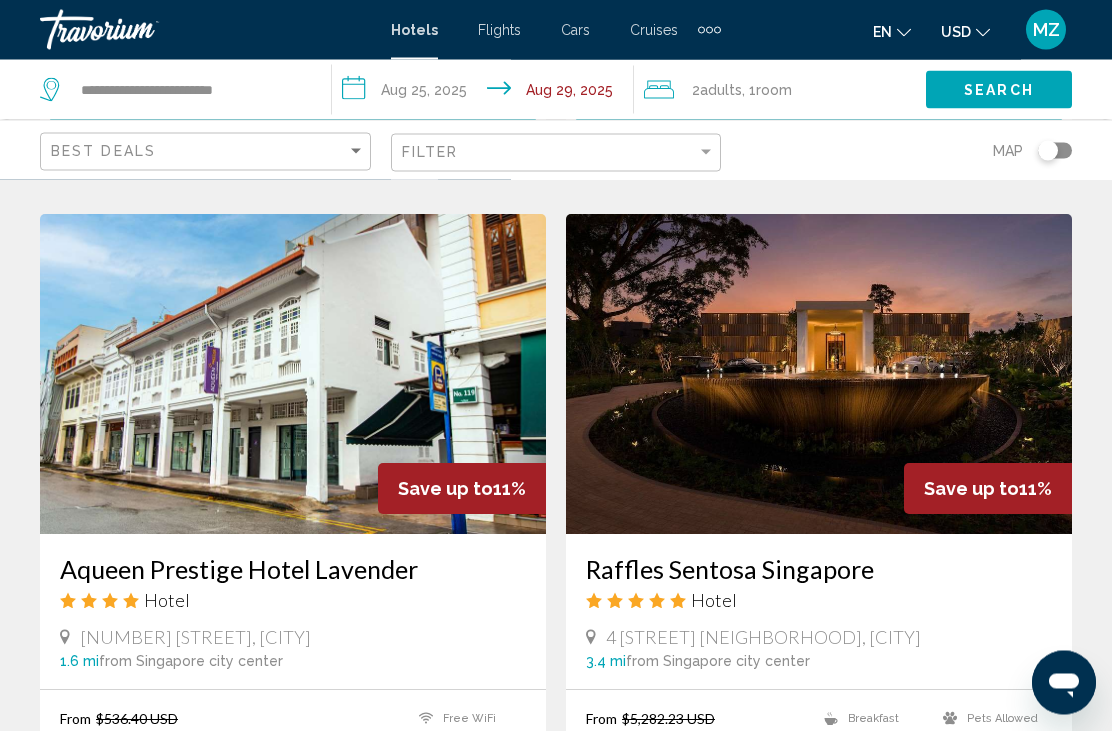 scroll, scrollTop: 3695, scrollLeft: 0, axis: vertical 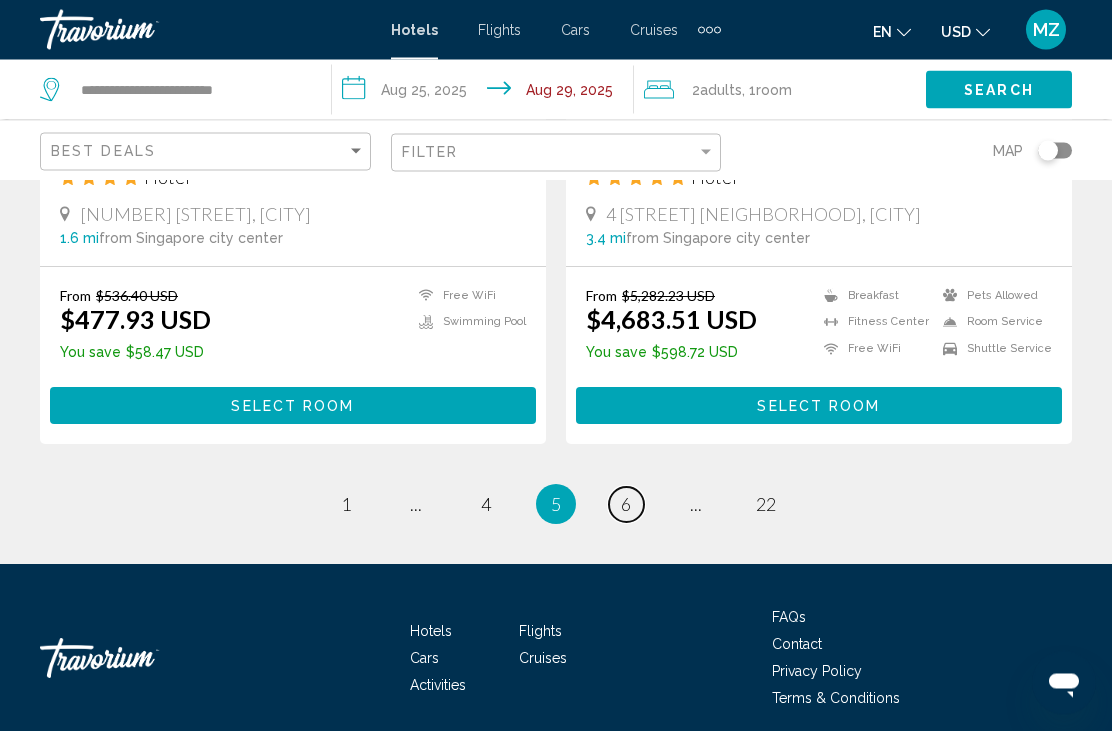 click on "page  6" at bounding box center (626, 505) 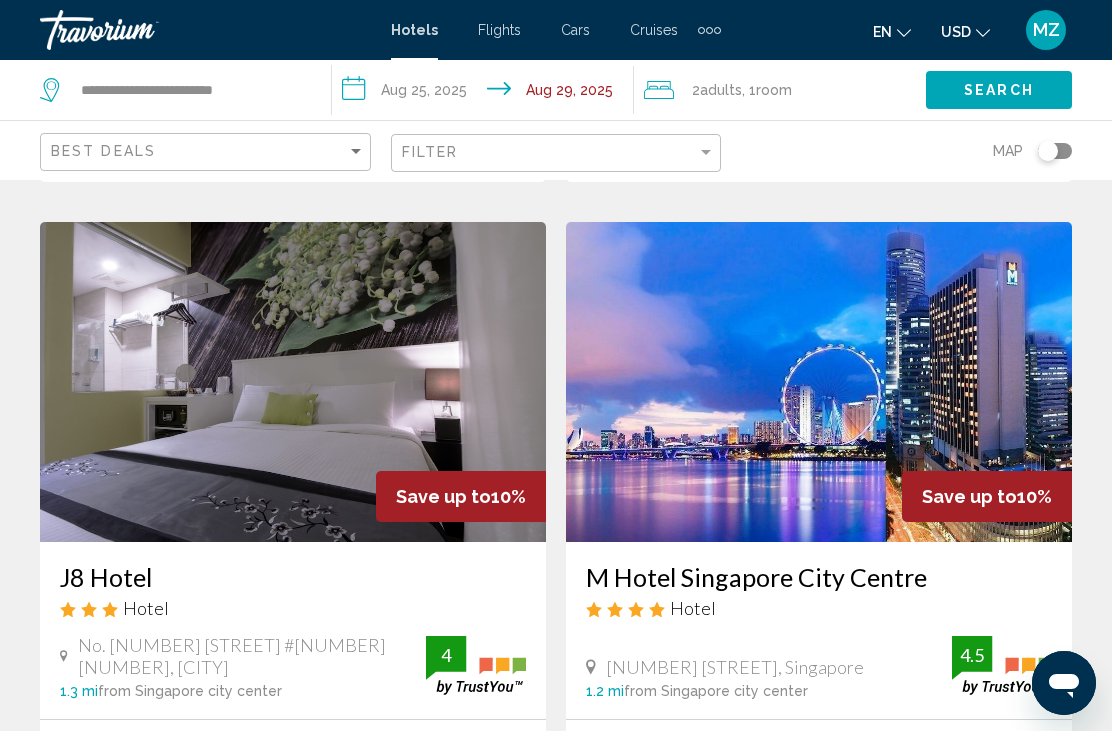 scroll, scrollTop: 2216, scrollLeft: 0, axis: vertical 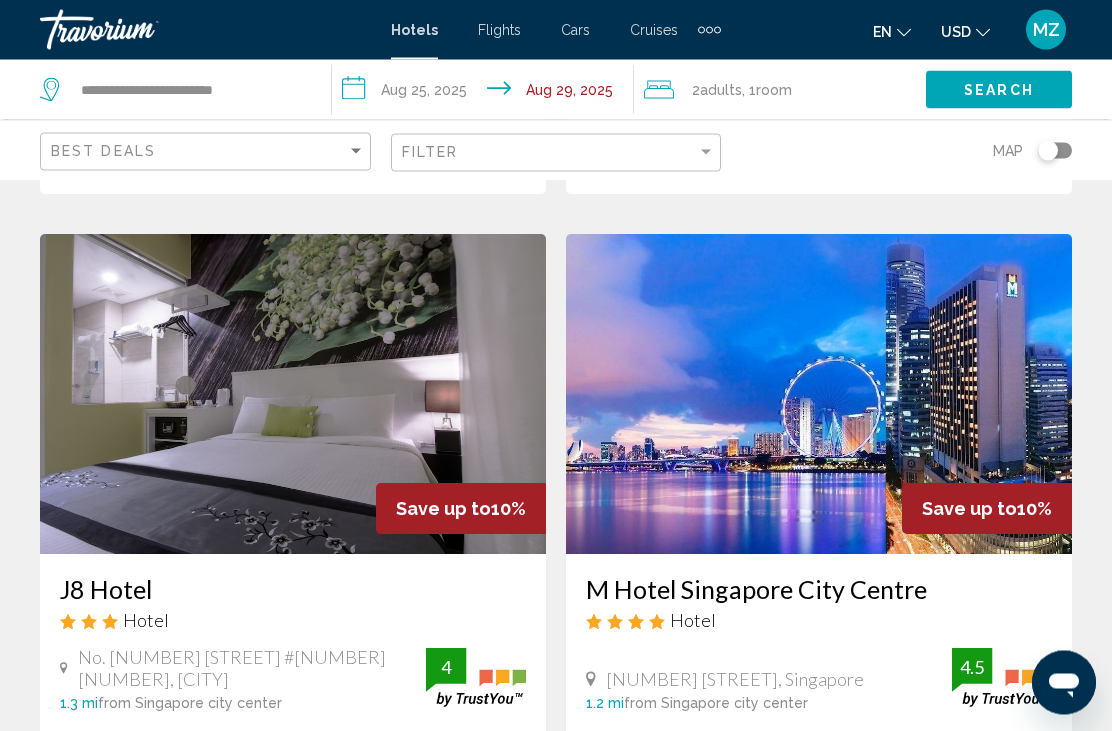 click at bounding box center [819, 395] 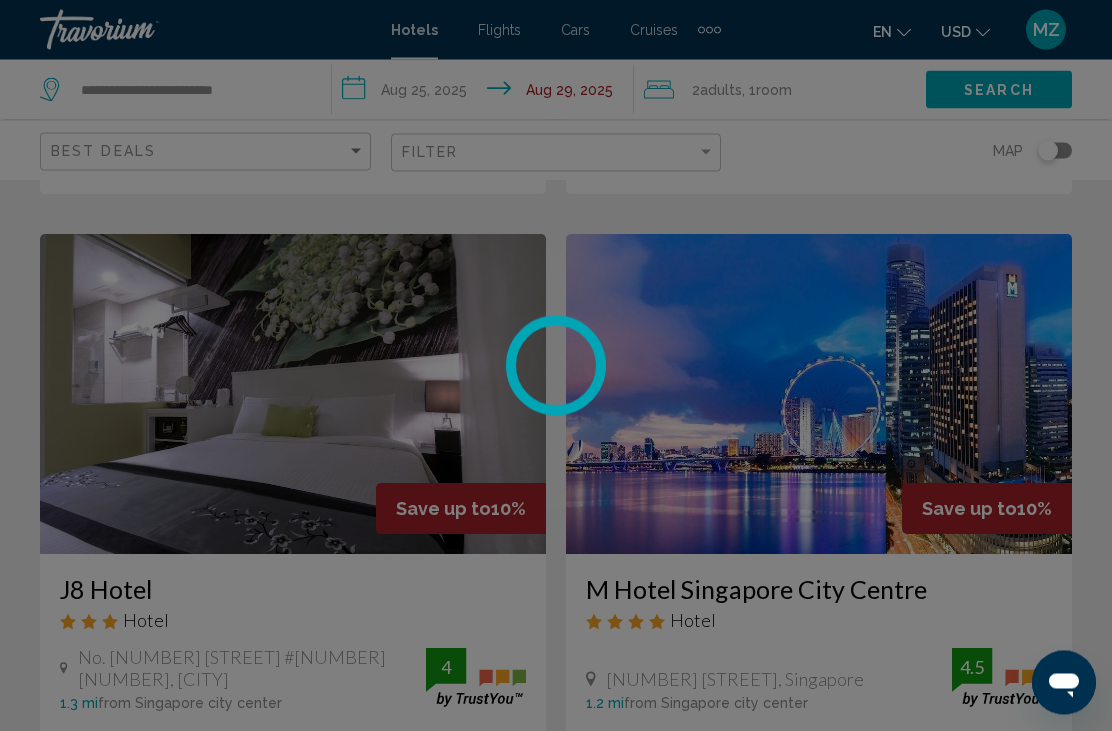 scroll, scrollTop: 2217, scrollLeft: 0, axis: vertical 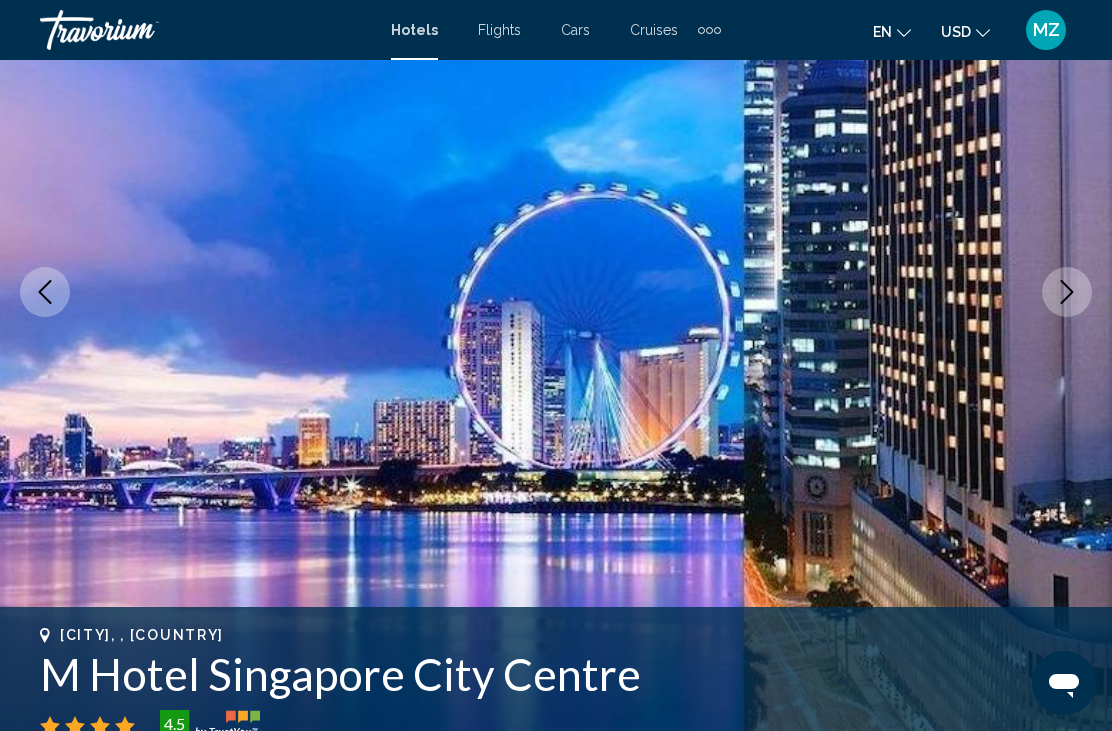 click 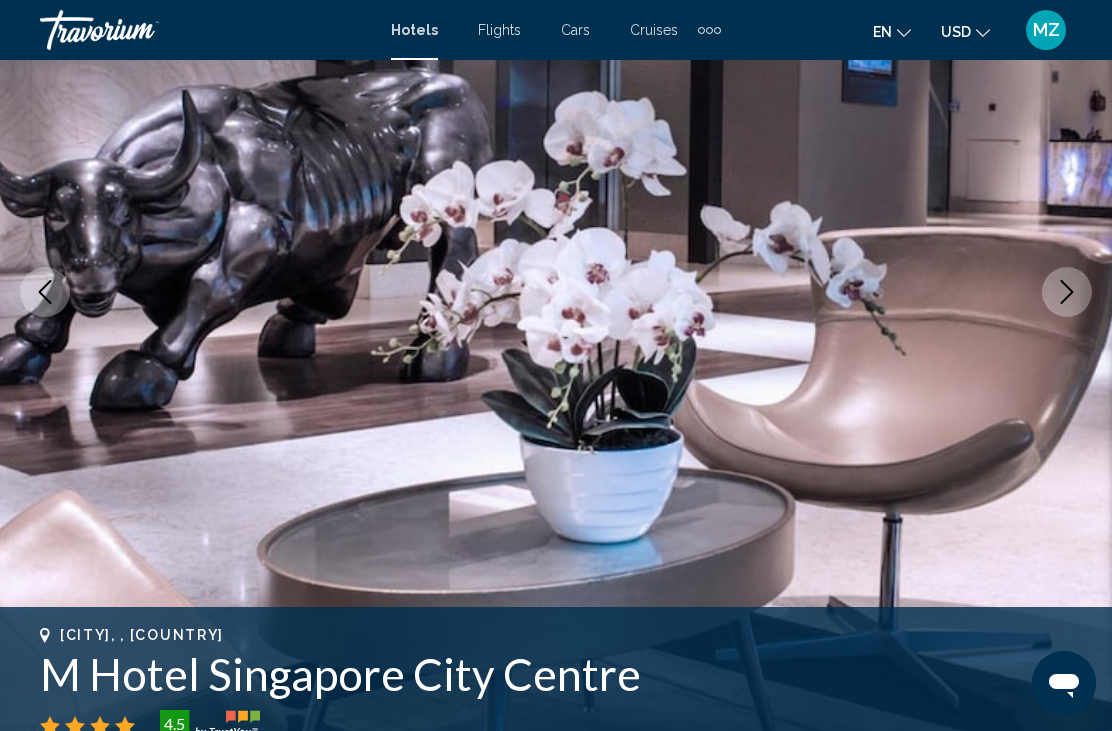 click 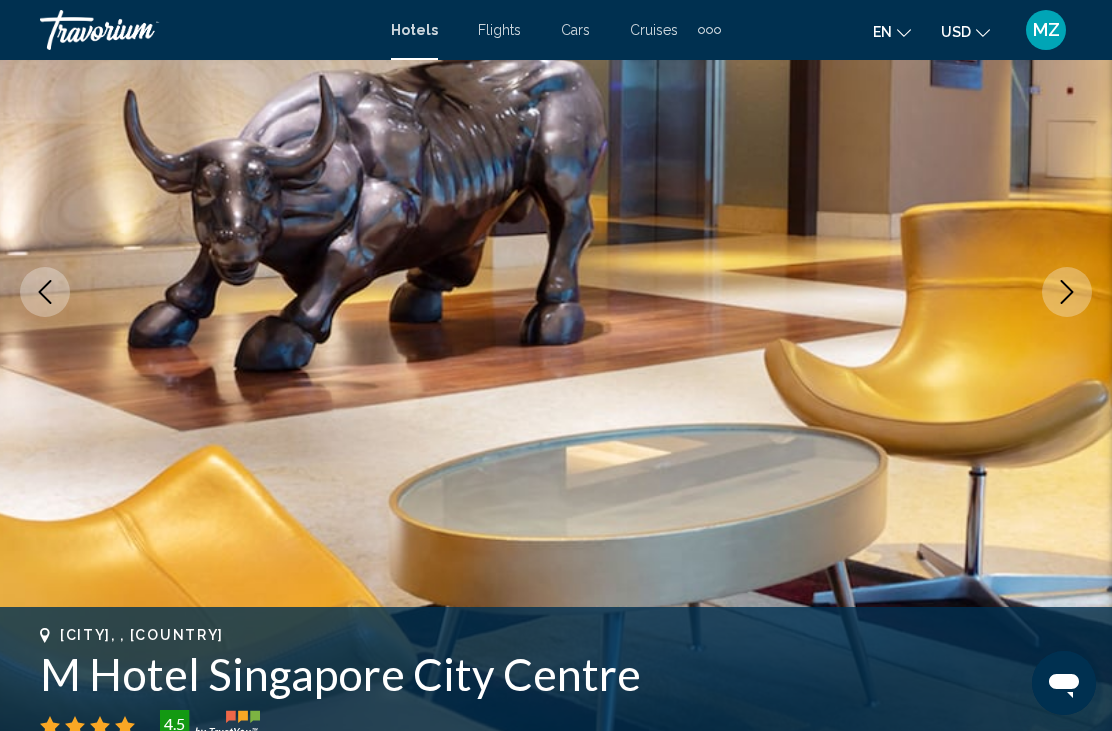 click 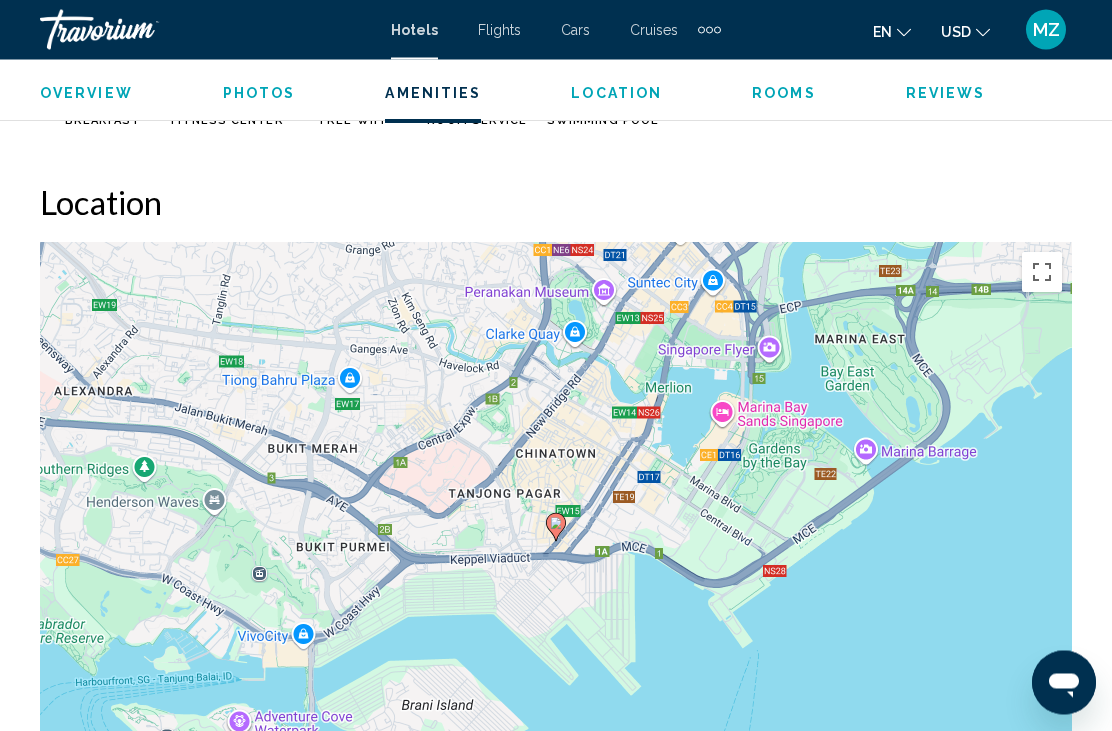 scroll, scrollTop: 2134, scrollLeft: 0, axis: vertical 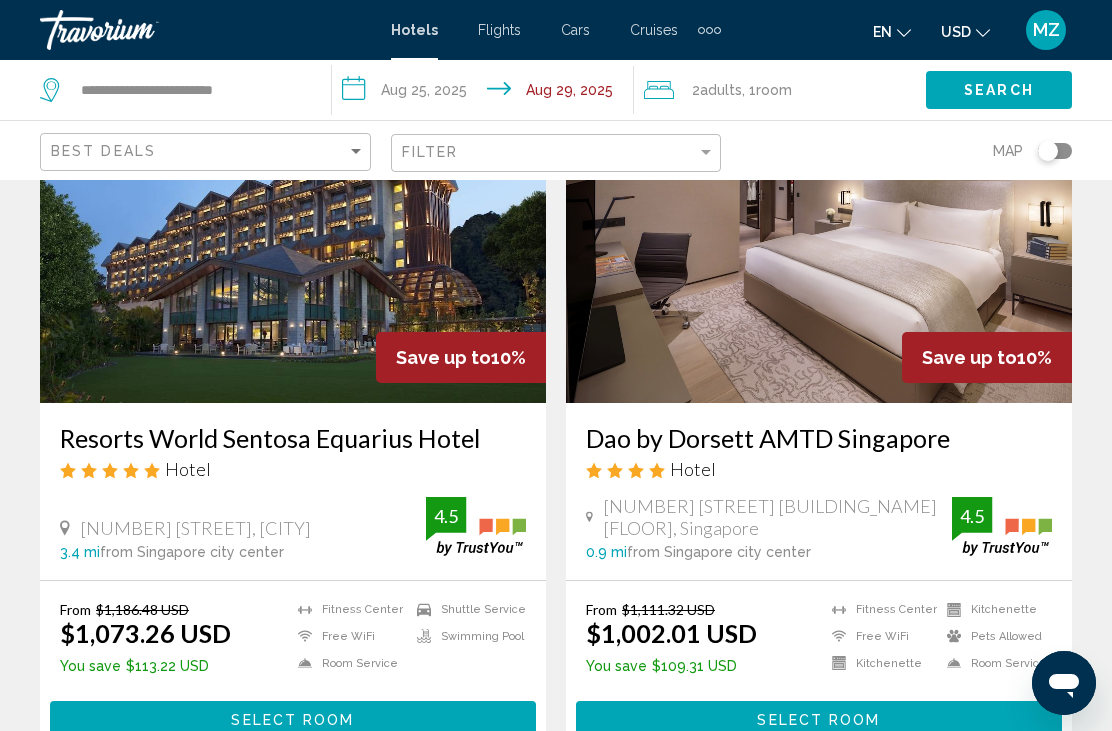 click at bounding box center [293, 243] 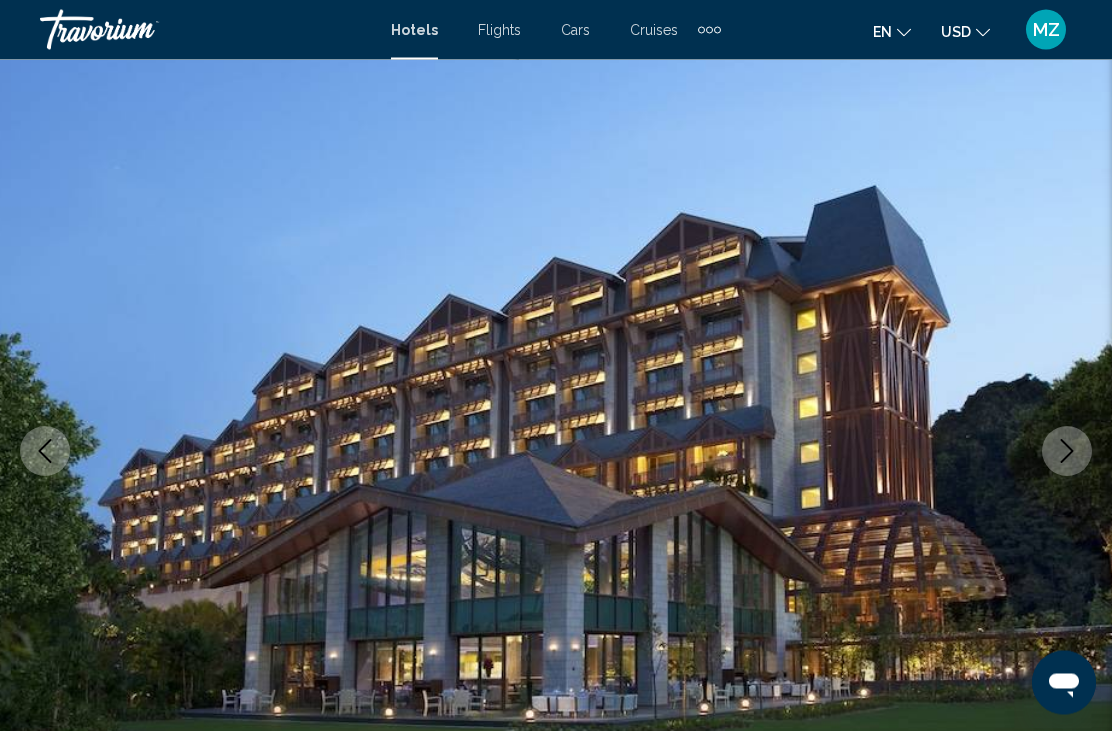 scroll, scrollTop: 93, scrollLeft: 0, axis: vertical 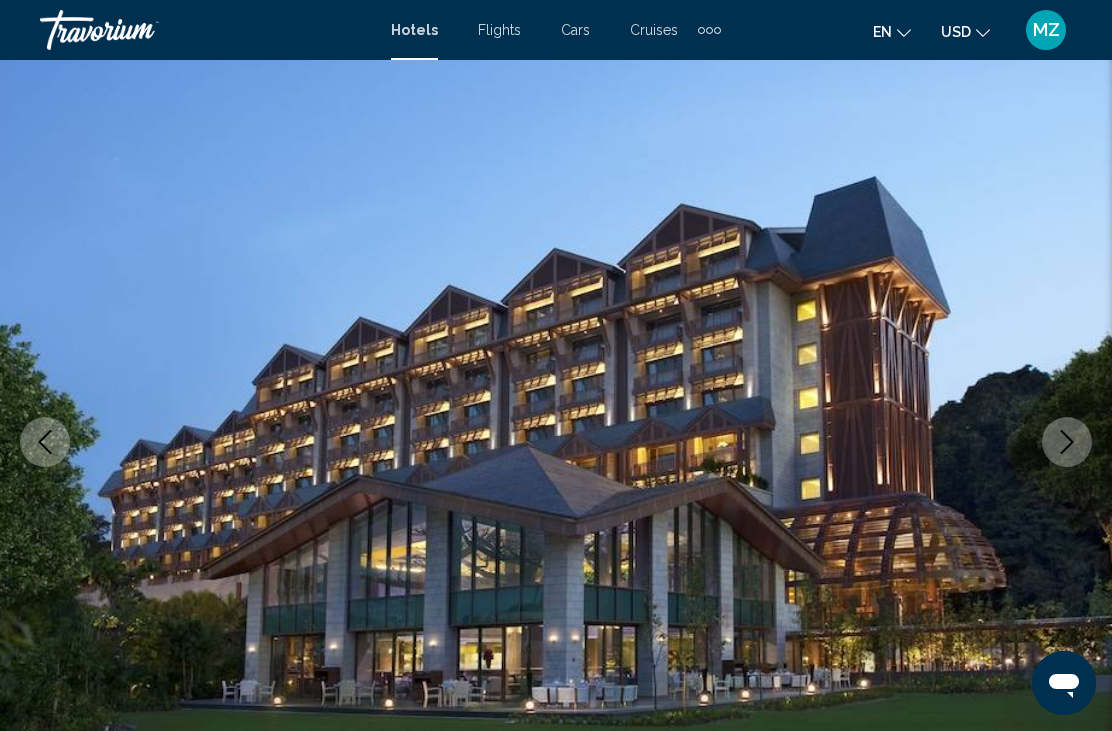 click 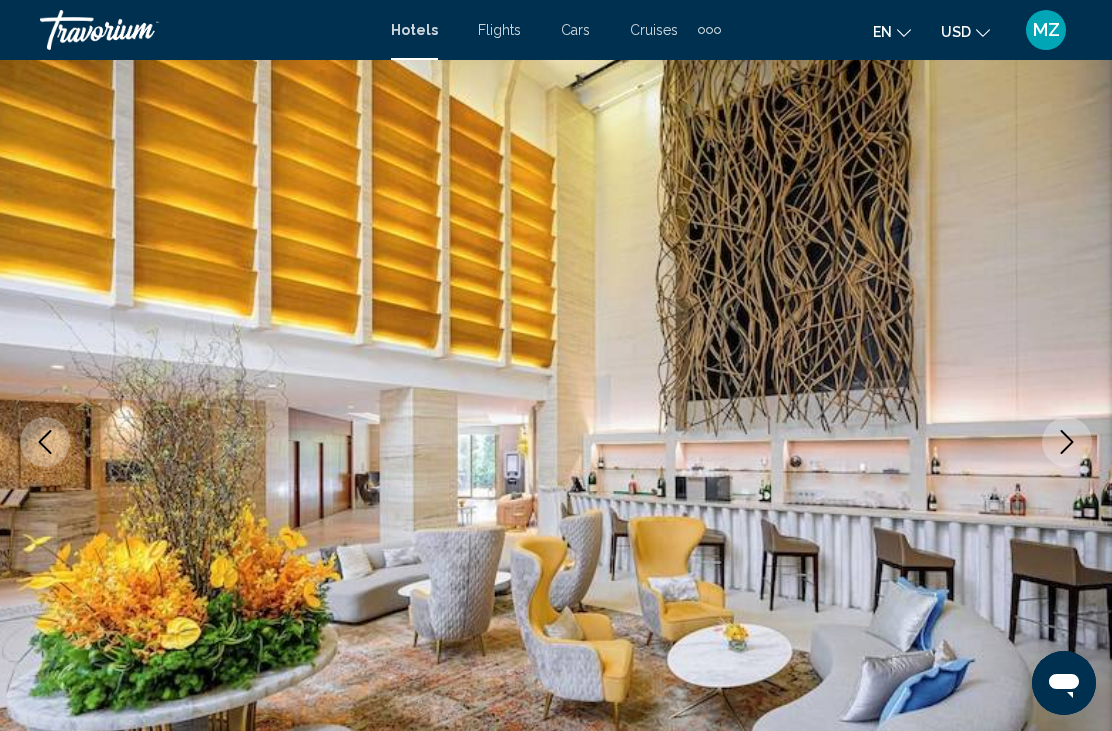 click at bounding box center [1067, 442] 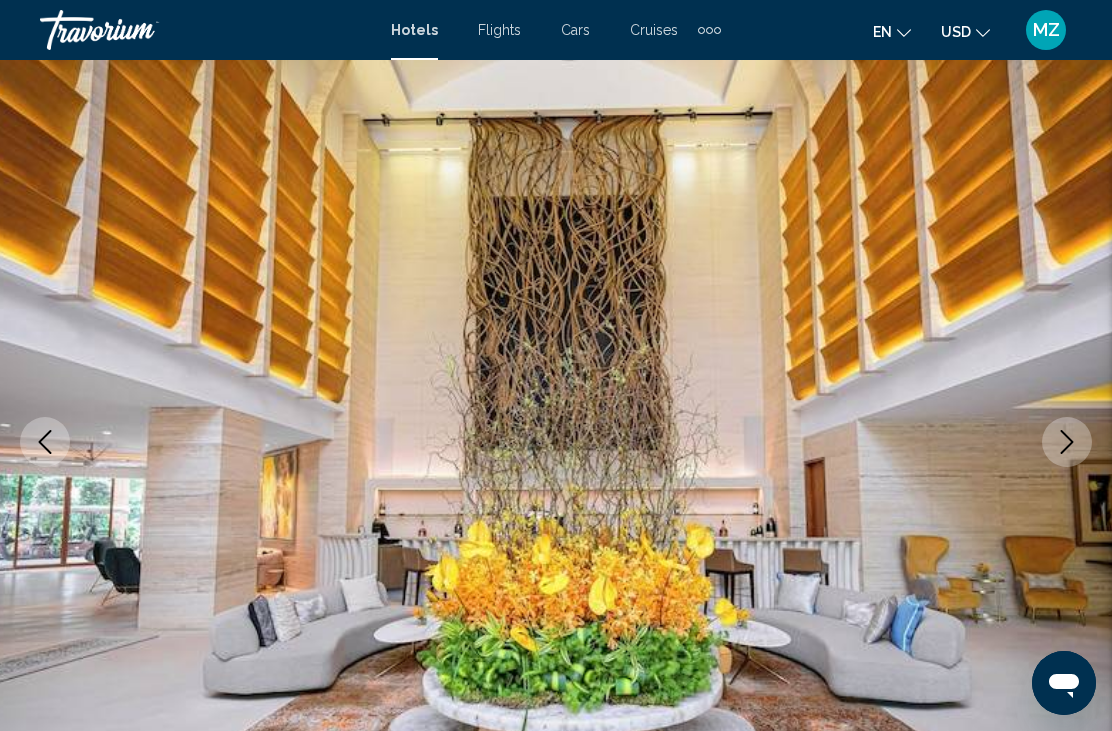 click at bounding box center [1067, 442] 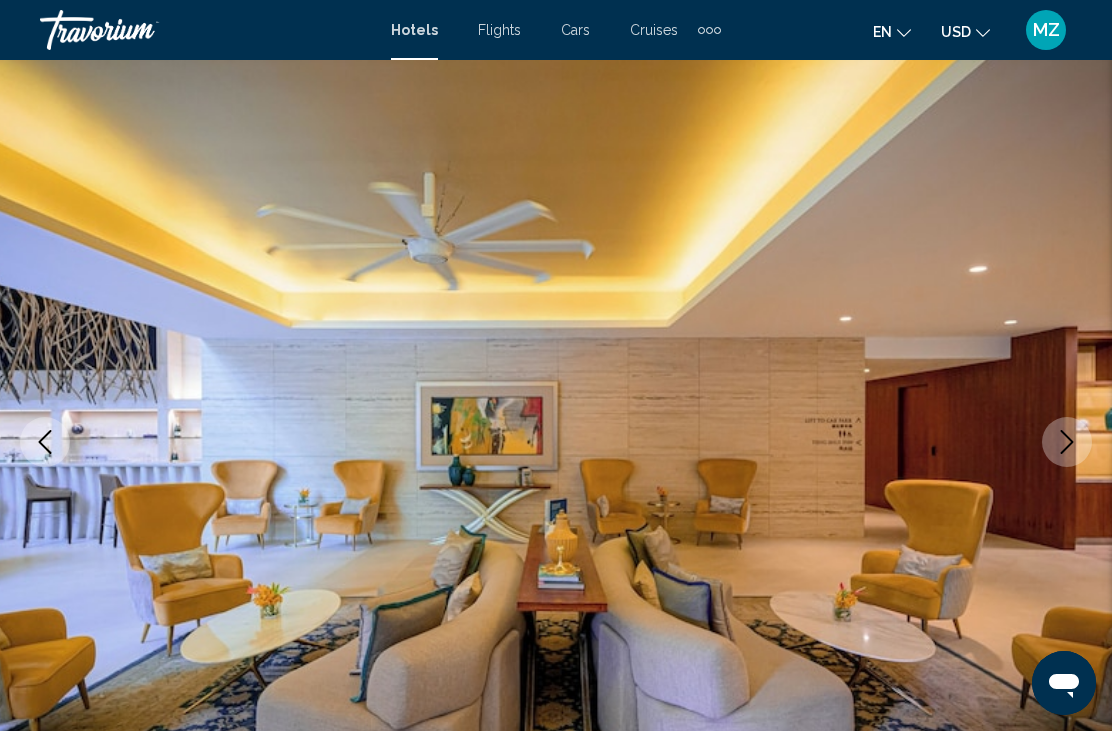 click 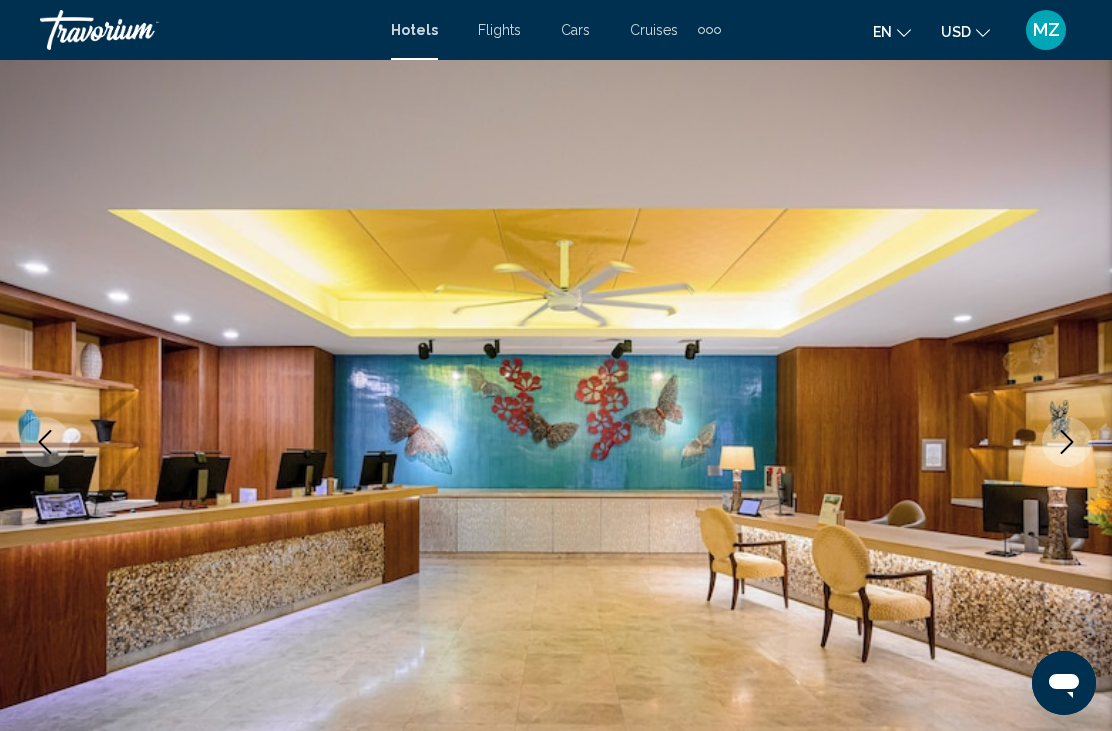 click 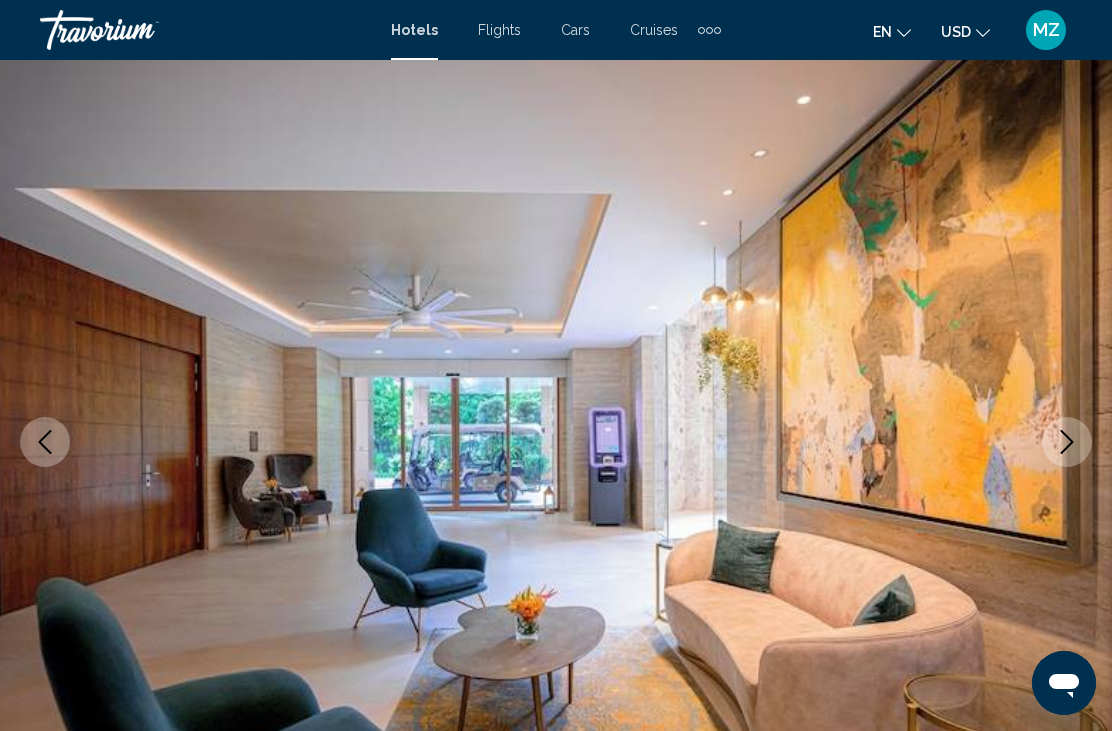 click at bounding box center (1067, 442) 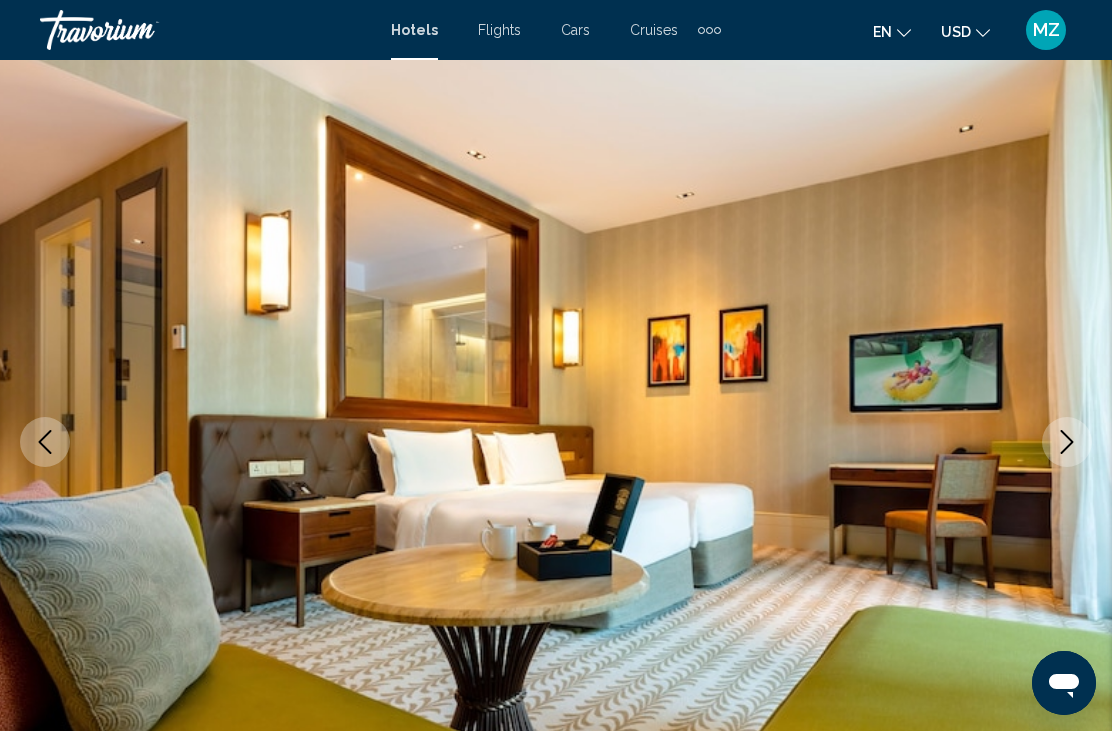 click 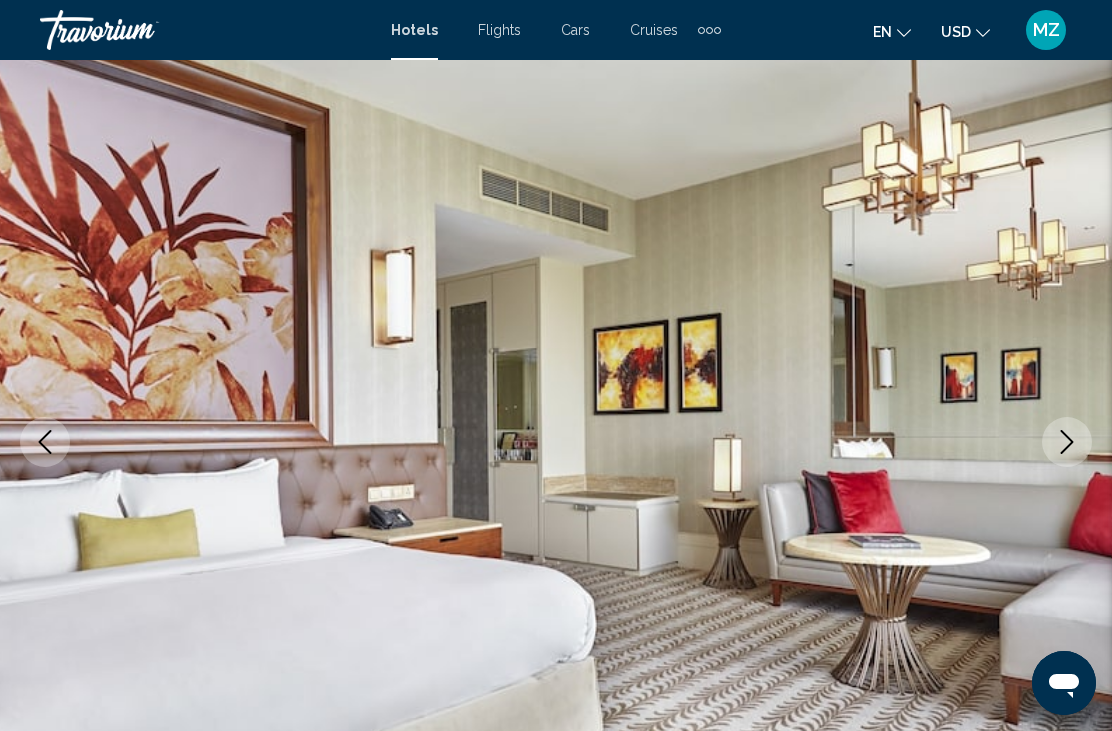 click 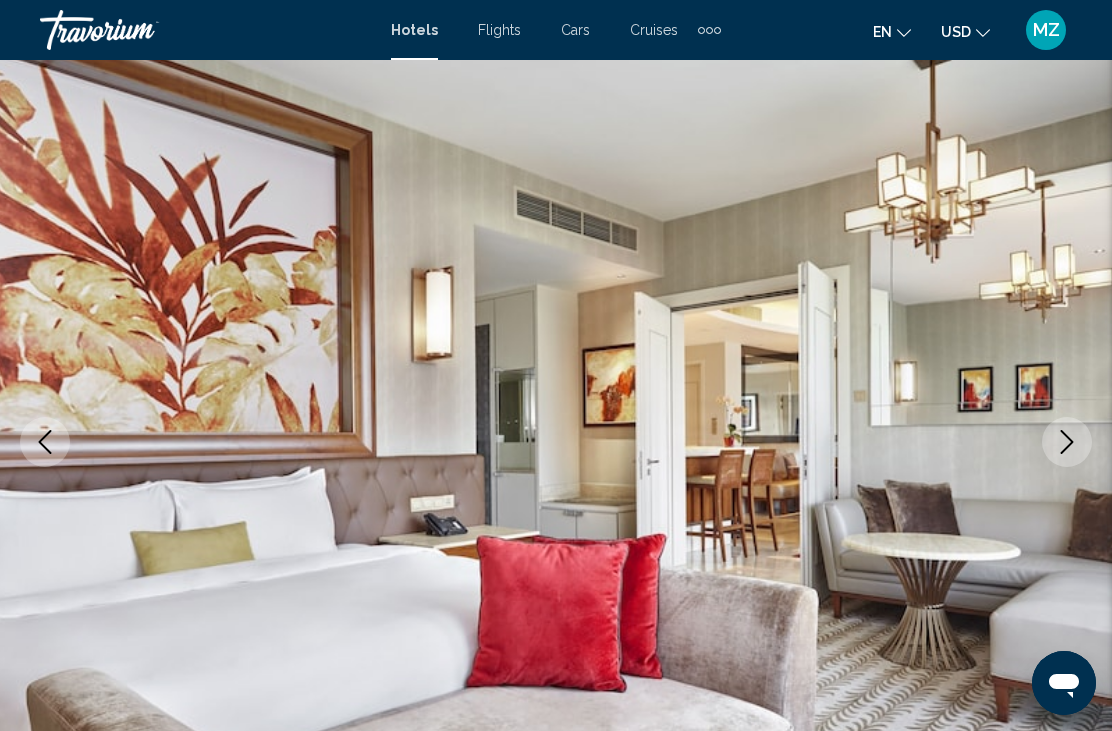 click 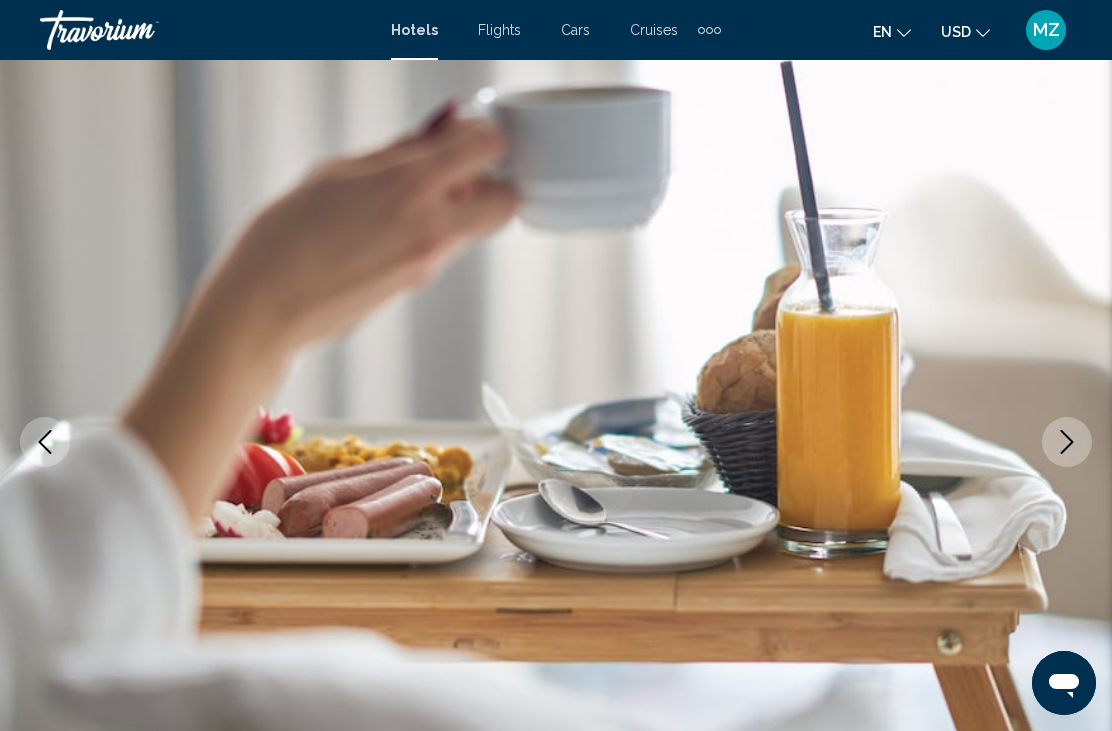 click 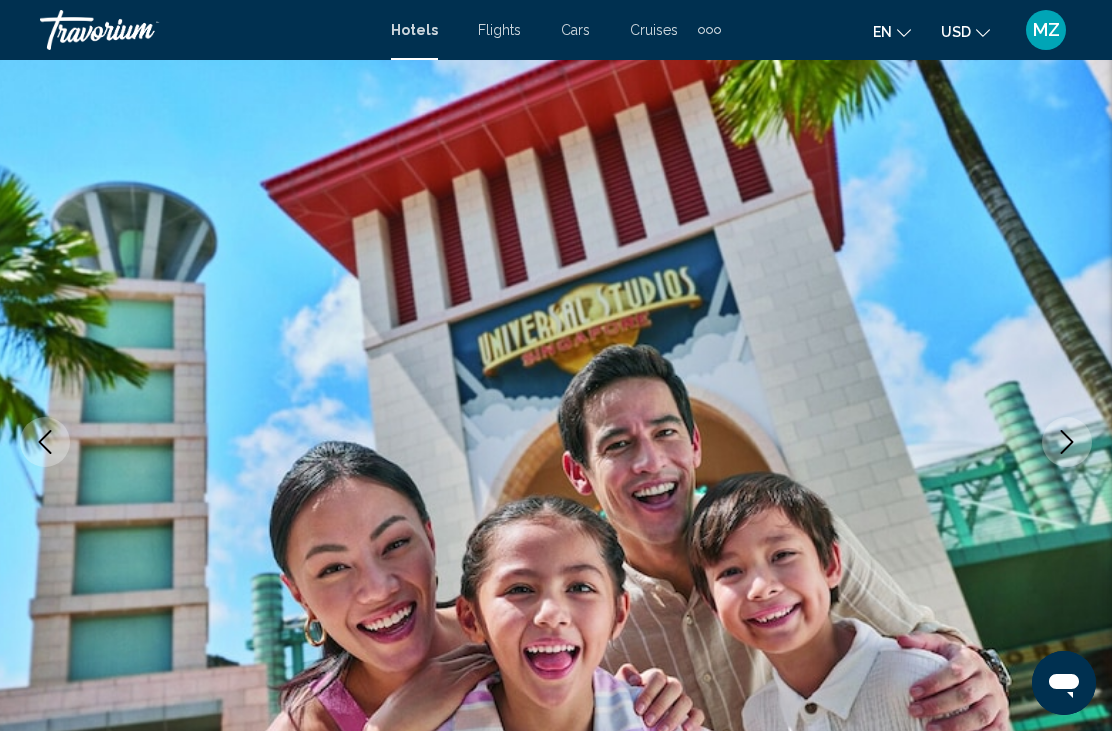click 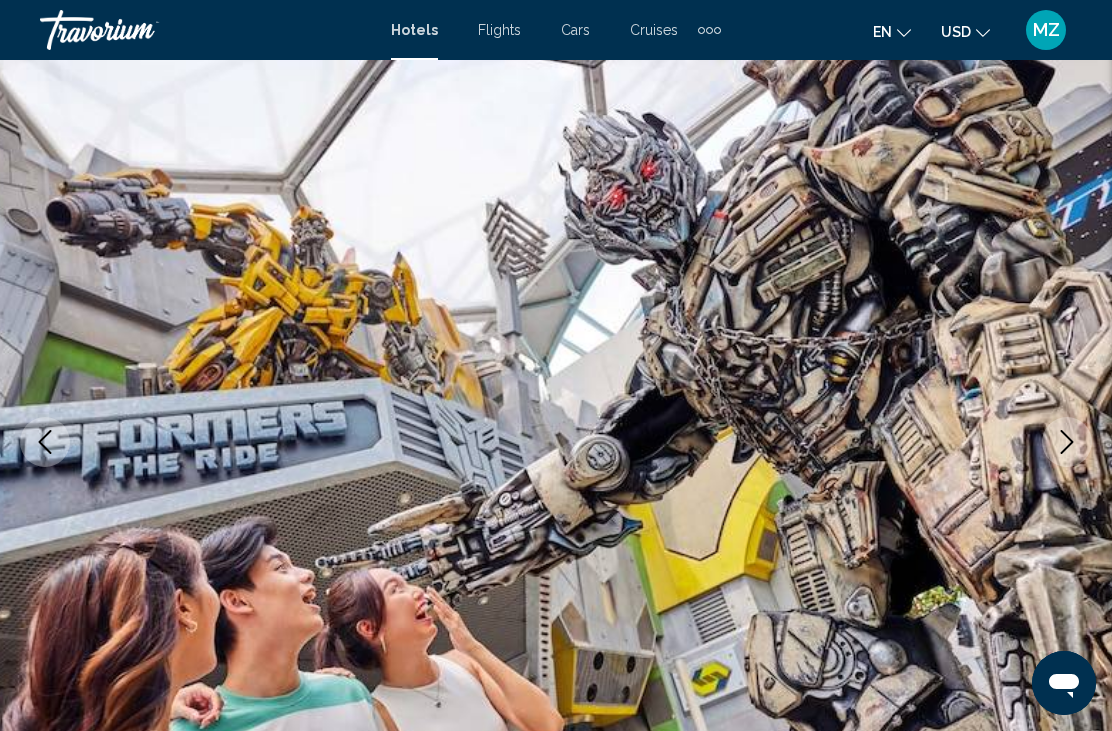 click 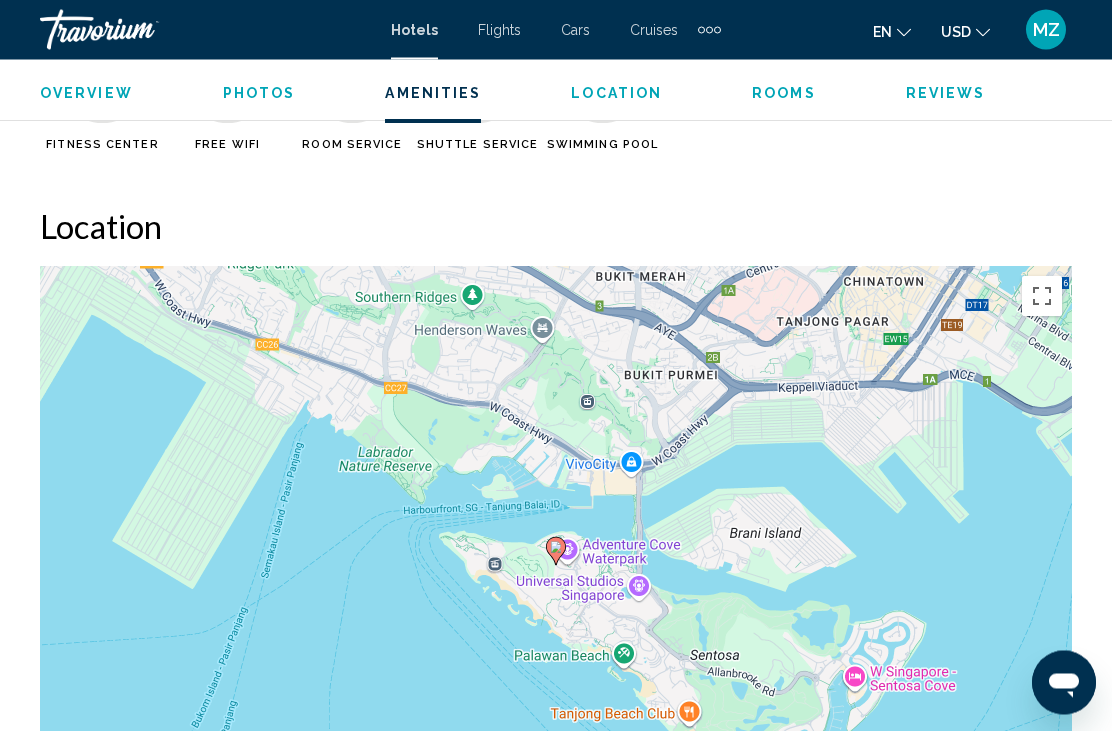 scroll, scrollTop: 2096, scrollLeft: 0, axis: vertical 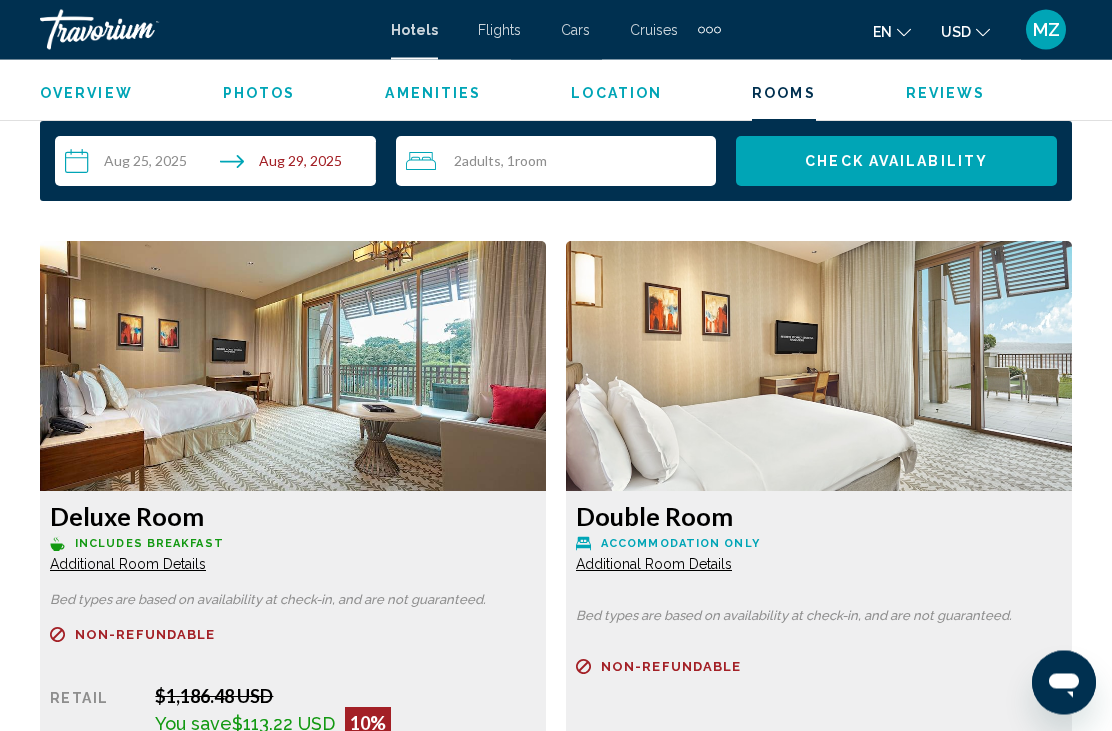 click on "**********" at bounding box center [556, 1519] 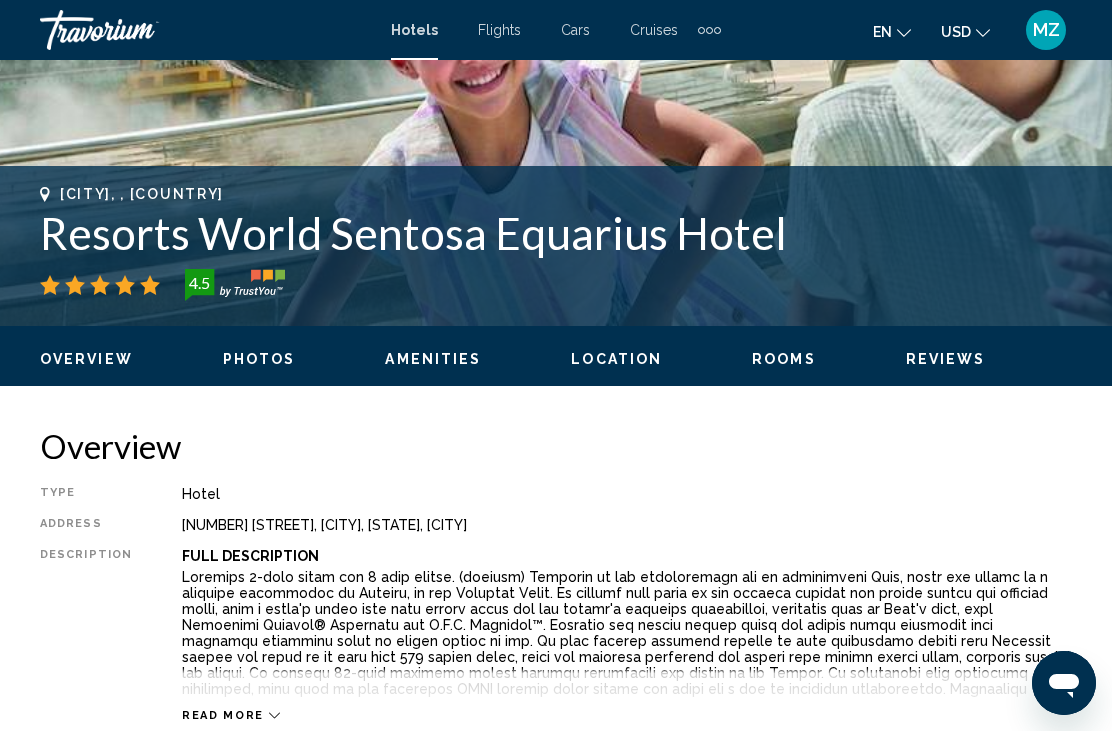 scroll, scrollTop: 678, scrollLeft: 0, axis: vertical 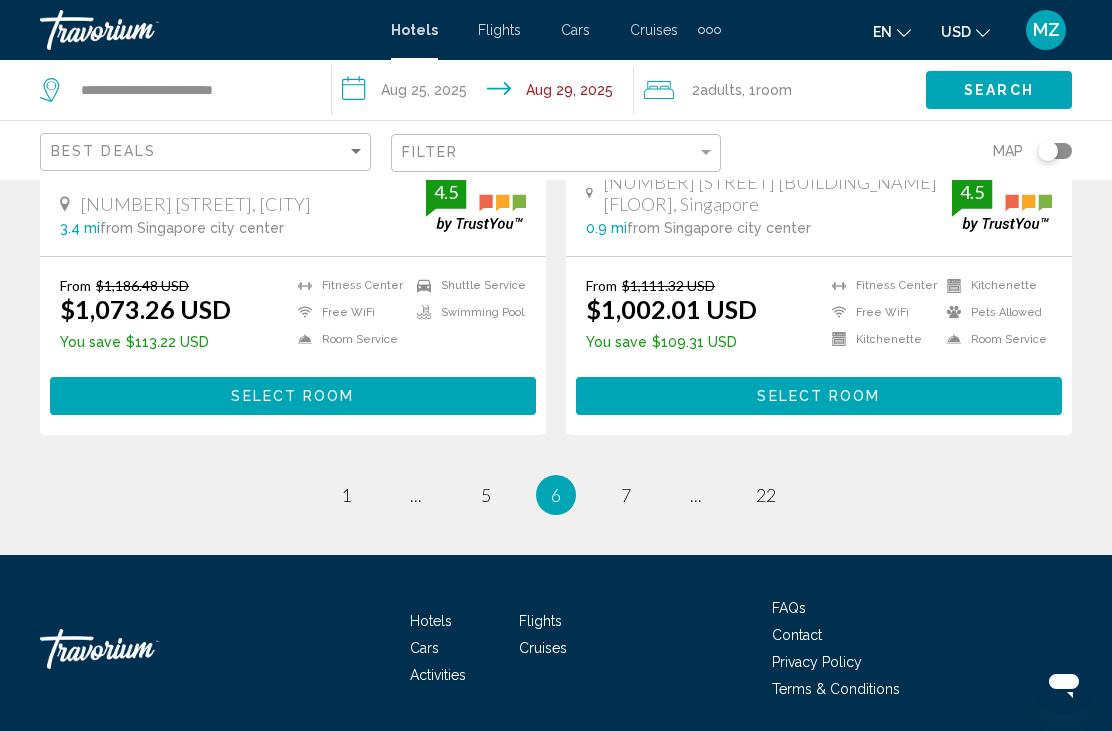 click on "Save up to  10%   Rendezvous Hotel Singapore by Far East Hospitality
Hotel
9 Bras Basah Road, Singapore 0.6 mi  from Singapore city center from hotel 4.5 From $711.16 USD $642.51 USD  You save  $68.65 USD
Breakfast
Fitness Center
Free WiFi
Swimming Pool  4.5 Select Room Save up to  10%   Crowne Plaza Changi Airport by IHG
Hotel
75 Airport Boulevard, Singapore 10.6 mi  from Singapore city center from hotel 4.5 From $1,166.82 USD $1,054.23 USD  You save  $112.59 USD
4.5 4" at bounding box center (556, -1698) 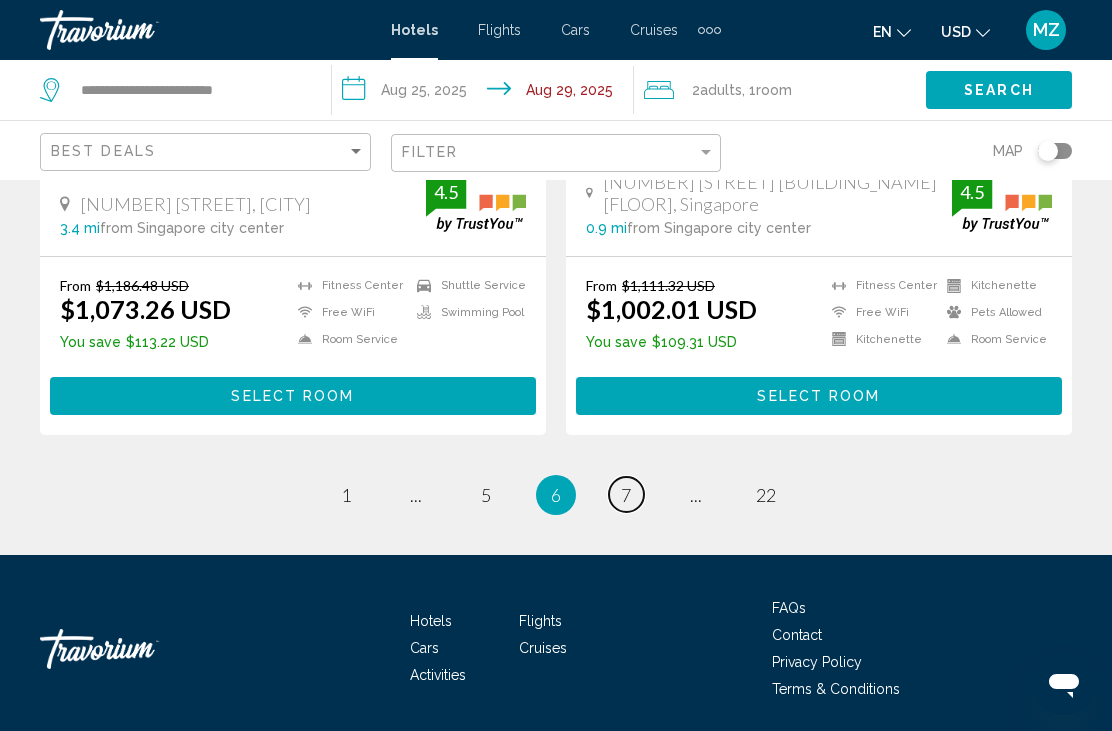 click on "page  7" at bounding box center (626, 494) 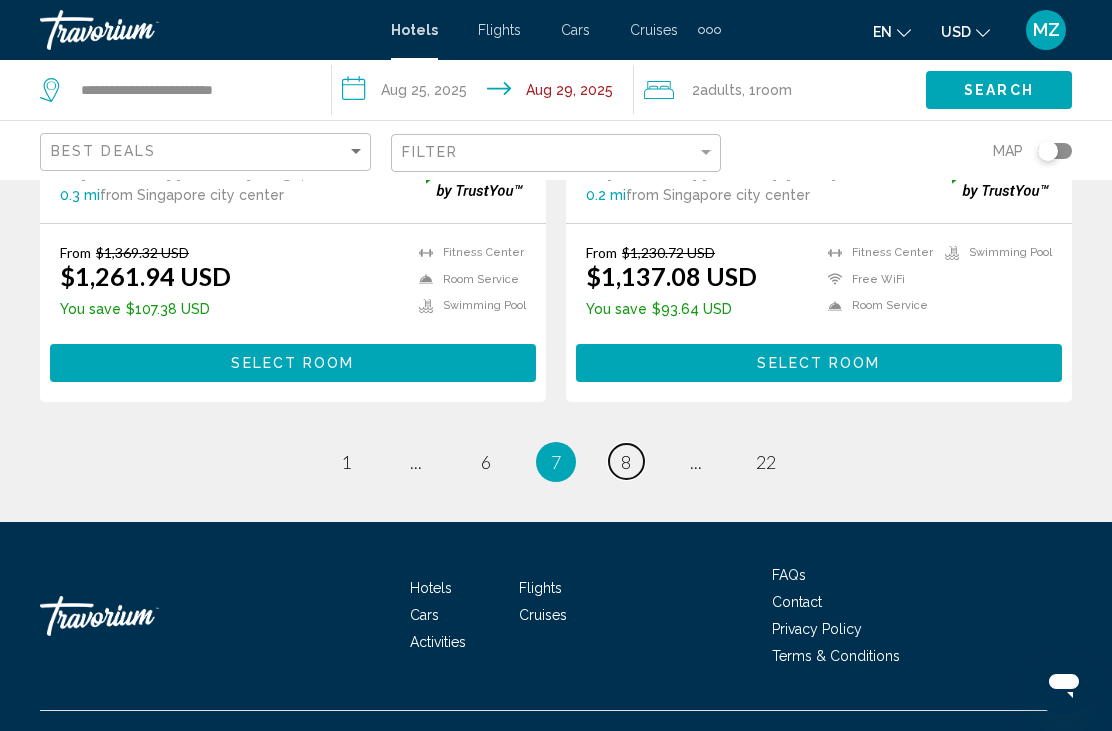 scroll, scrollTop: 4091, scrollLeft: 0, axis: vertical 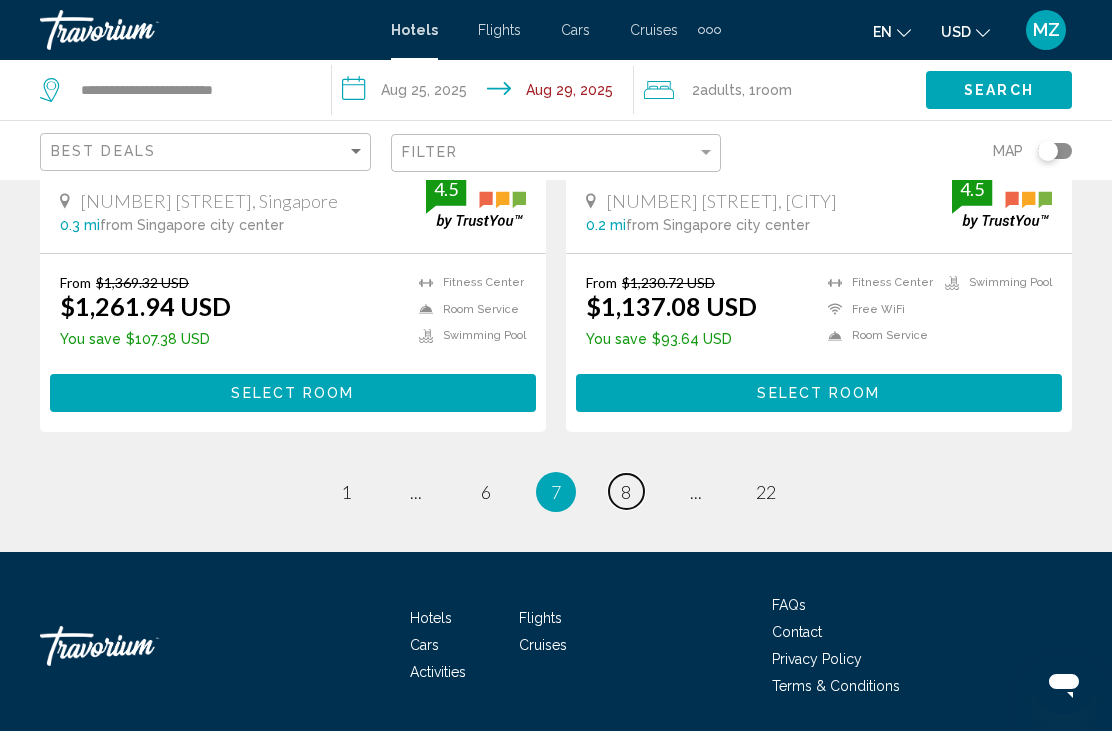 click on "page  8" at bounding box center [626, 491] 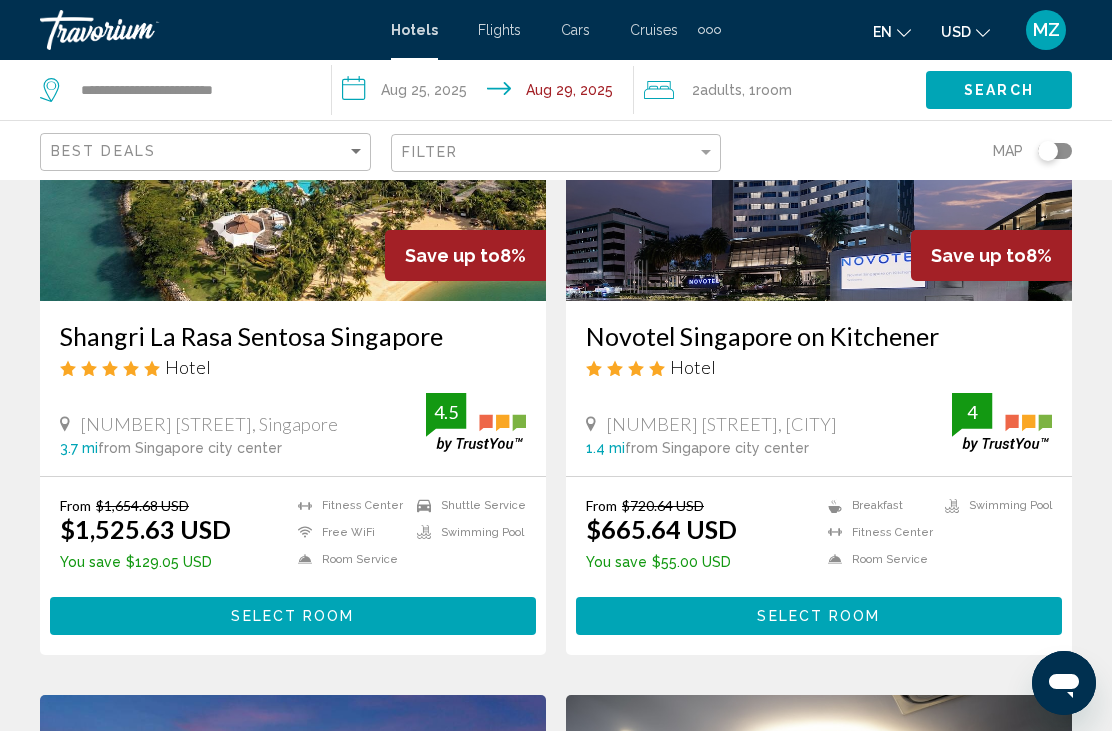 scroll, scrollTop: 0, scrollLeft: 0, axis: both 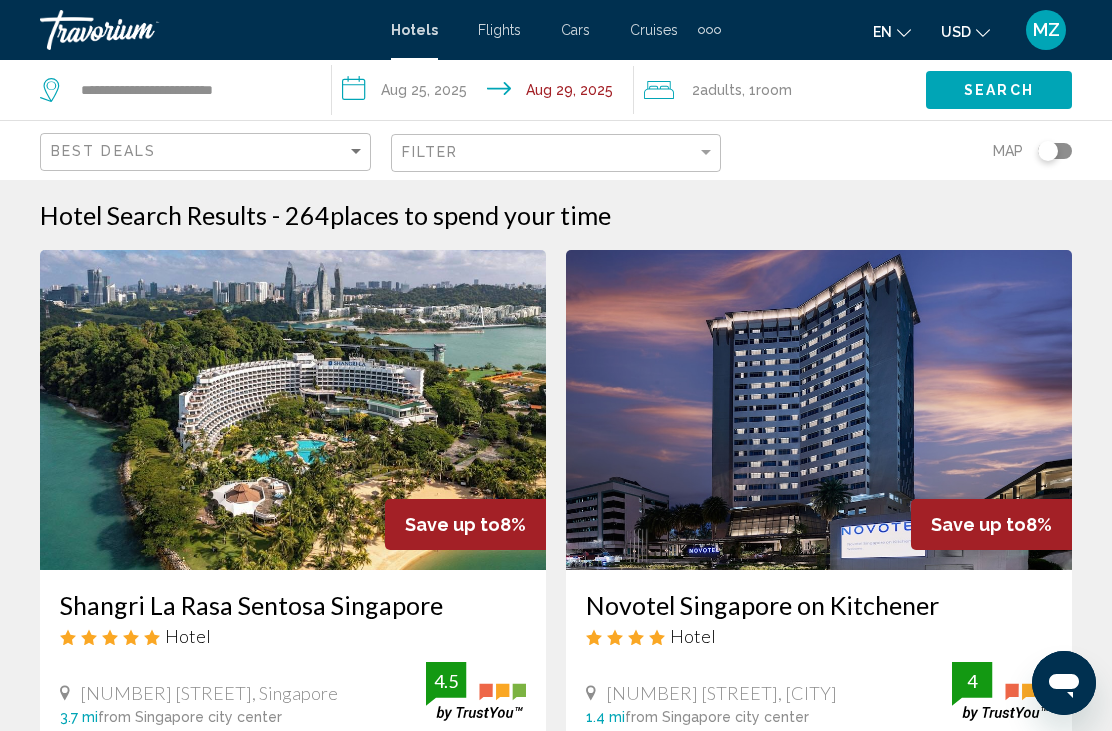 click at bounding box center [701, 30] 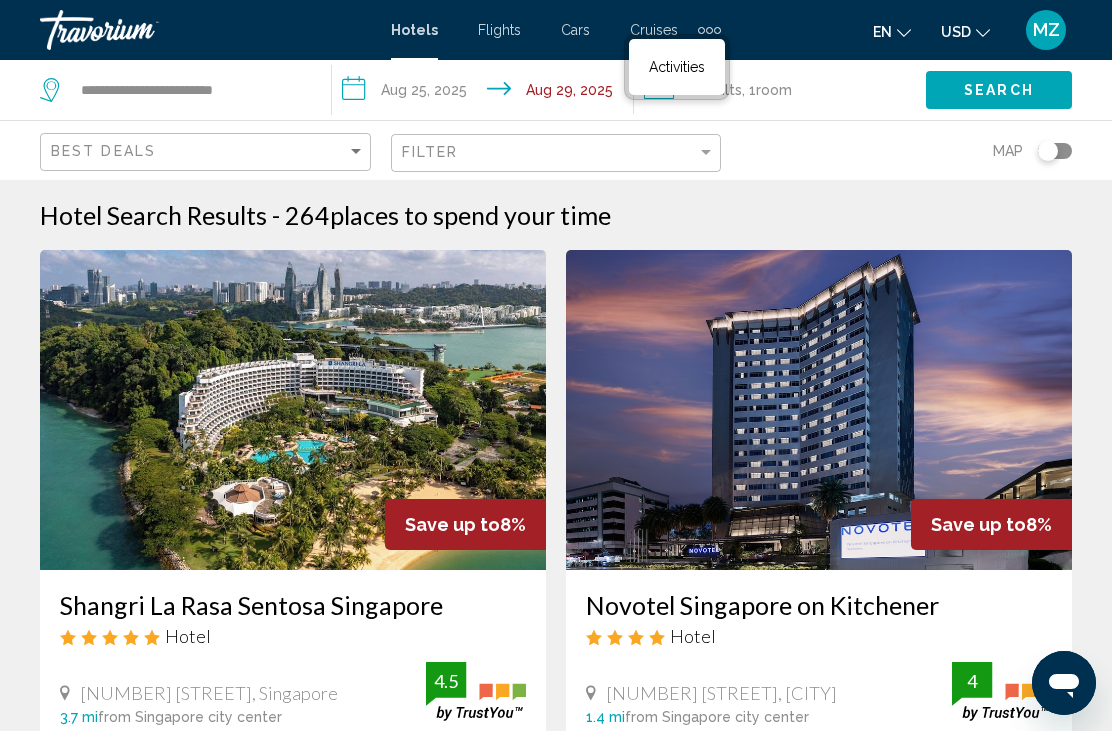 click on "Activities" at bounding box center [677, 67] 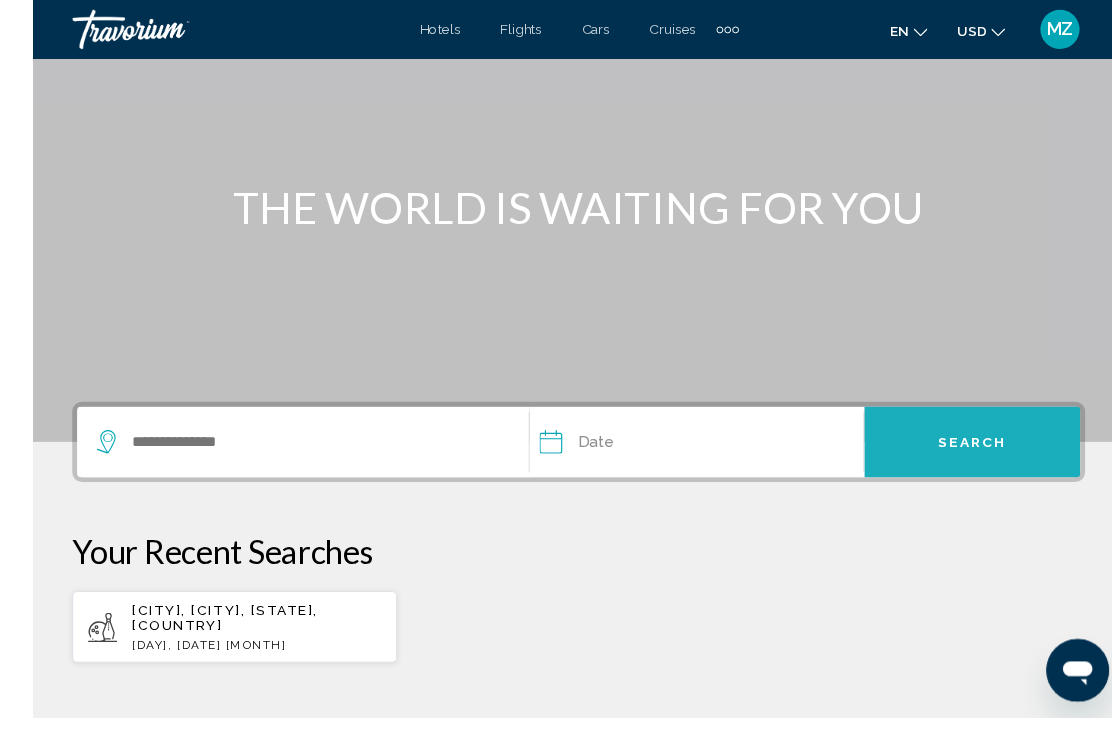 scroll, scrollTop: 161, scrollLeft: 0, axis: vertical 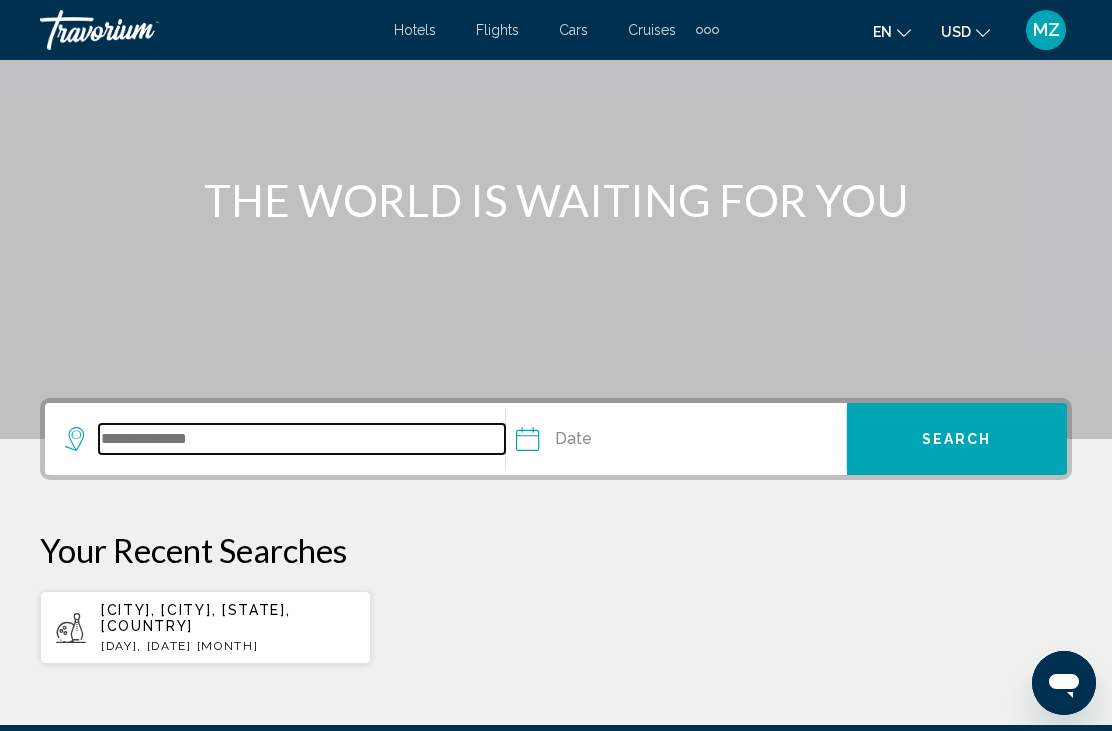 click at bounding box center [302, 439] 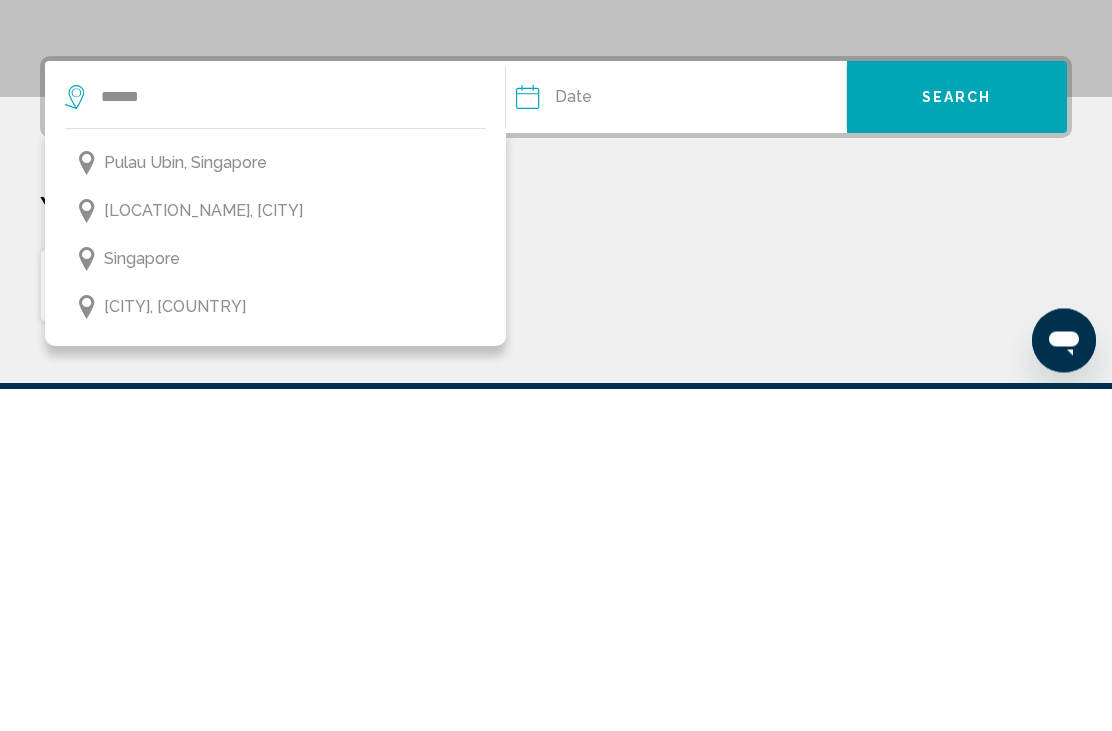 click on "[CITY], [COUNTRY]" at bounding box center [175, 650] 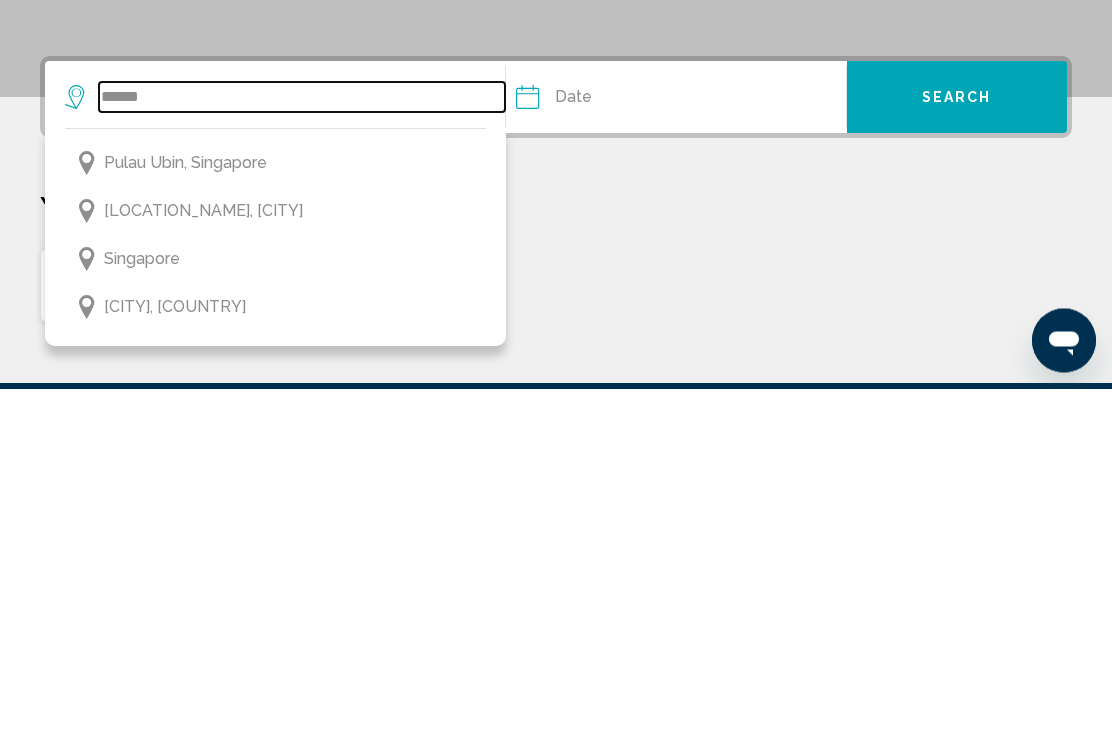 type on "**********" 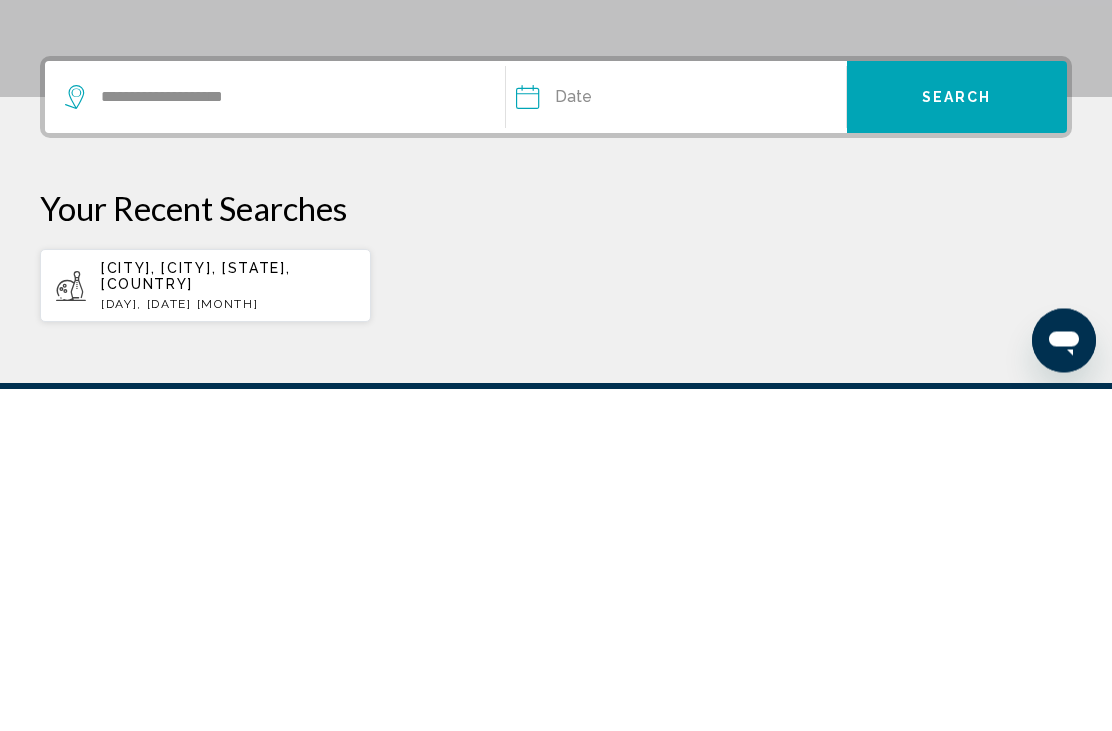 click at bounding box center [597, 443] 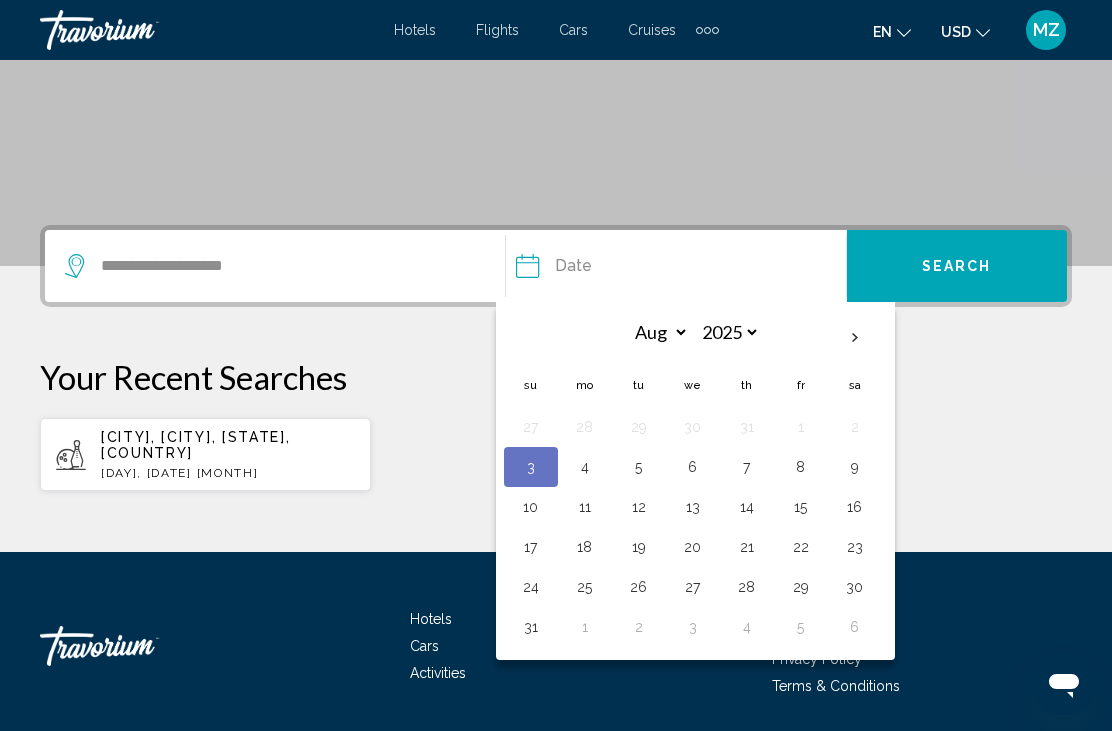 click on "25" at bounding box center [585, 587] 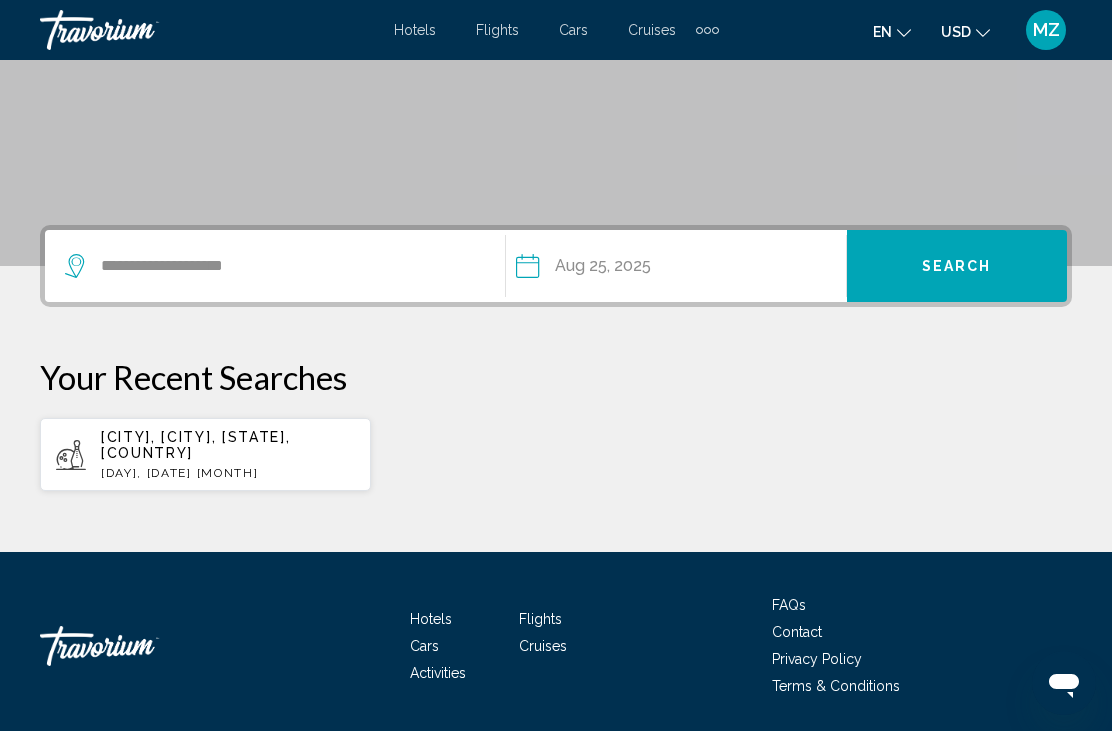 click on "Search" at bounding box center (957, 267) 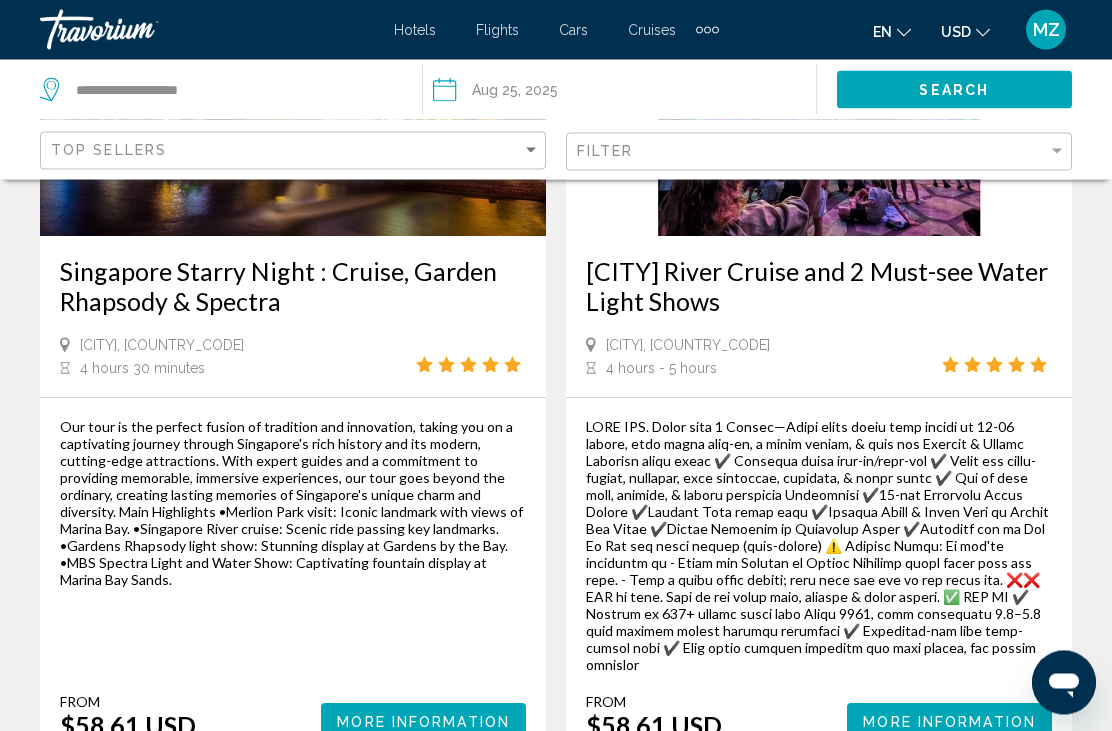 scroll, scrollTop: 334, scrollLeft: 0, axis: vertical 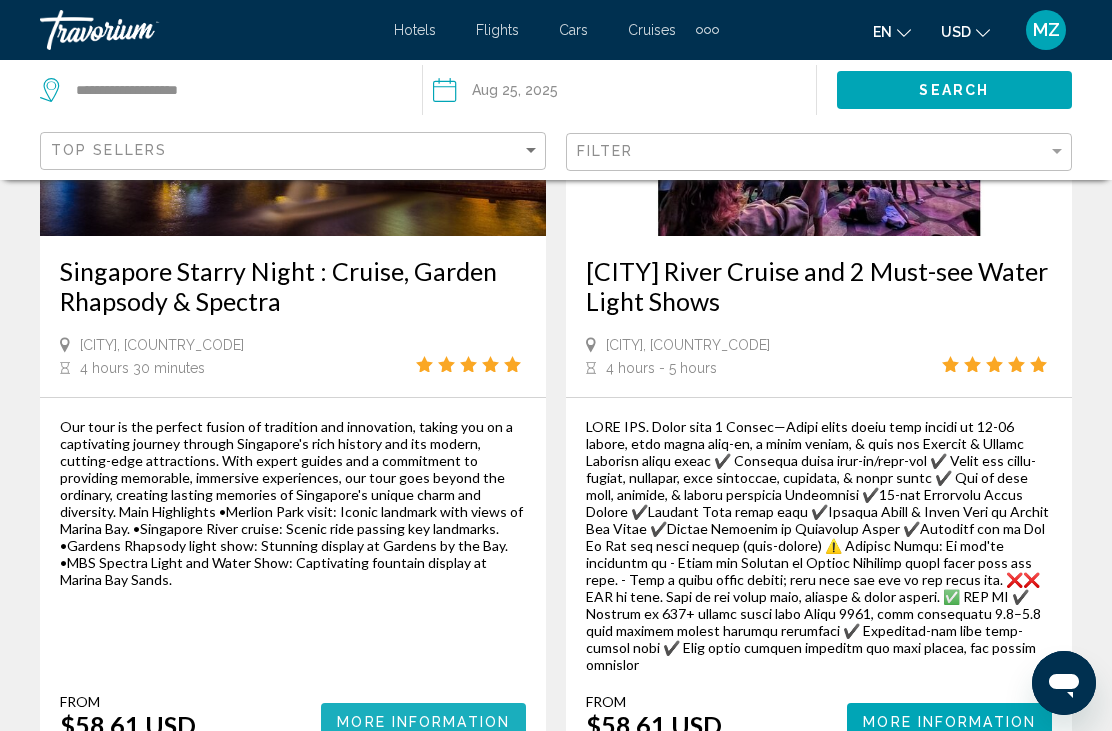 click on "More Information" at bounding box center (423, 722) 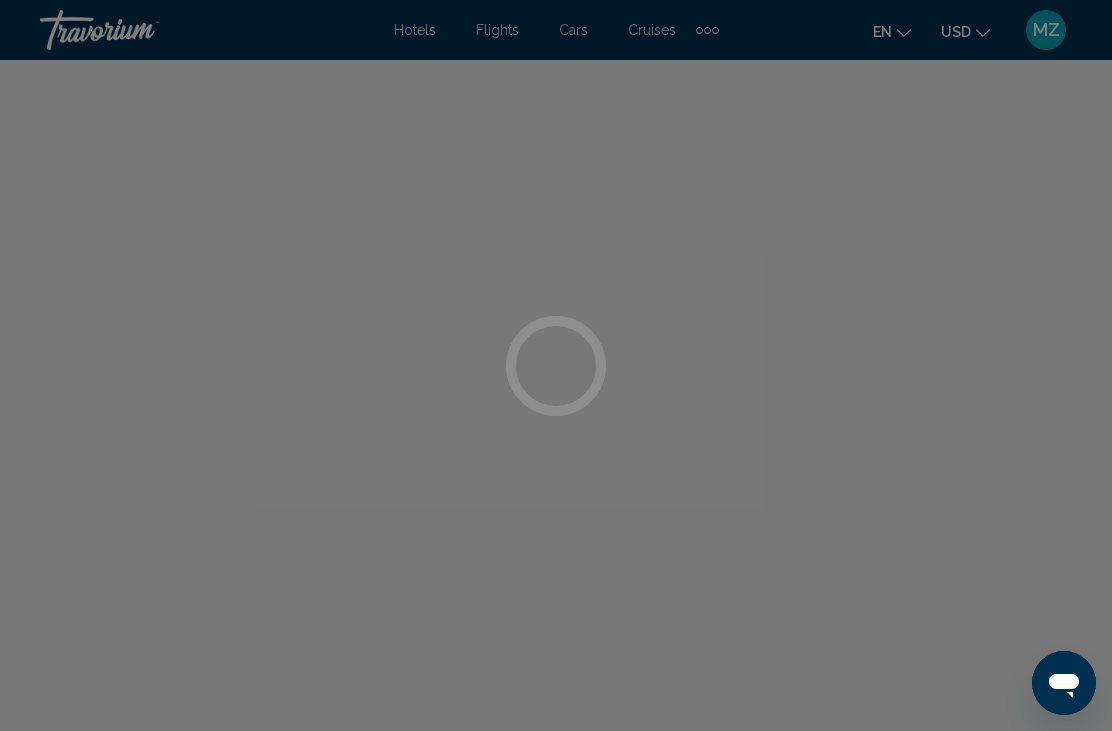 scroll, scrollTop: 0, scrollLeft: 0, axis: both 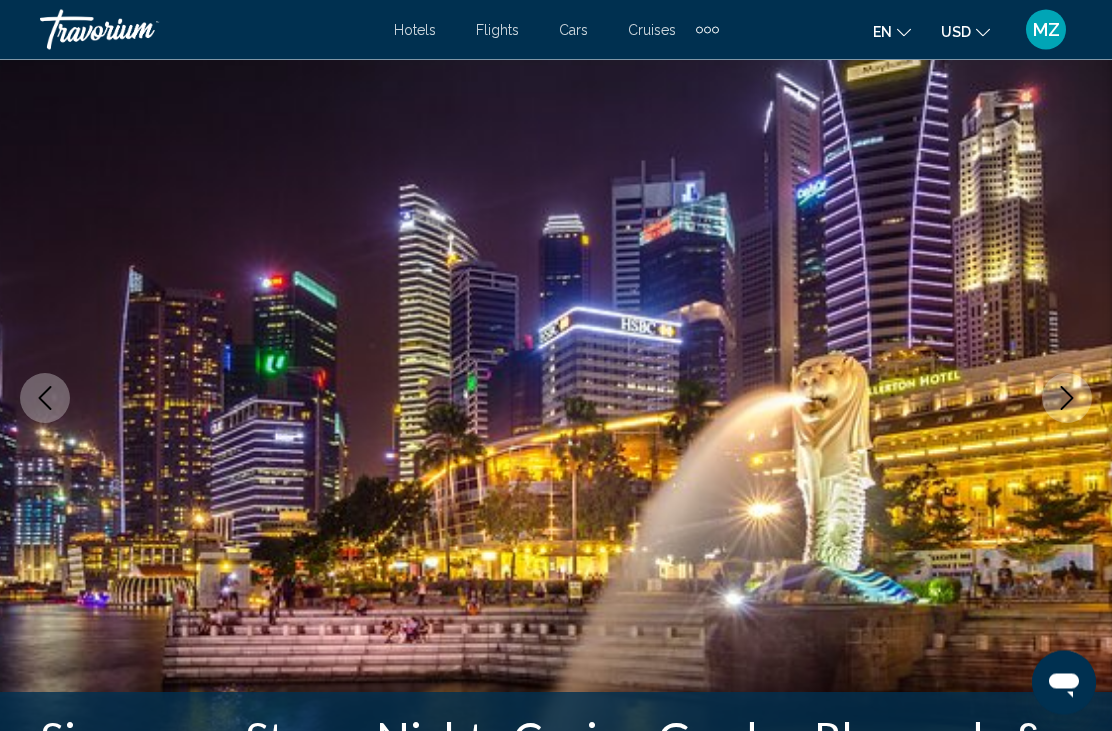 click 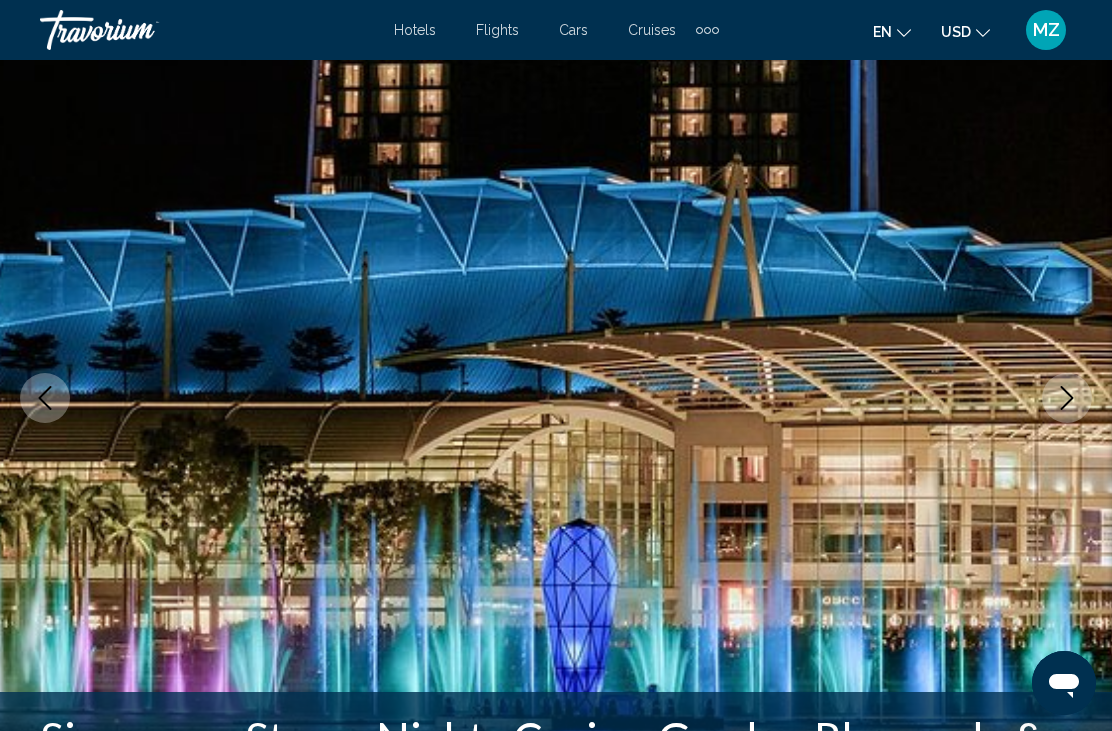click 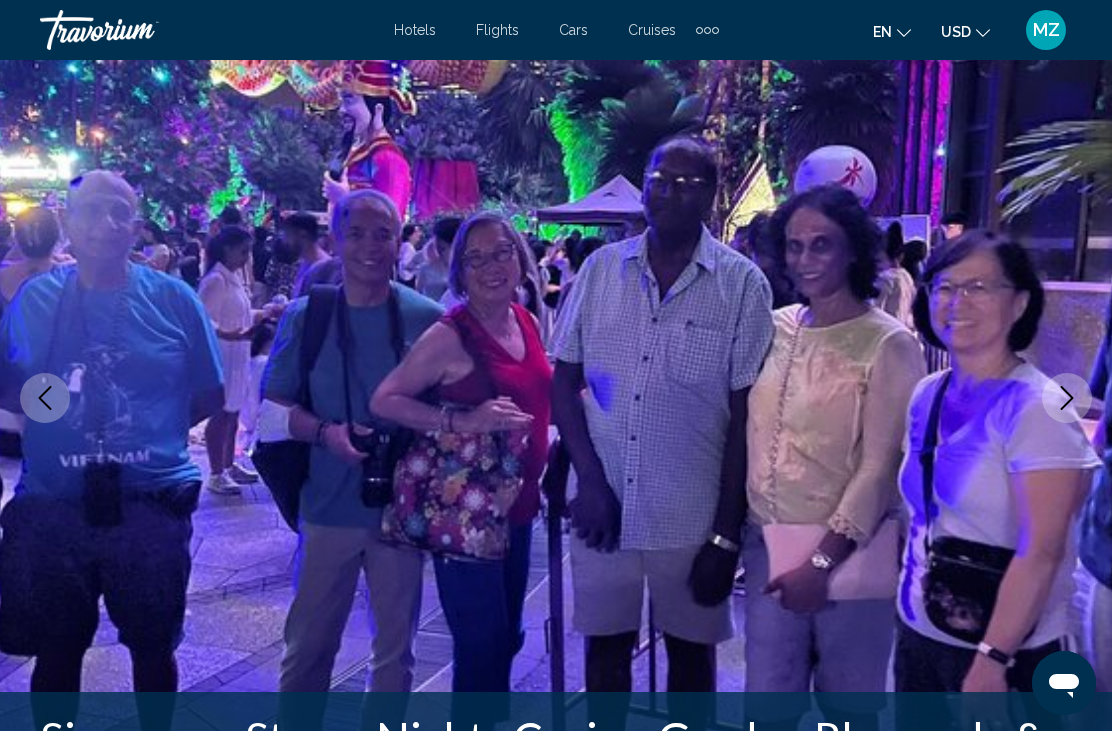 click at bounding box center [1067, 398] 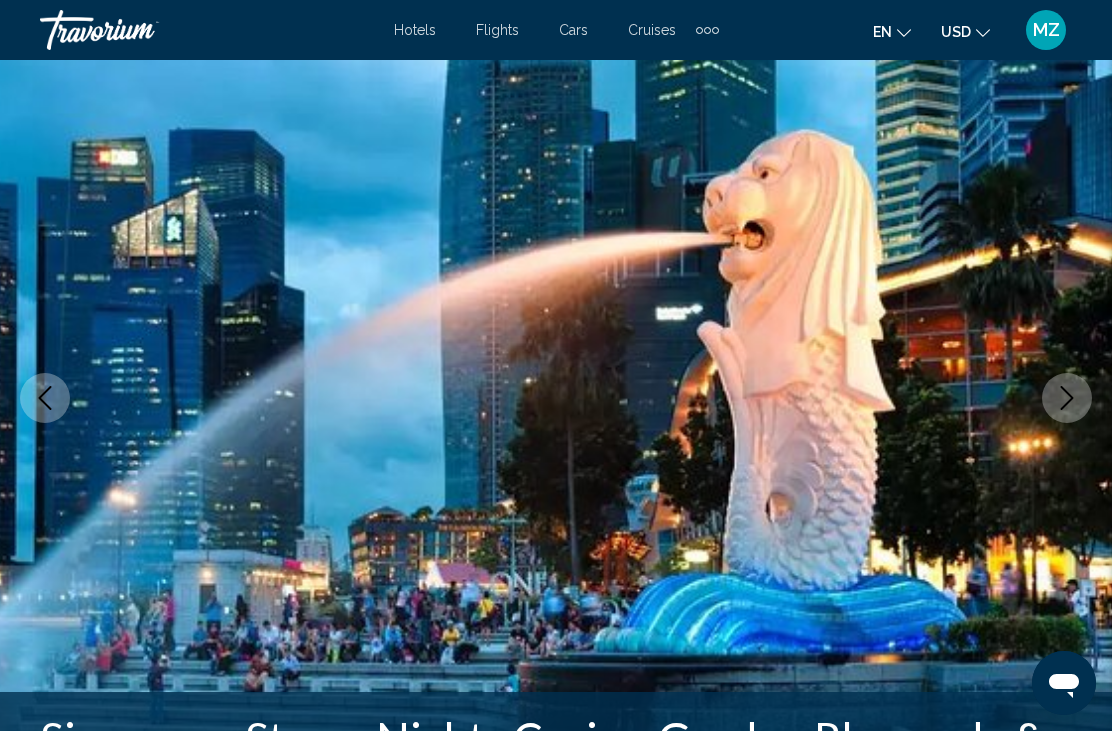click 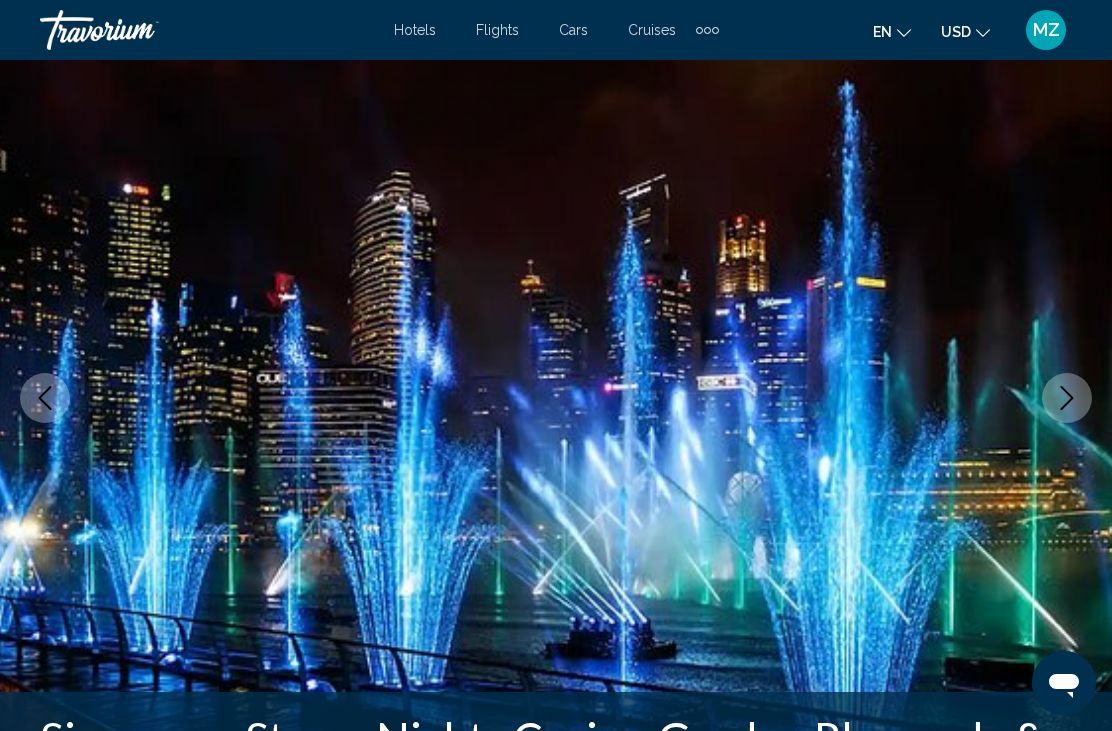 click 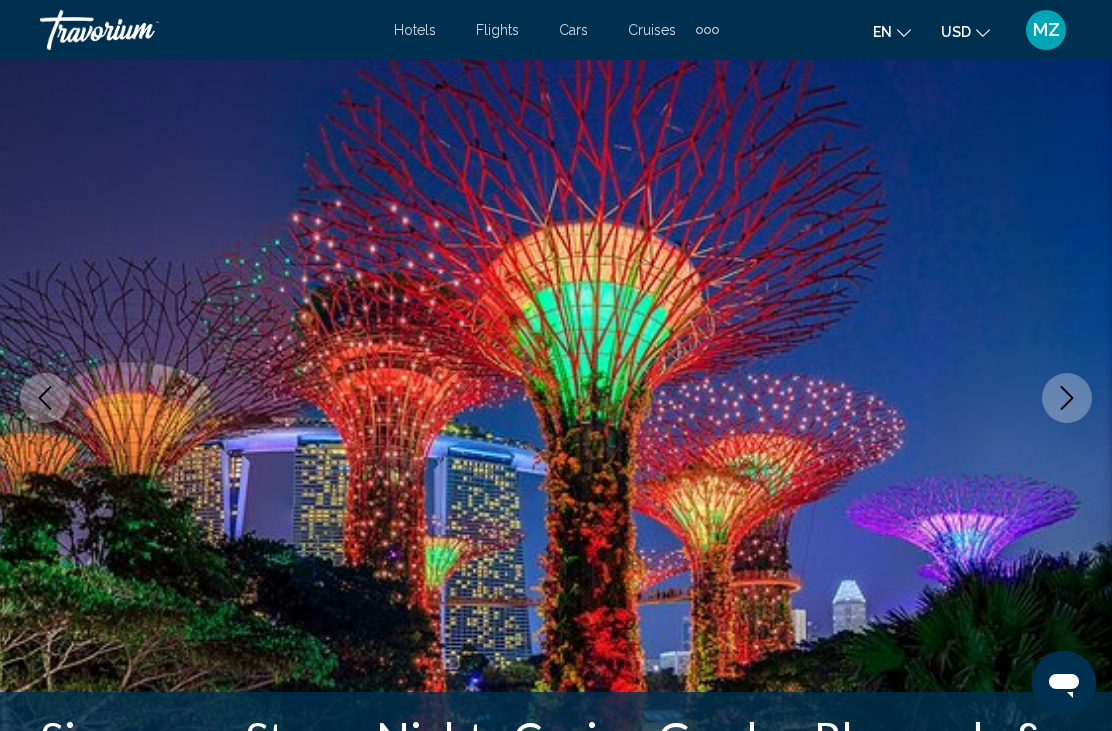 click 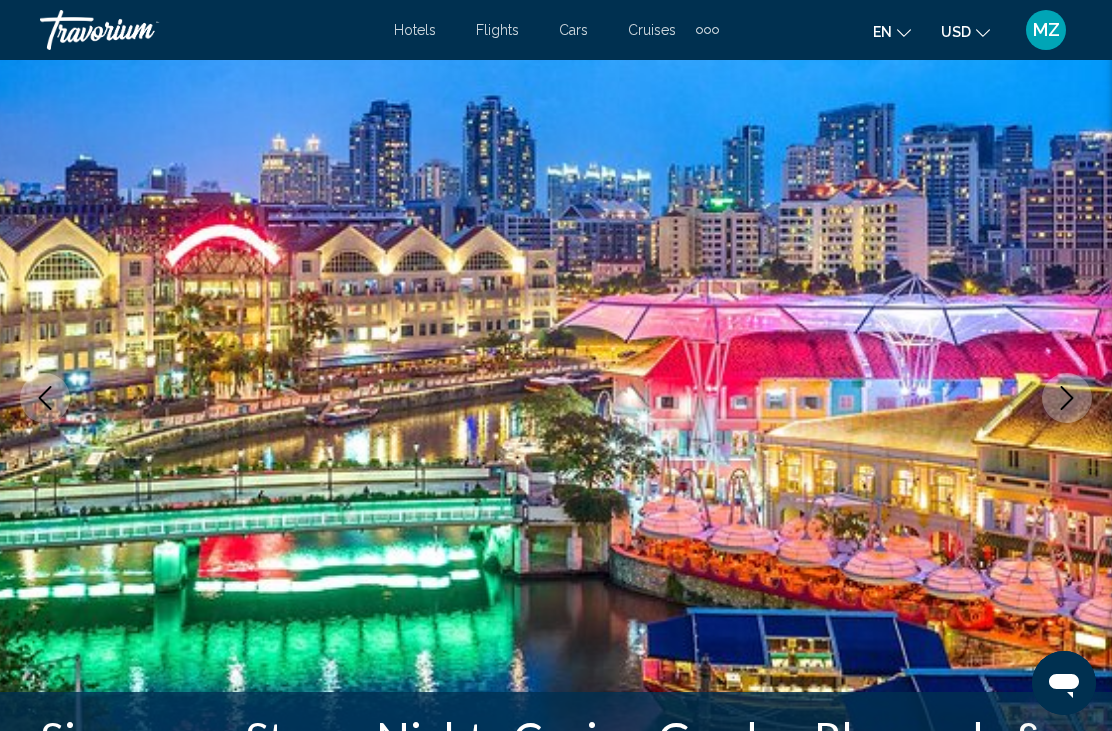 click 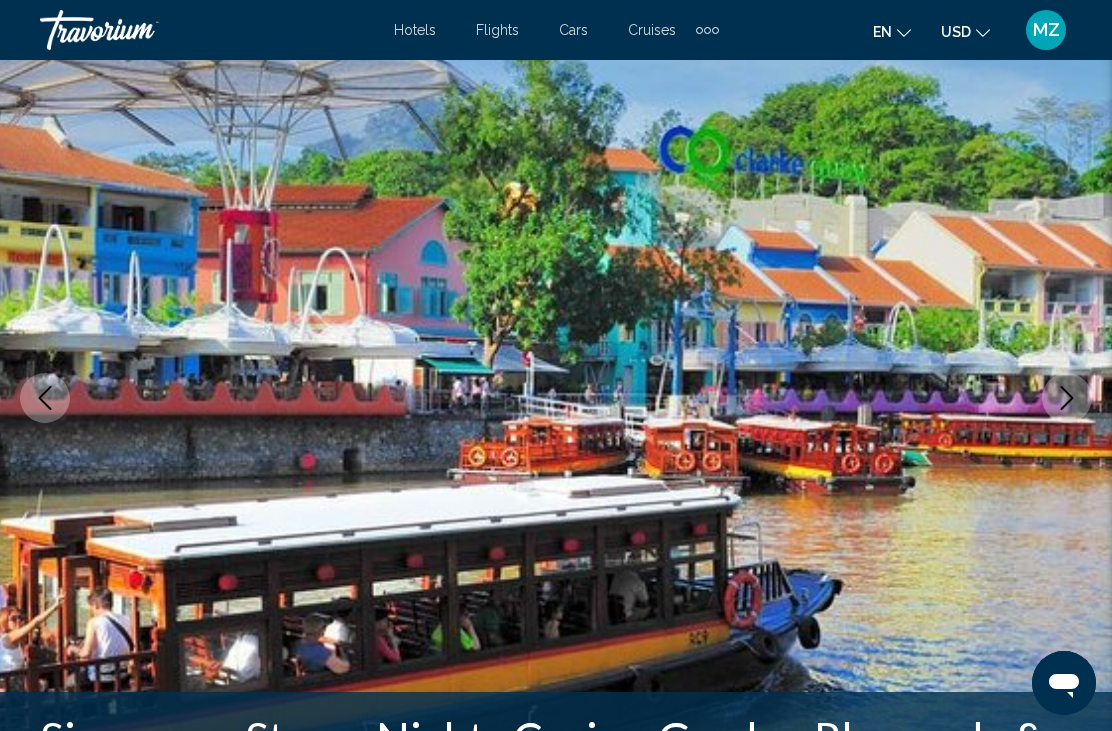 click 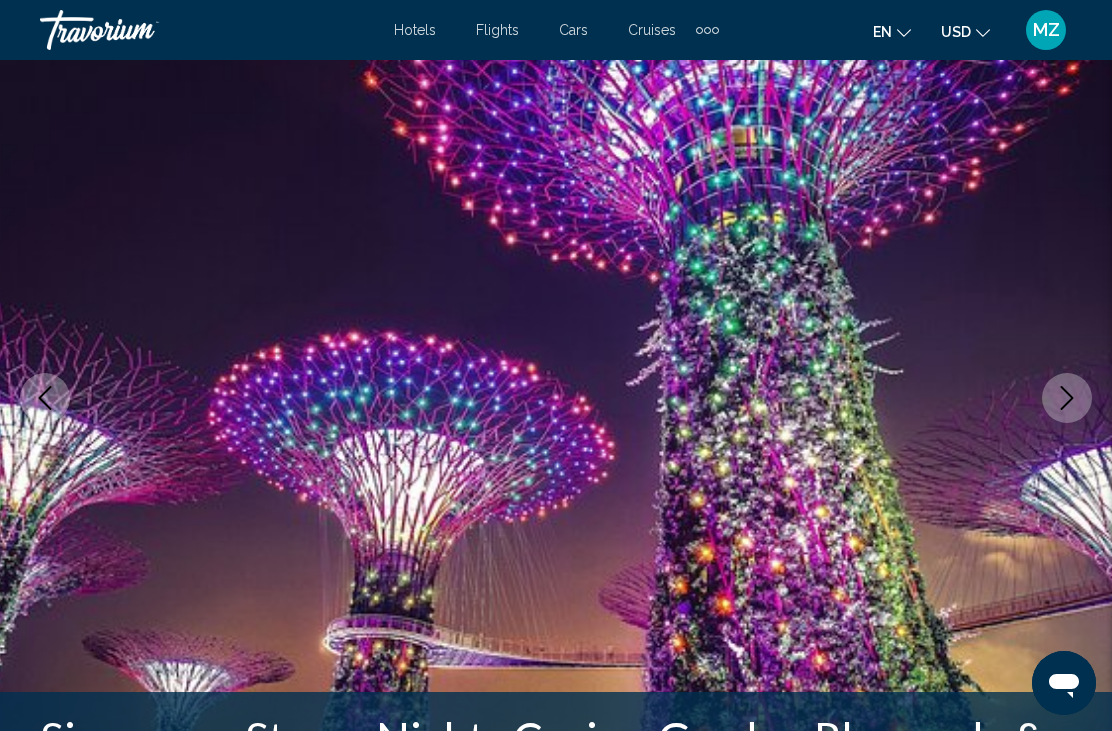 click at bounding box center [1067, 398] 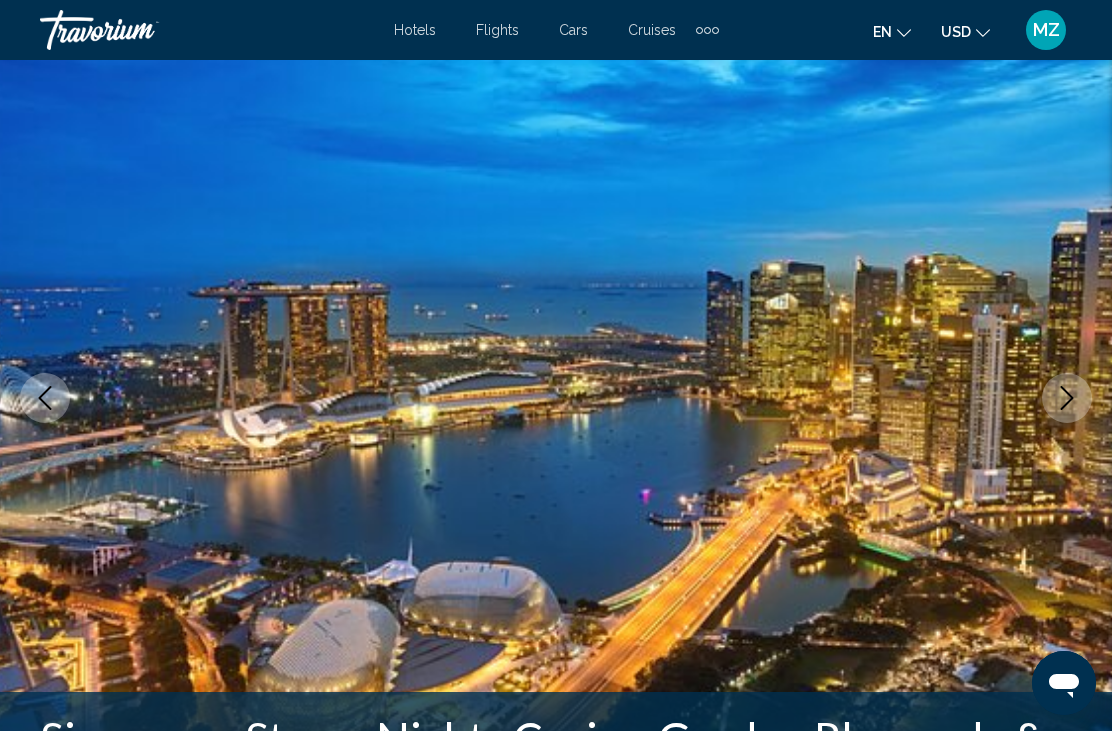 click 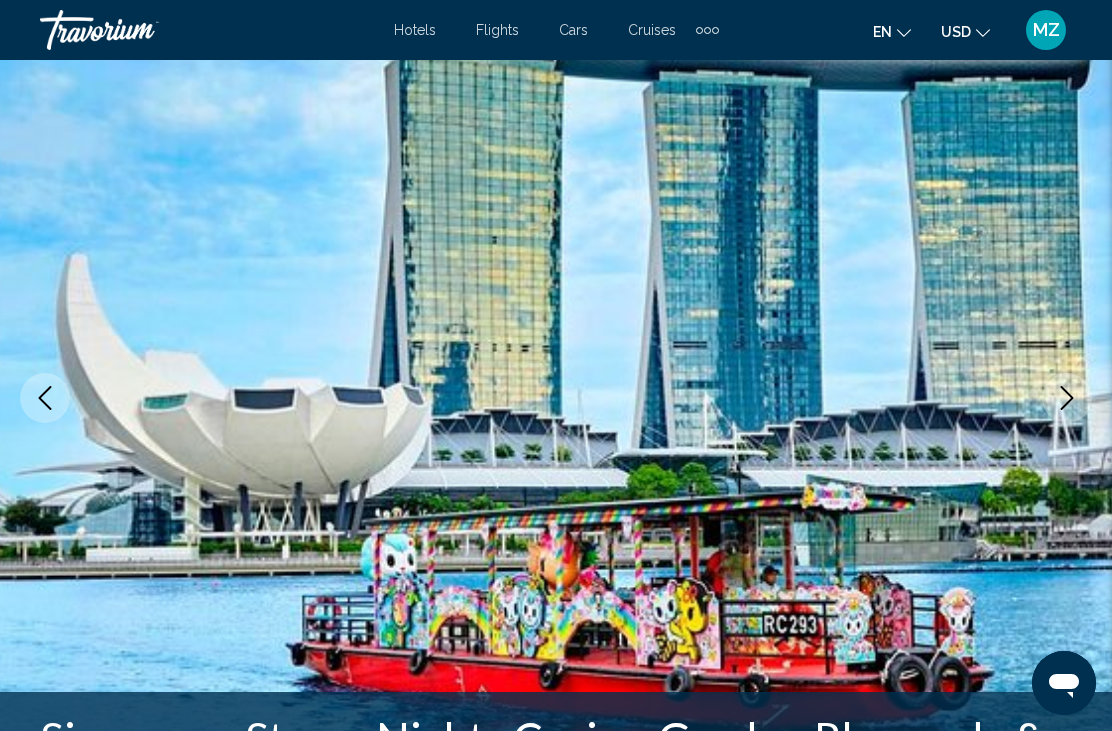 click 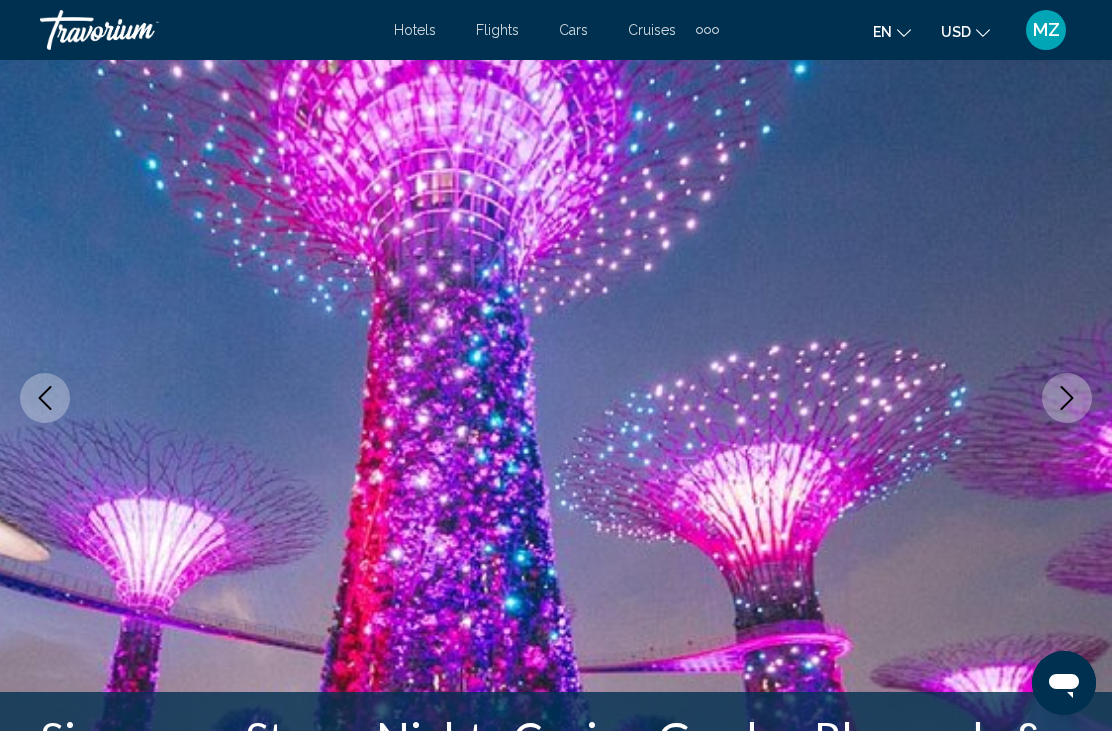 click 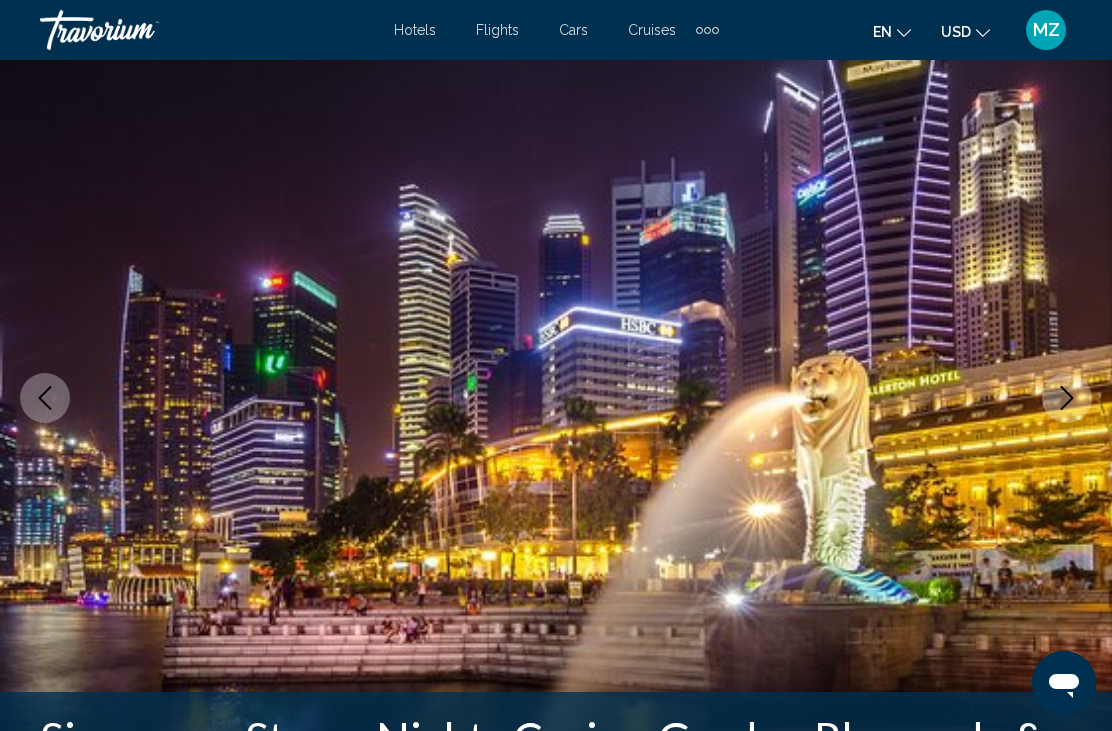 click at bounding box center [1067, 398] 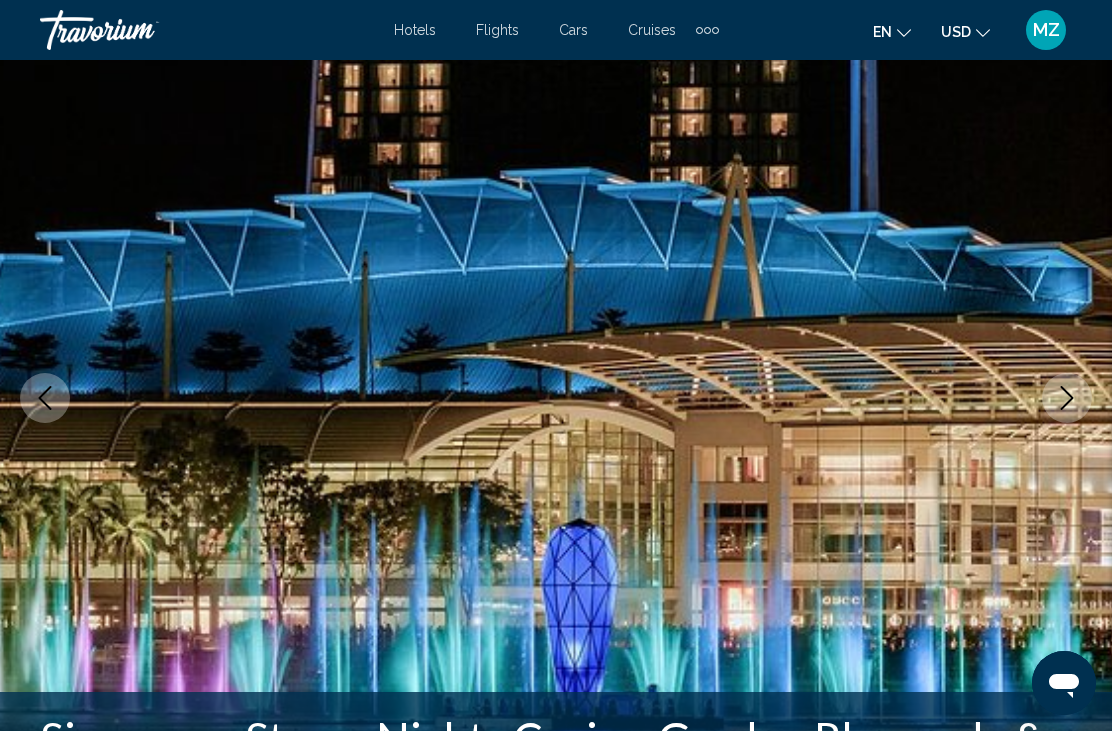 click at bounding box center (1067, 398) 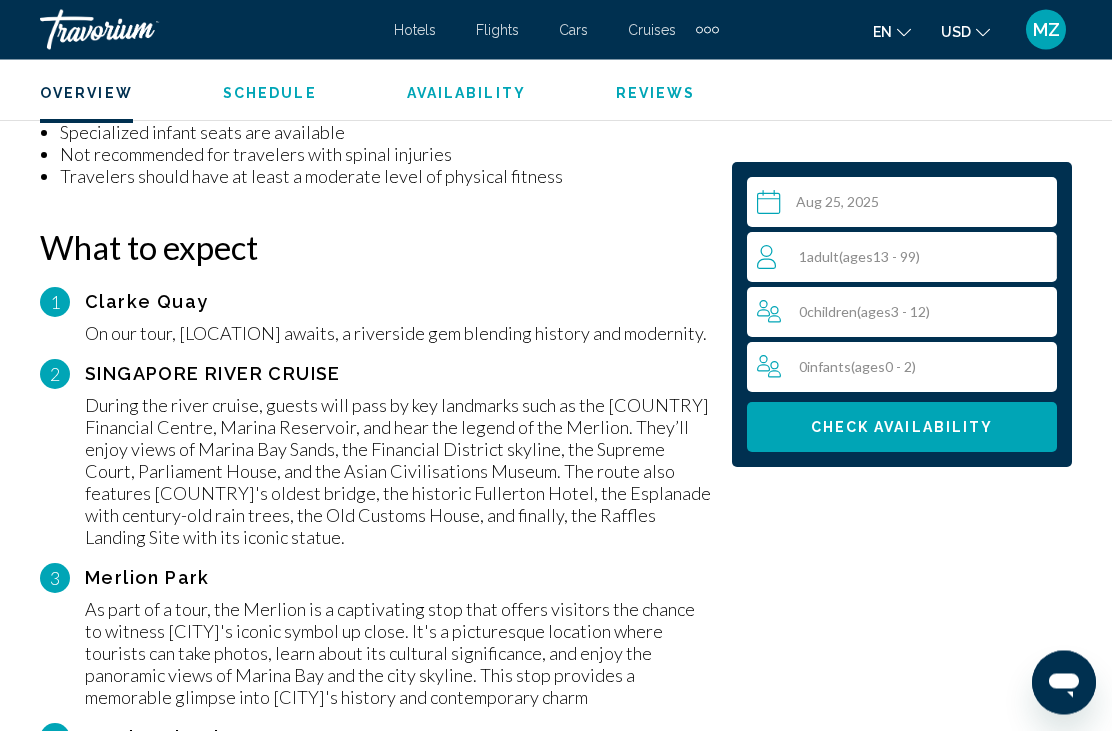 scroll, scrollTop: 2331, scrollLeft: 0, axis: vertical 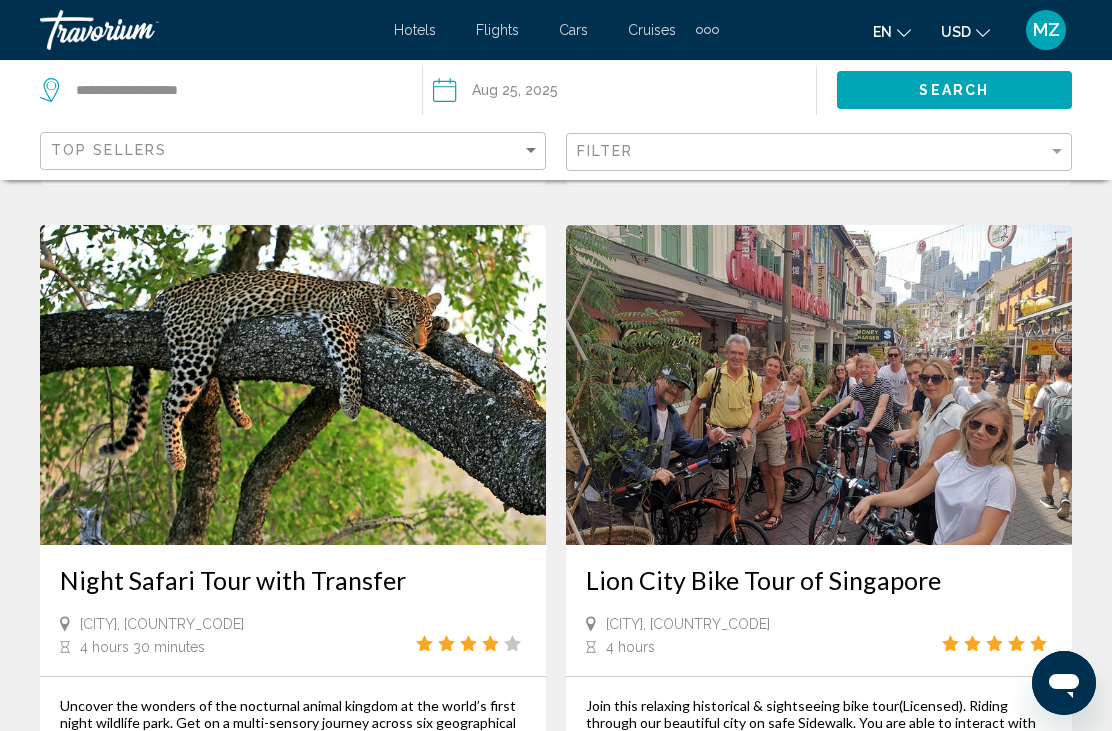 click at bounding box center (293, 385) 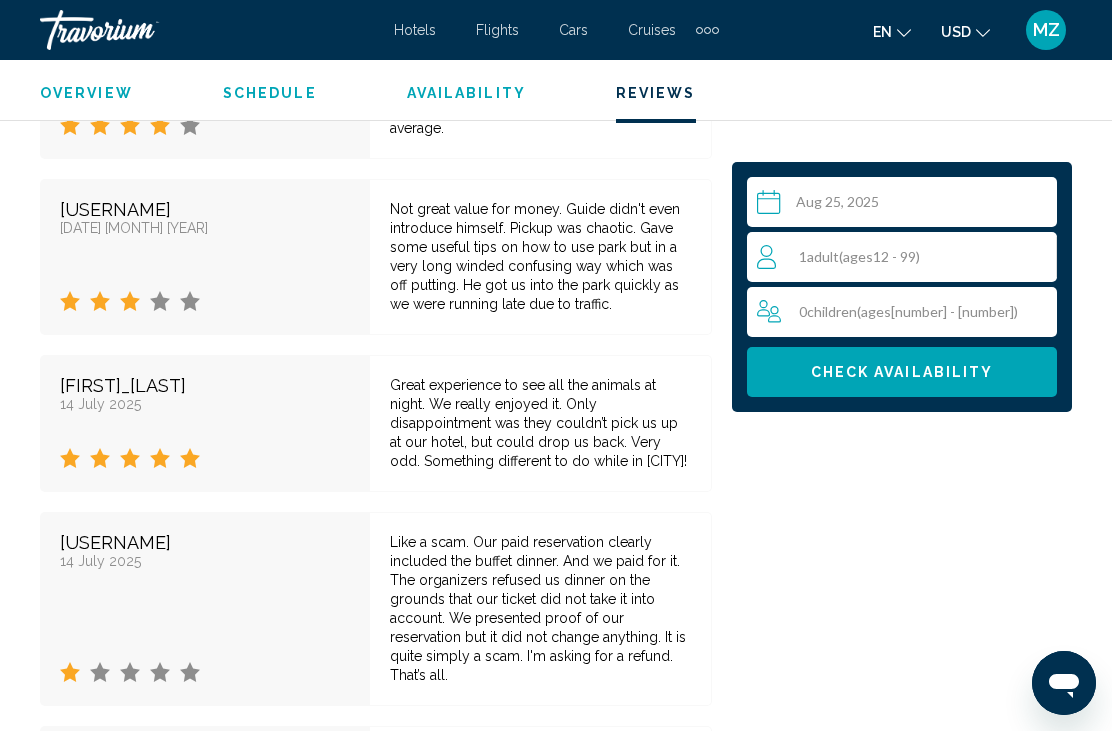 scroll, scrollTop: 4184, scrollLeft: 0, axis: vertical 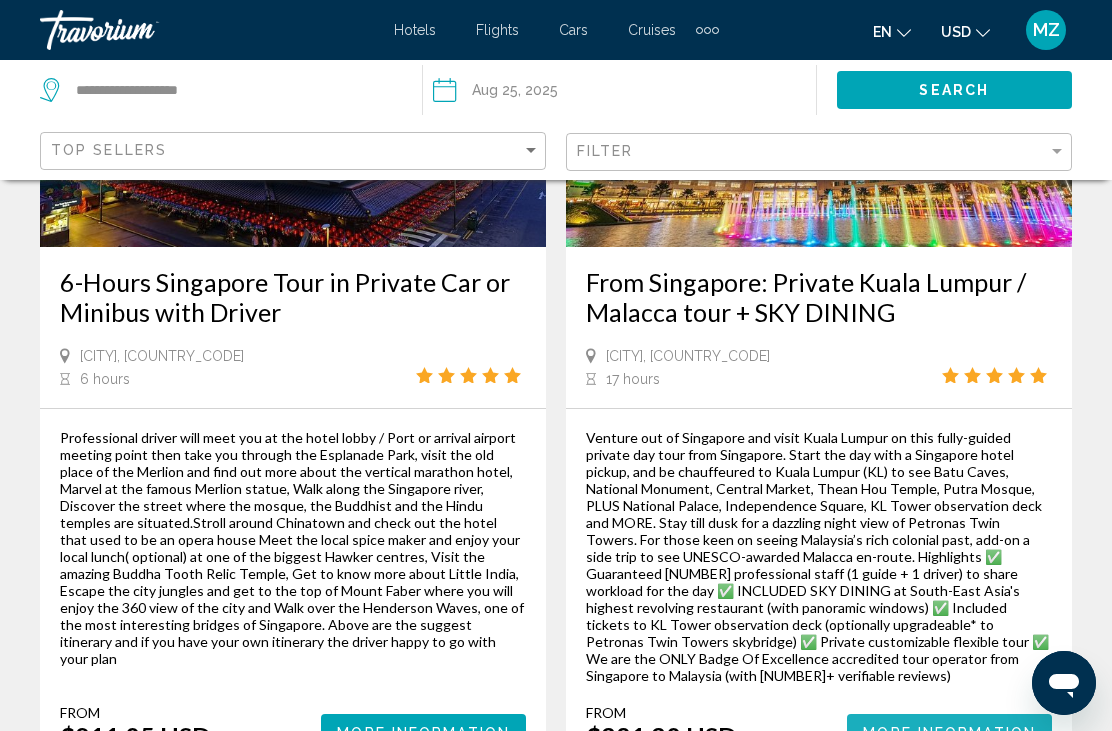 click on "More Information" at bounding box center (949, 733) 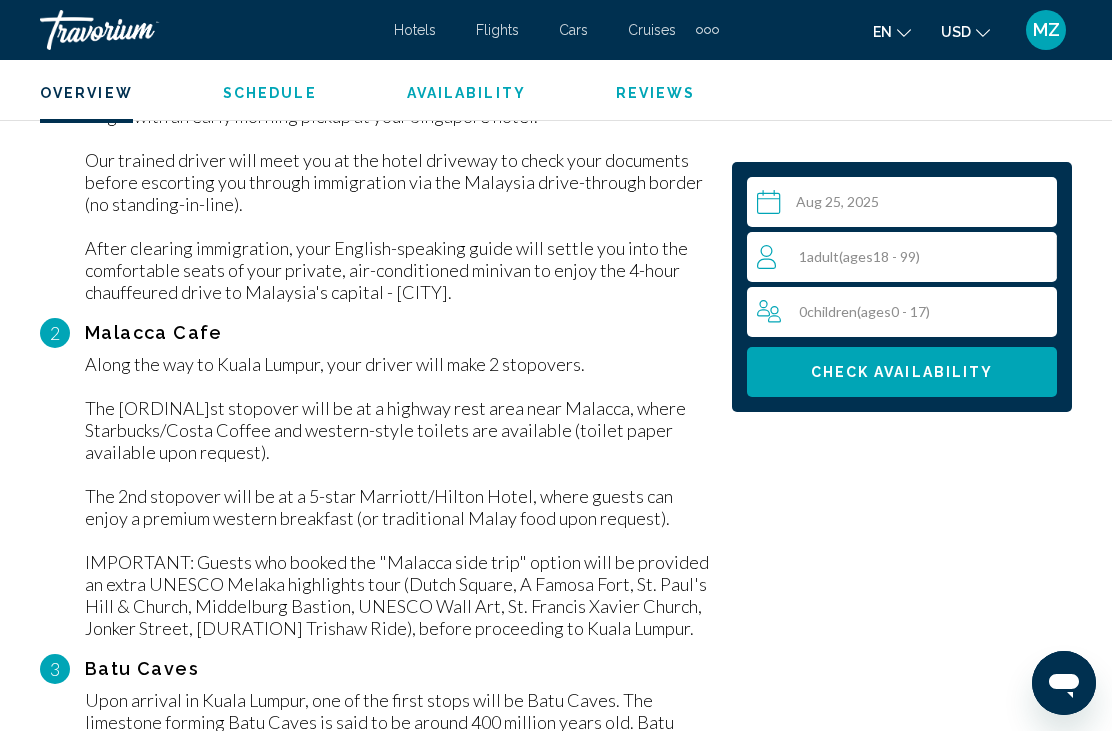 scroll, scrollTop: 3673, scrollLeft: 0, axis: vertical 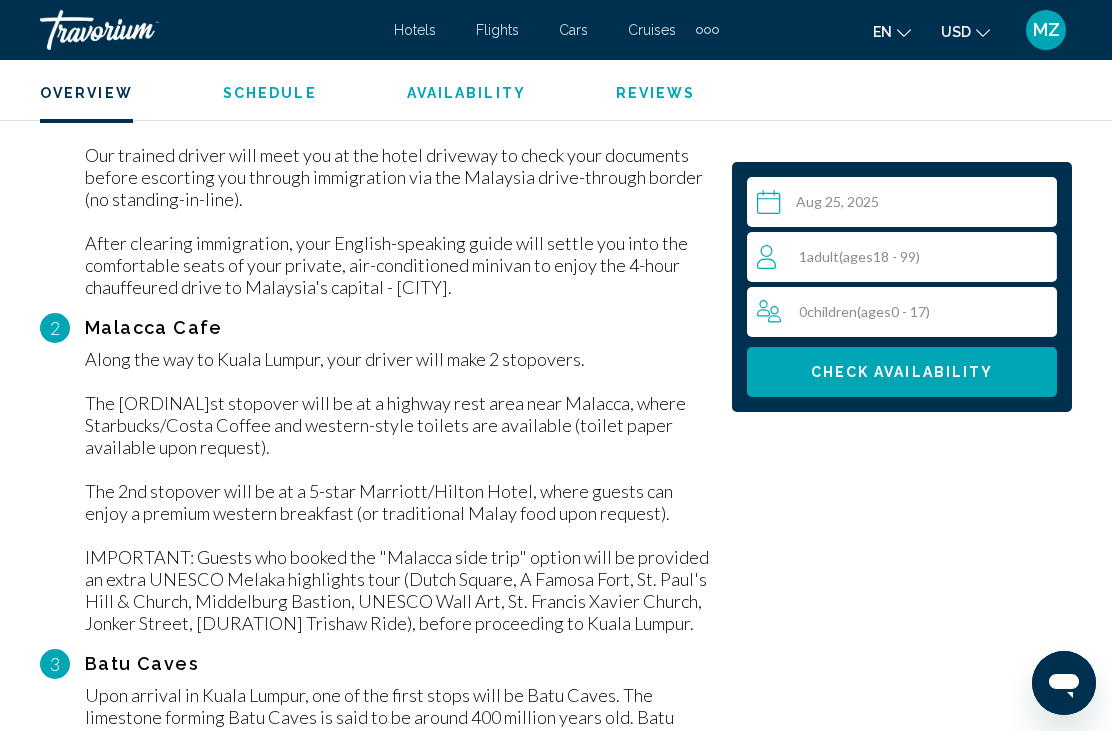 click on "Batu Caves" at bounding box center [398, 664] 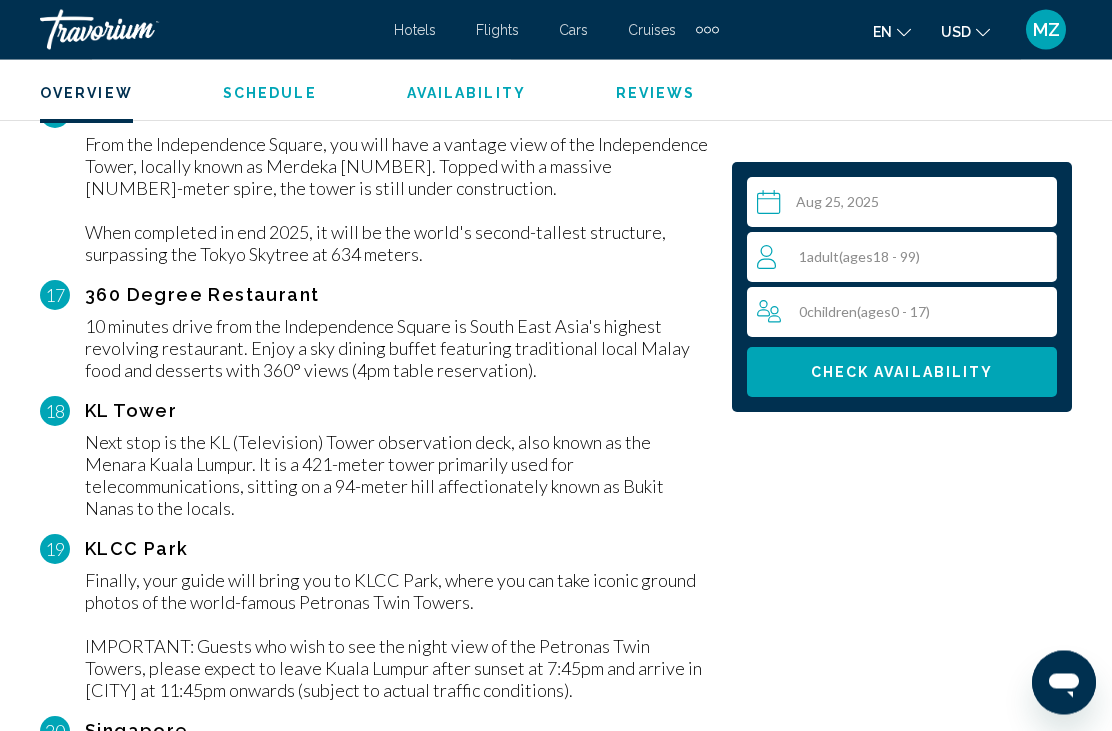 scroll, scrollTop: 6684, scrollLeft: 0, axis: vertical 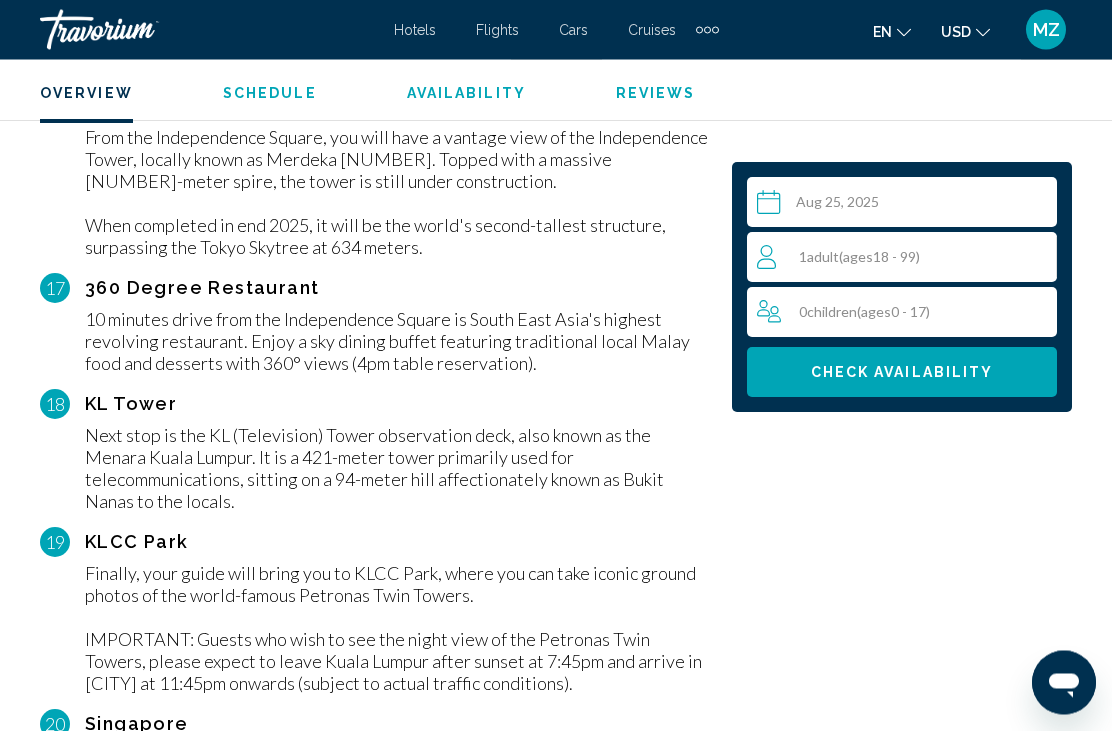 click on "Select a date Aug 25, 2025 Aug *** *** *** *** *** *** *** *** *** *** *** *** 2025 **** **** **** **** **** **** **** **** **** **** **** **** **** **** **** **** **** **** **** **** **** **** **** **** **** **** **** **** **** **** **** **** **** **** **** **** **** **** **** **** **** **** **** **** **** **** **** **** **** **** **** **** **** **** **** **** Su Mo Tu We Th Fr Sa 27 28 29 30 31 1 2 3 4 5 6 7 8 9 10 11 12 13 14 15 16 17 18 19 20 21 22 23 24 25 26 27 28 29 30 31 1 2 3 4 5 6 * * * * * * * * * ** ** ** ** ** ** ** ** ** ** ** ** ** ** ** ** ** ** ** ** ** ** ** ** ** ** ** ** ** ** ** ** ** ** ** ** ** ** ** ** ** ** ** ** ** ** ** ** ** ** ** ** ** ** ** ** ** ** ** ** ** ** ** ** **
1 Adult Adults ( ages 18 - 99)
0 Child Children ( ages 0 - 17) Check Availability" at bounding box center [902, -268] 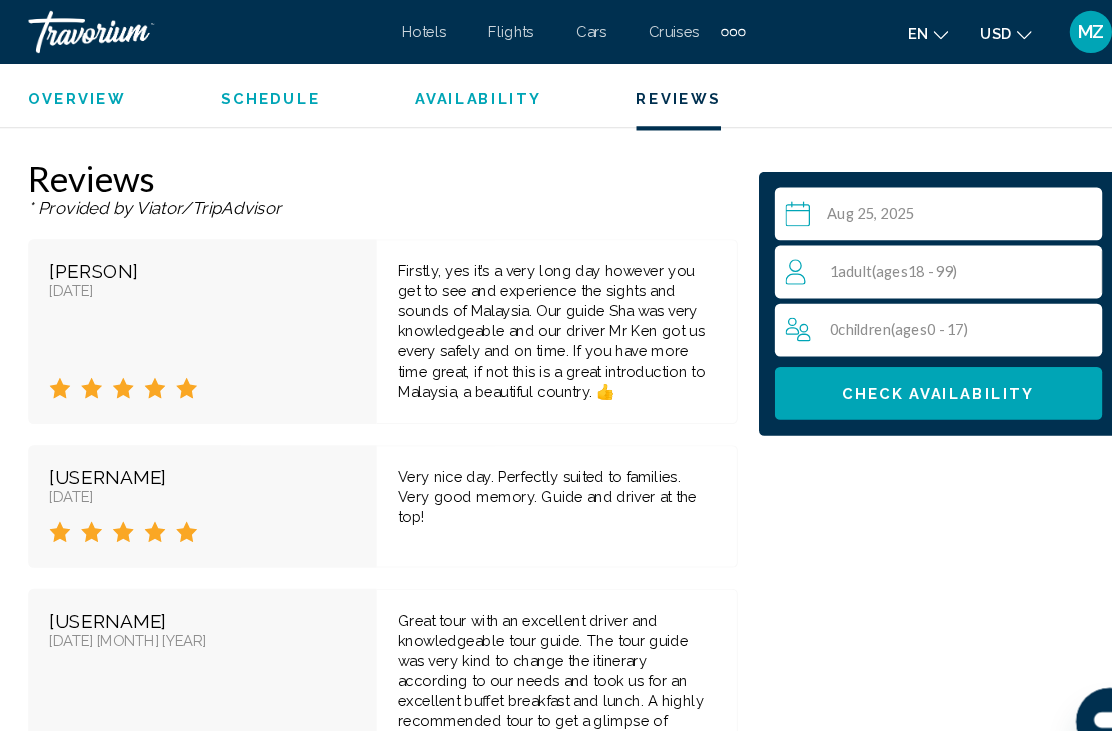 scroll, scrollTop: 8274, scrollLeft: 0, axis: vertical 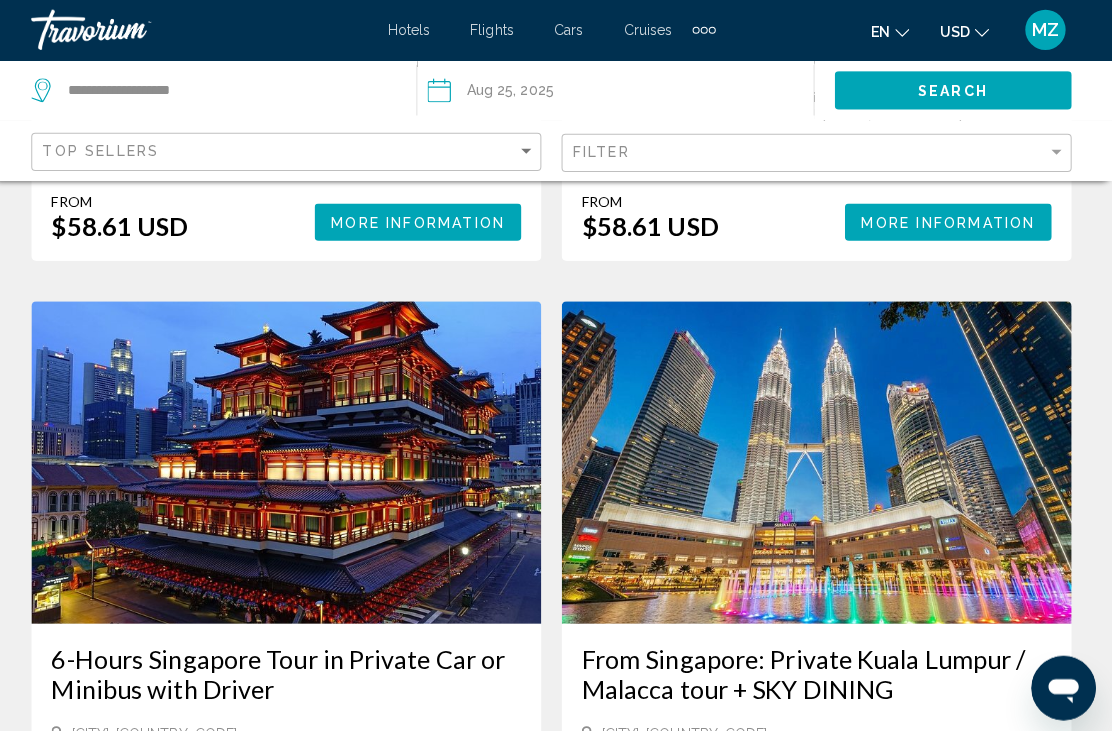 click at bounding box center (293, 459) 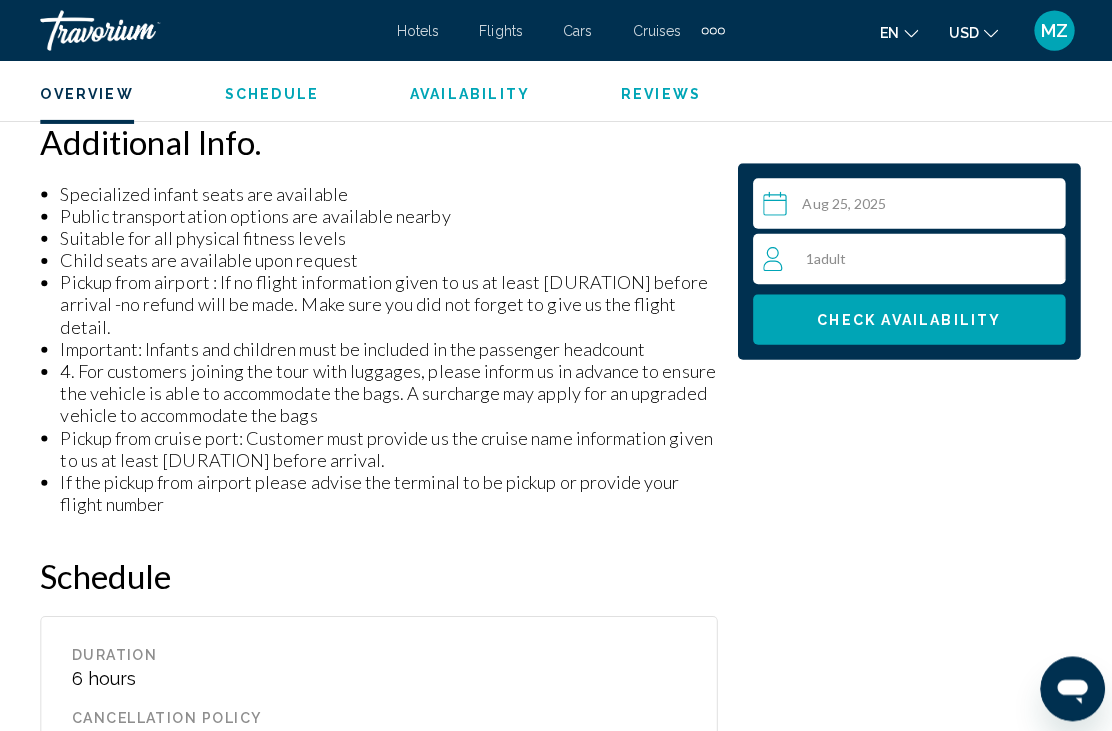 scroll, scrollTop: 2282, scrollLeft: 0, axis: vertical 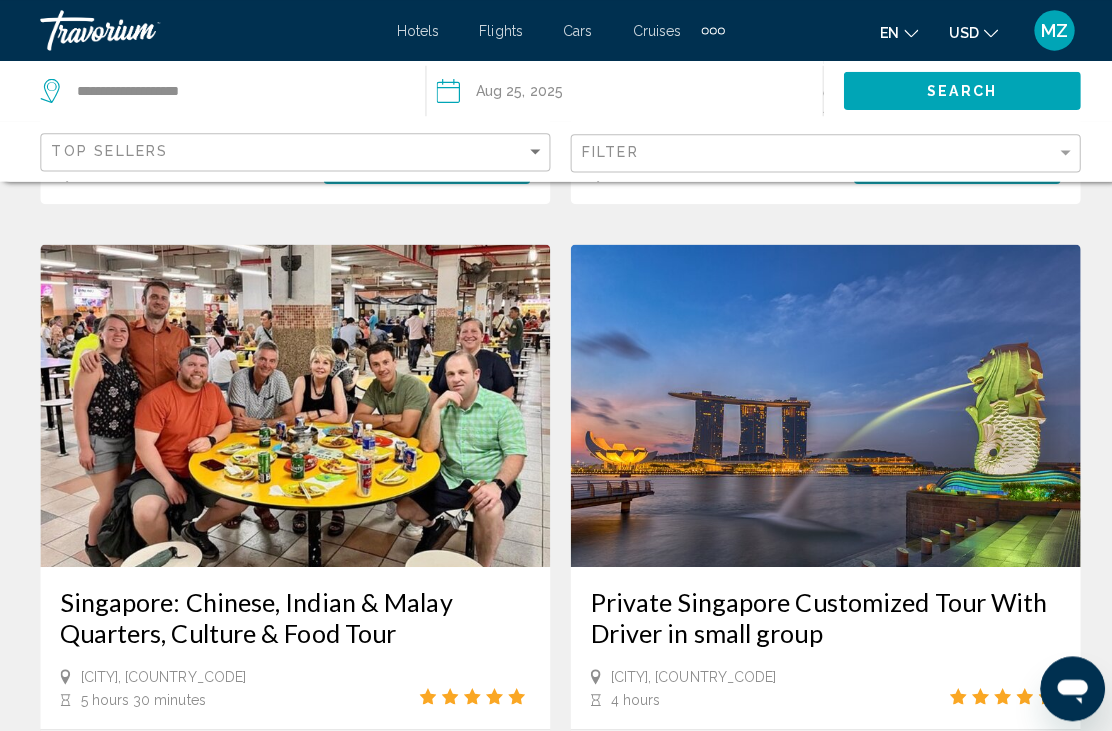 click at bounding box center (819, 402) 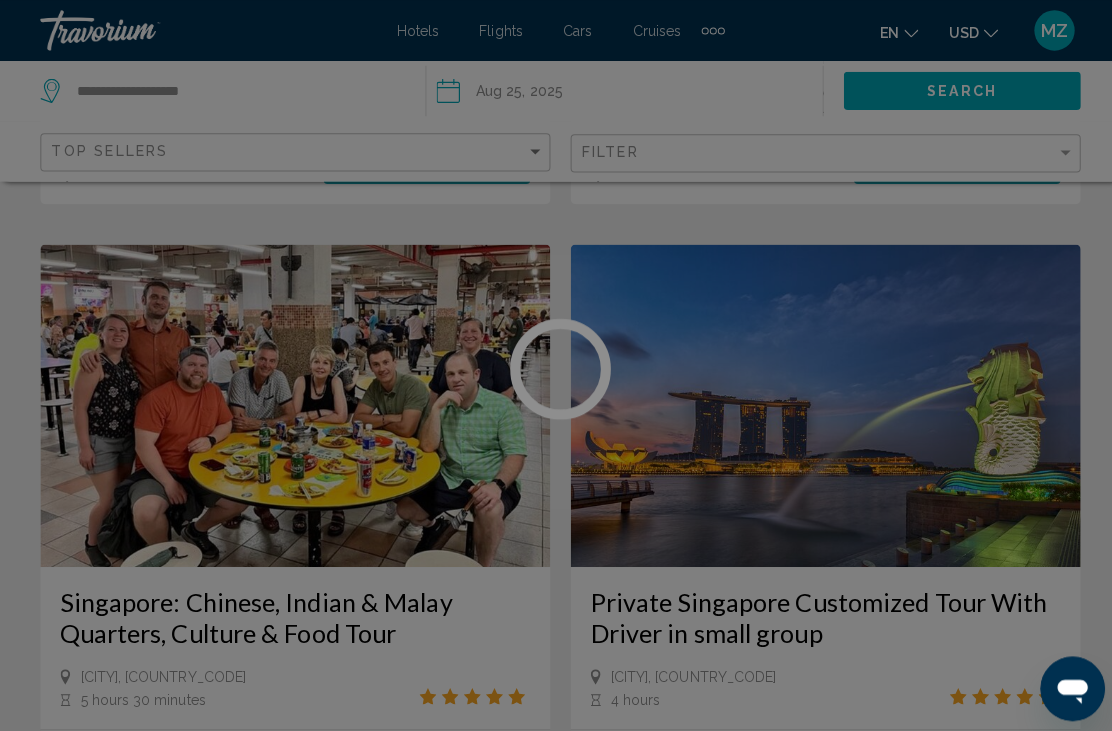 scroll, scrollTop: 2511, scrollLeft: 0, axis: vertical 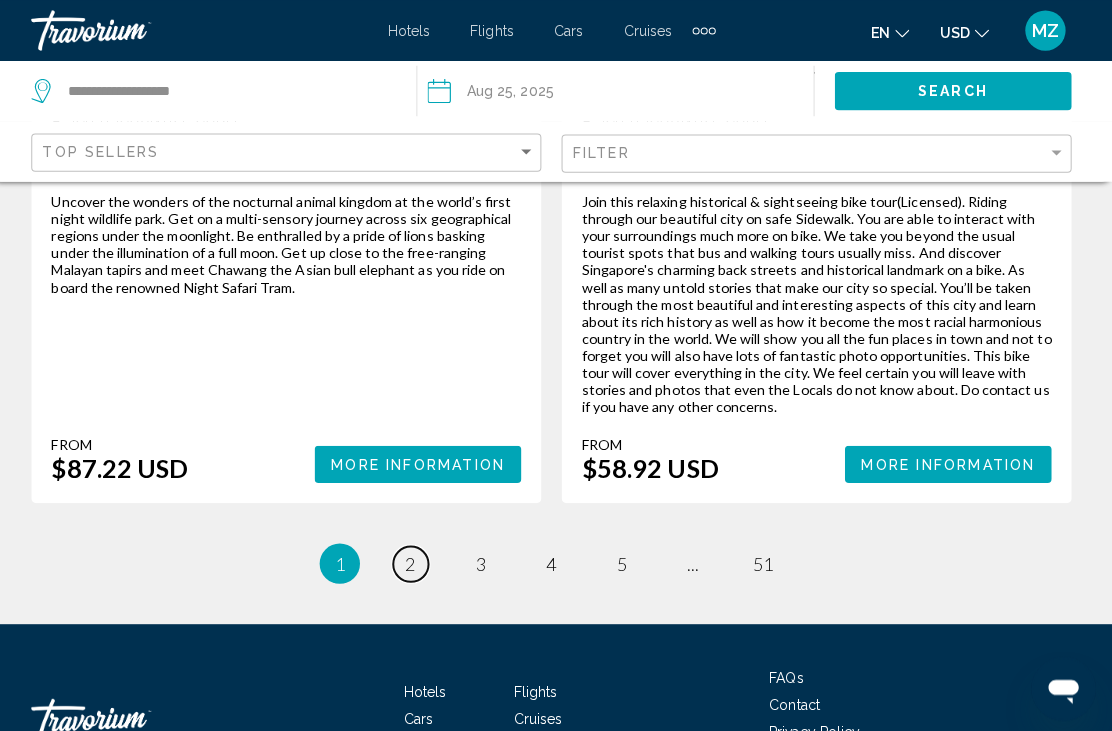 click on "page  2" at bounding box center [416, 559] 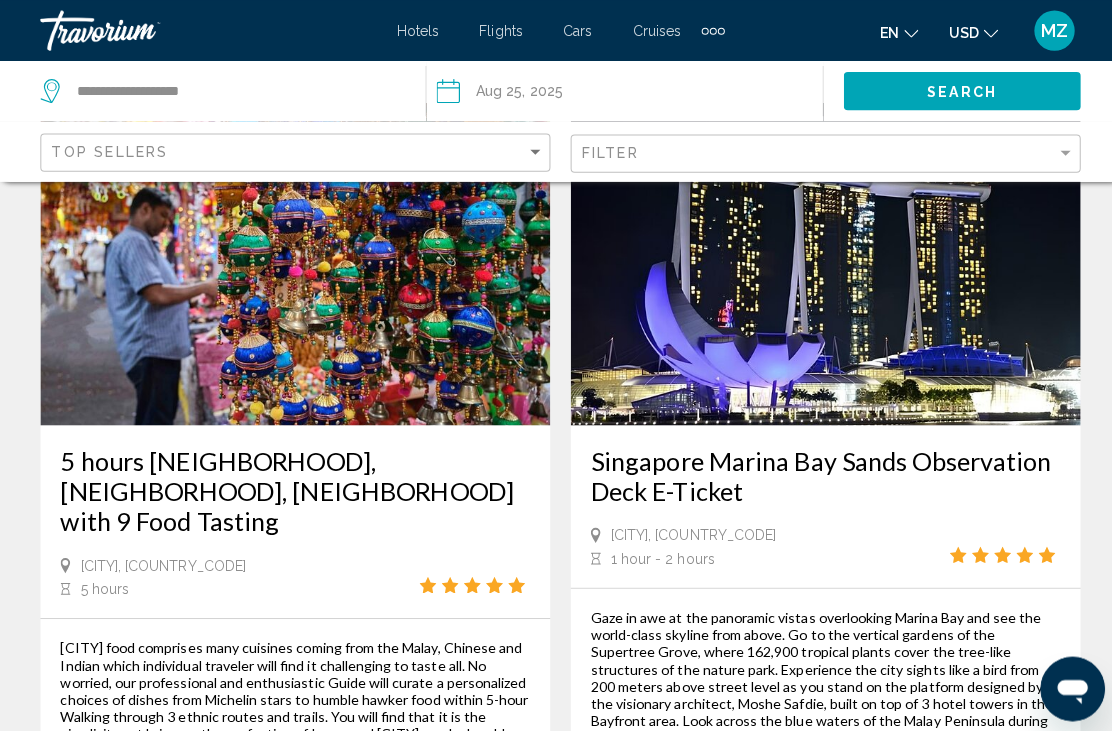 scroll, scrollTop: 4153, scrollLeft: 0, axis: vertical 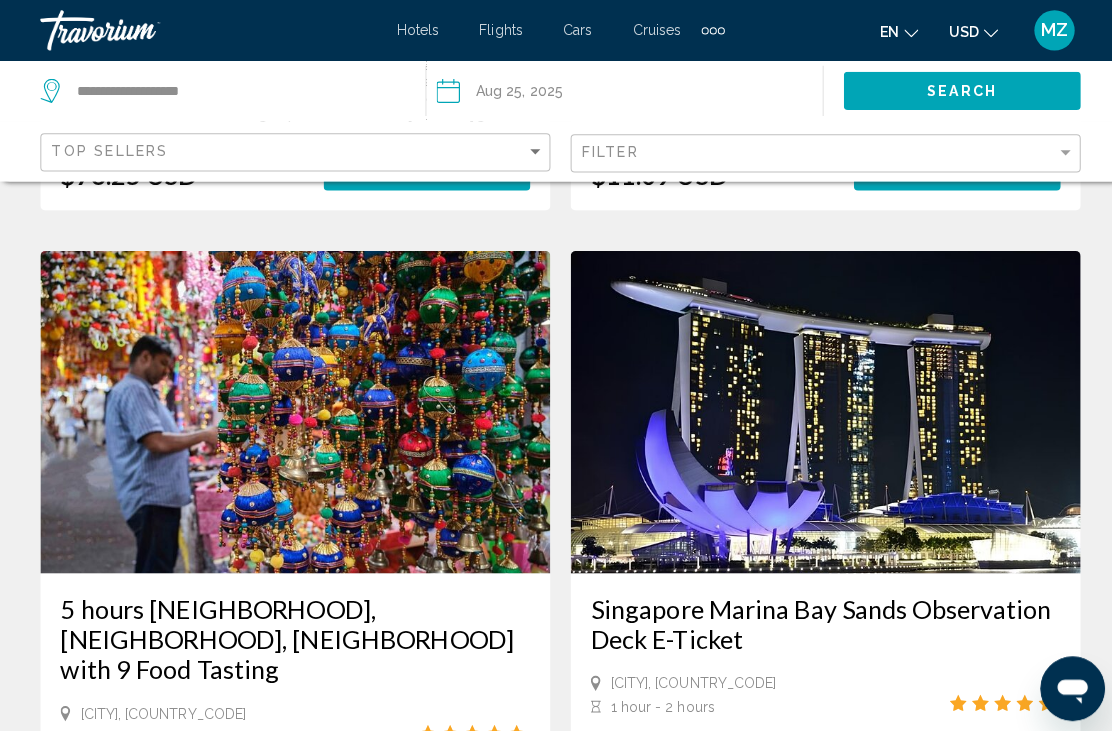 click at bounding box center [819, 409] 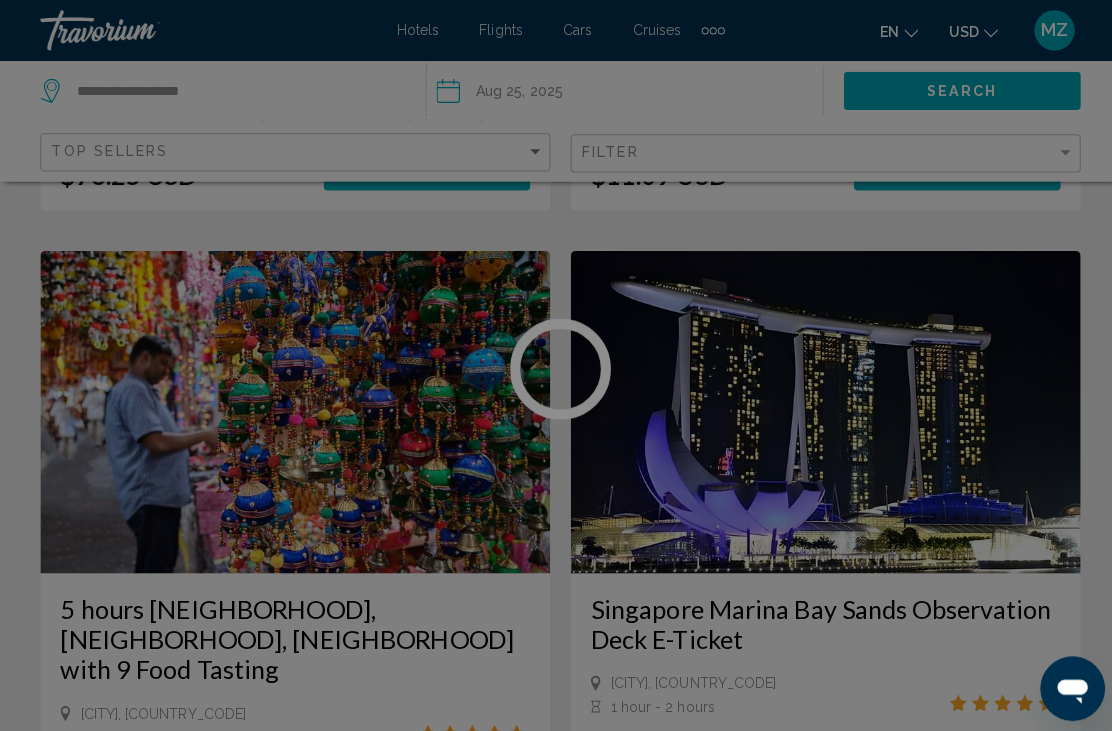 scroll, scrollTop: 4153, scrollLeft: 0, axis: vertical 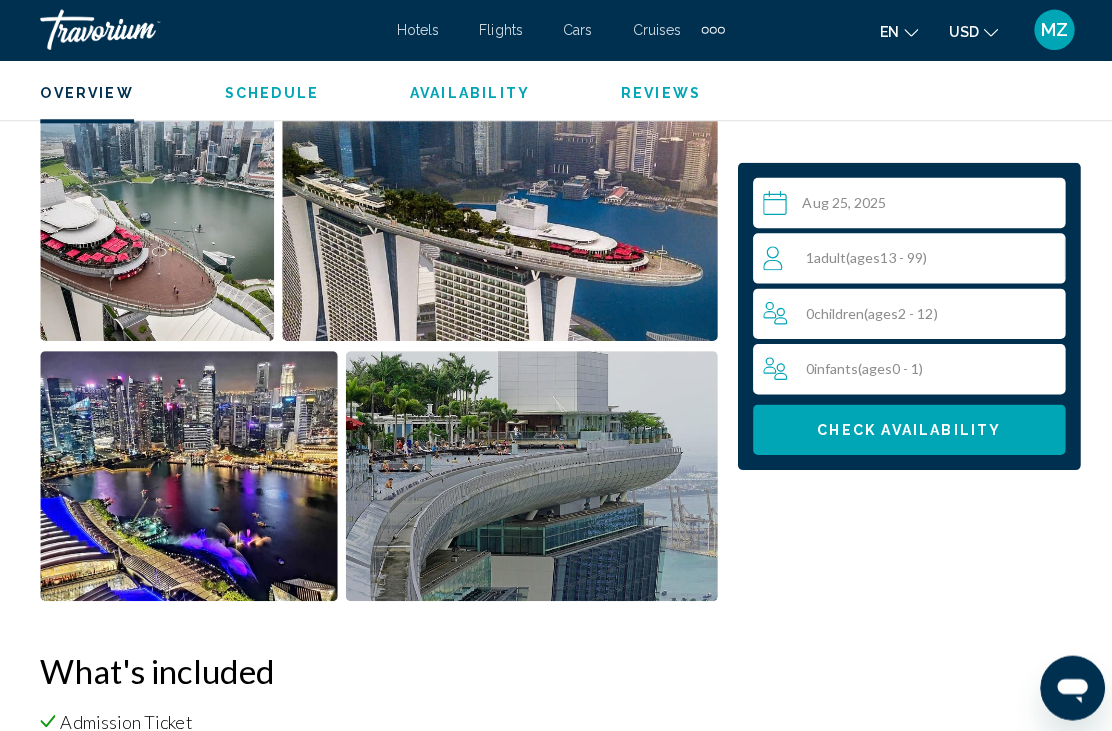 click at bounding box center (496, 215) 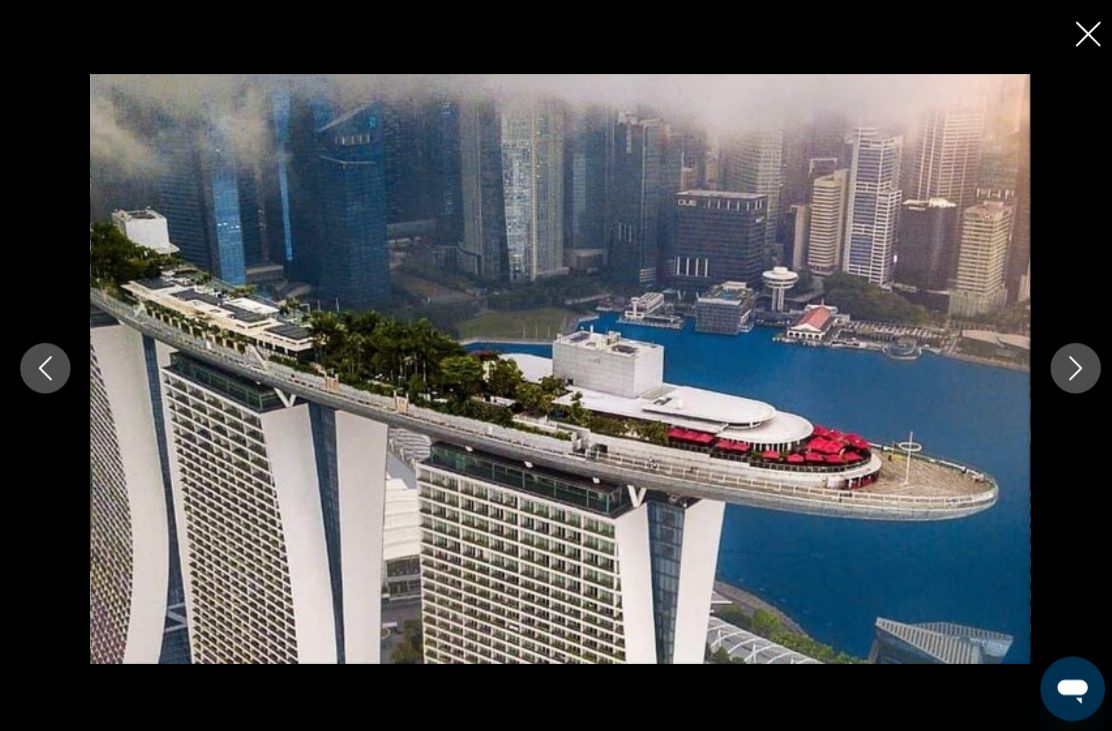 scroll, scrollTop: 1800, scrollLeft: 0, axis: vertical 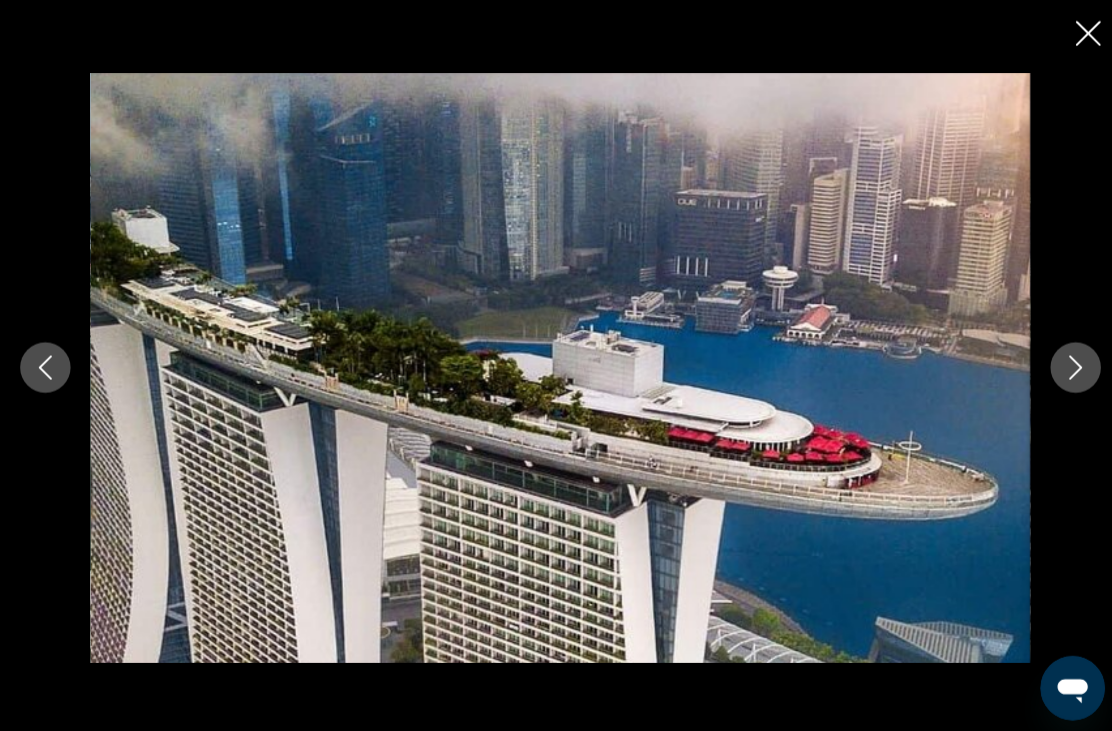click 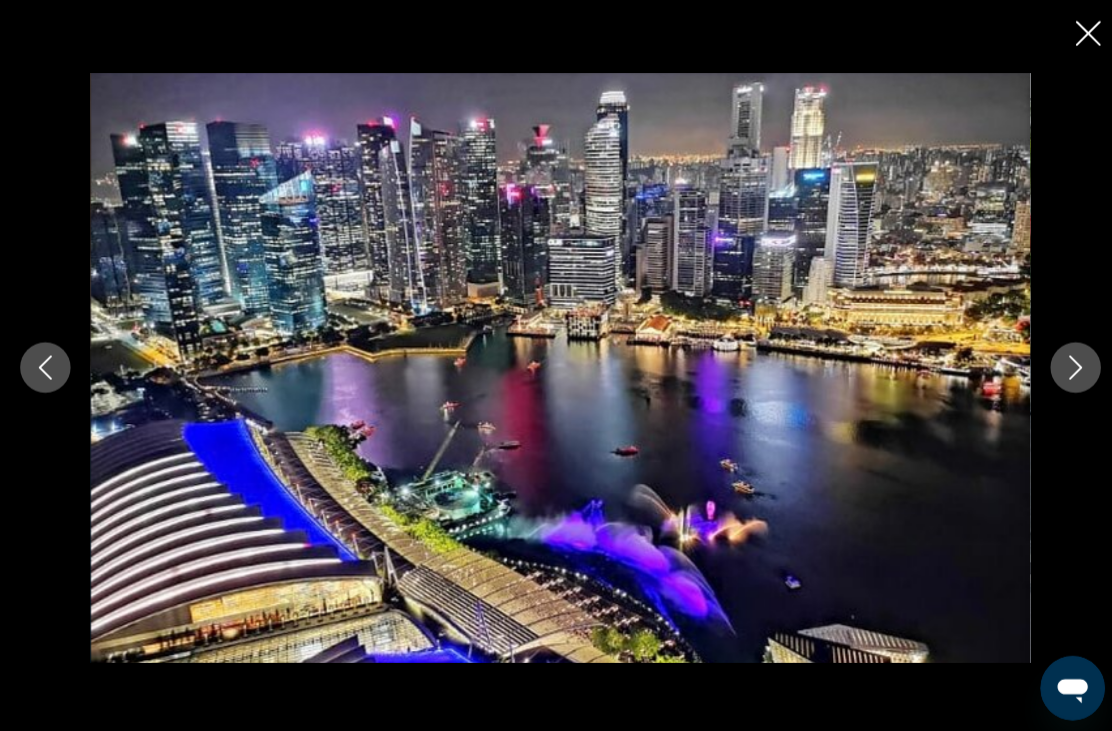 click 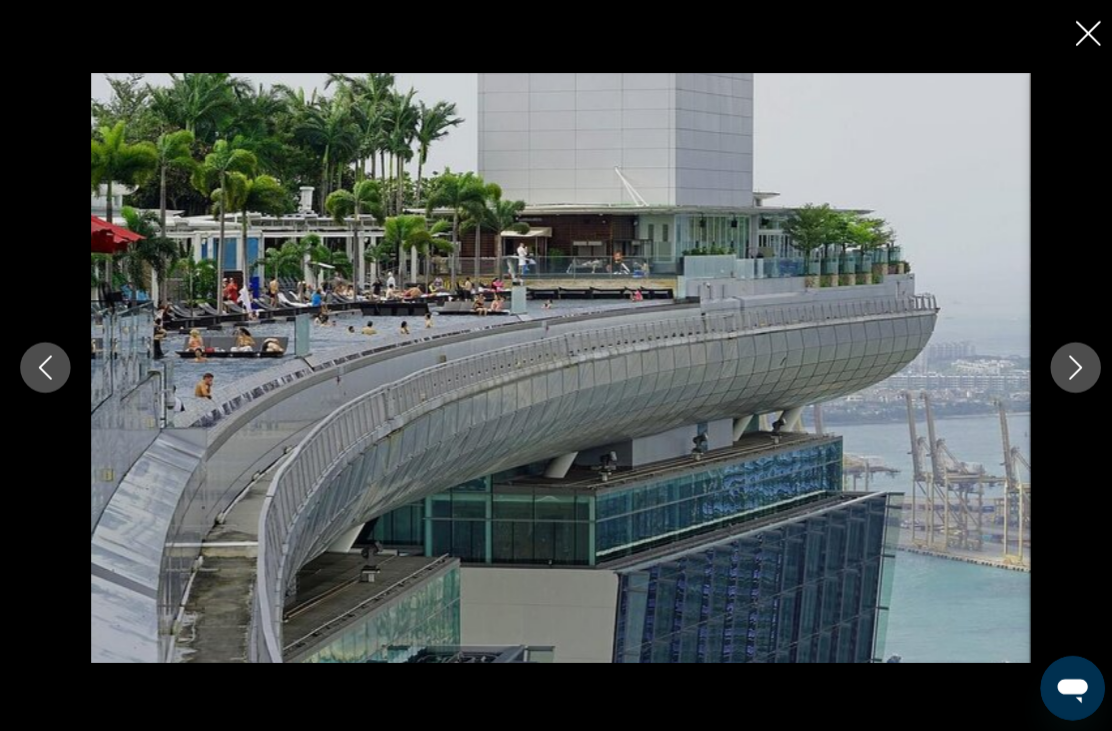click 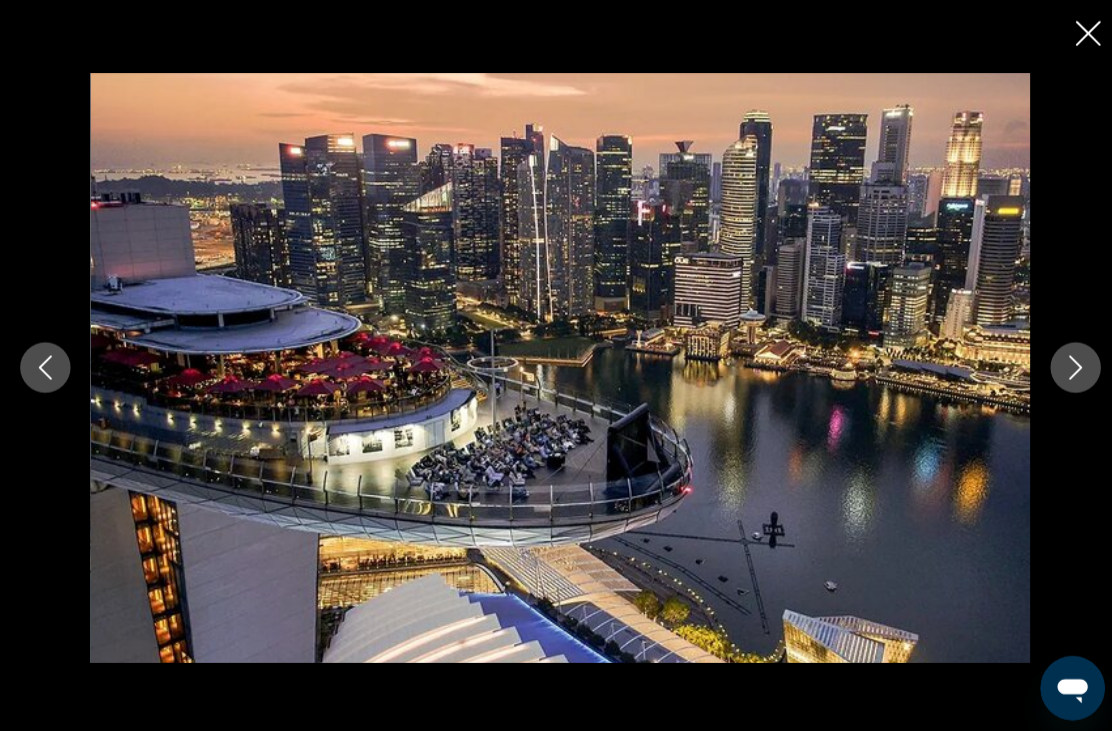 click 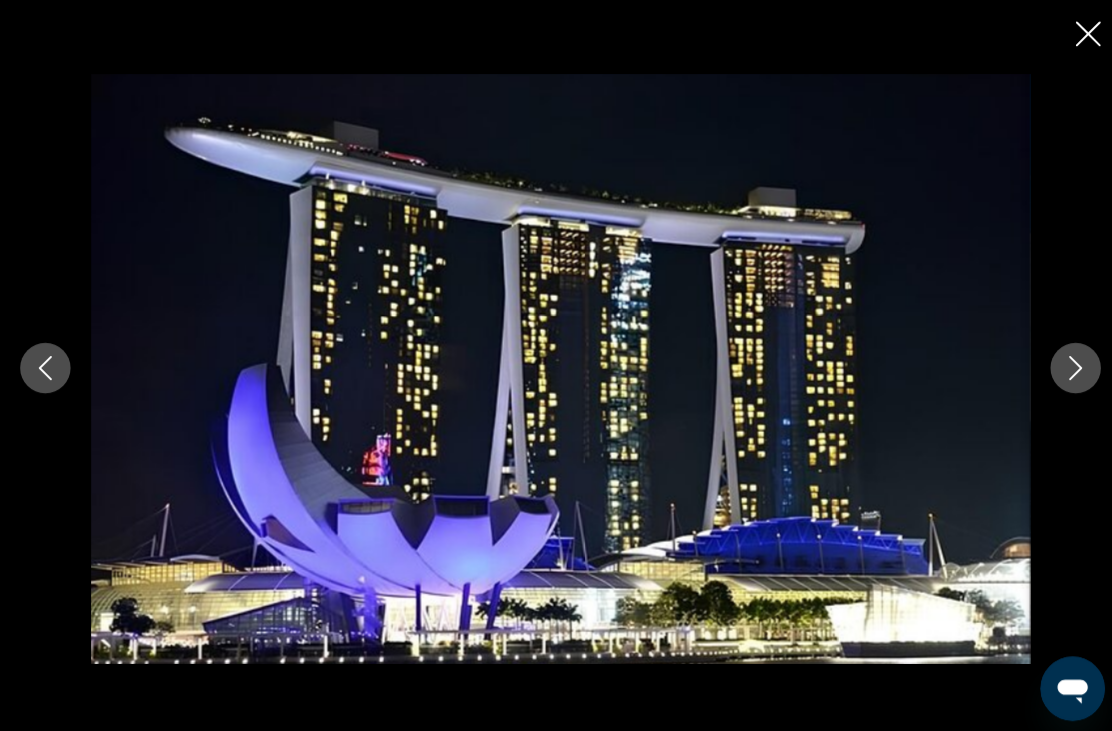 scroll, scrollTop: 2398, scrollLeft: 0, axis: vertical 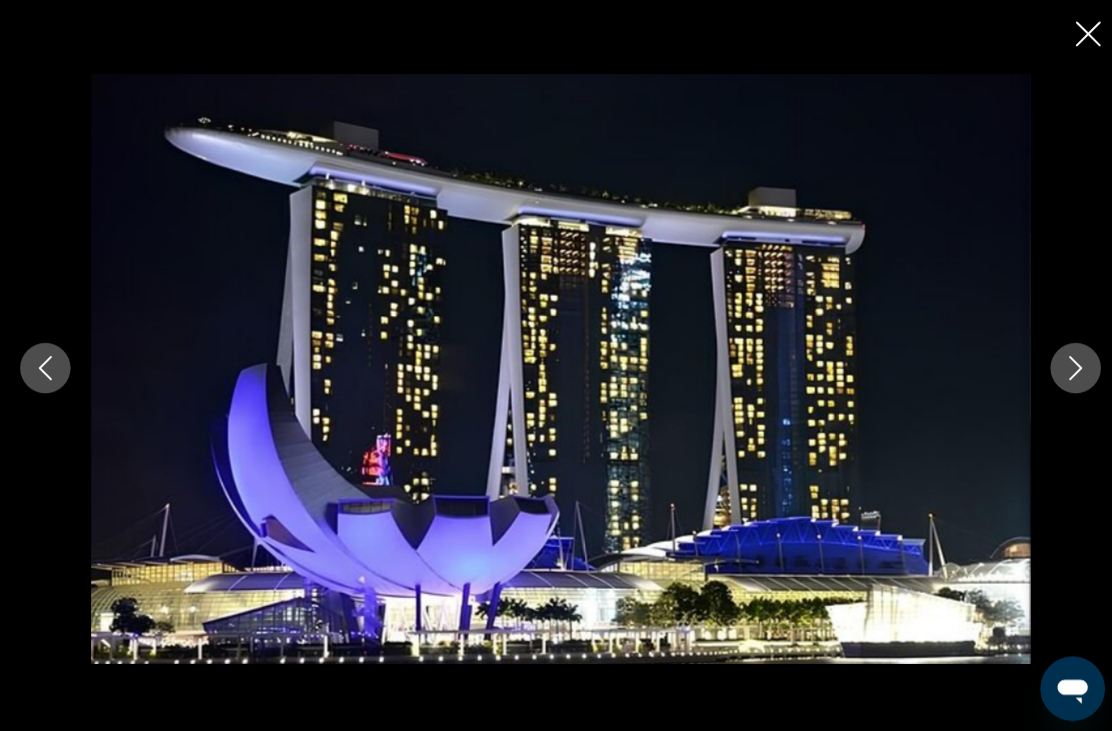 click at bounding box center (556, 365) 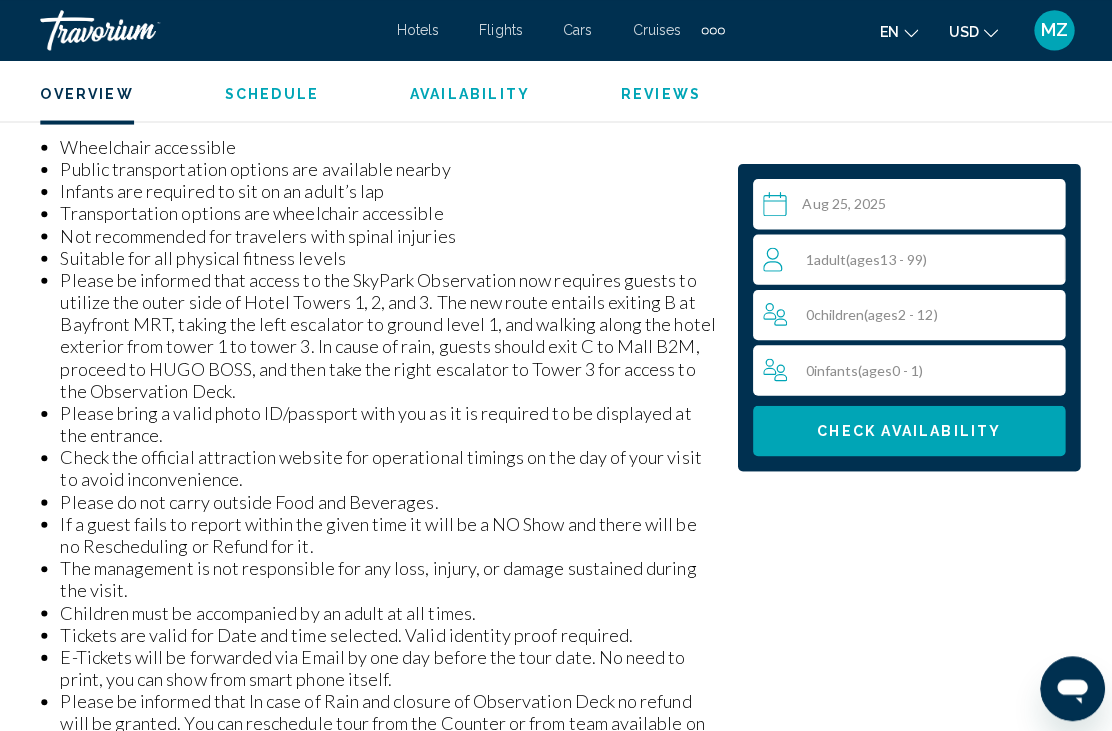 scroll, scrollTop: 2398, scrollLeft: 0, axis: vertical 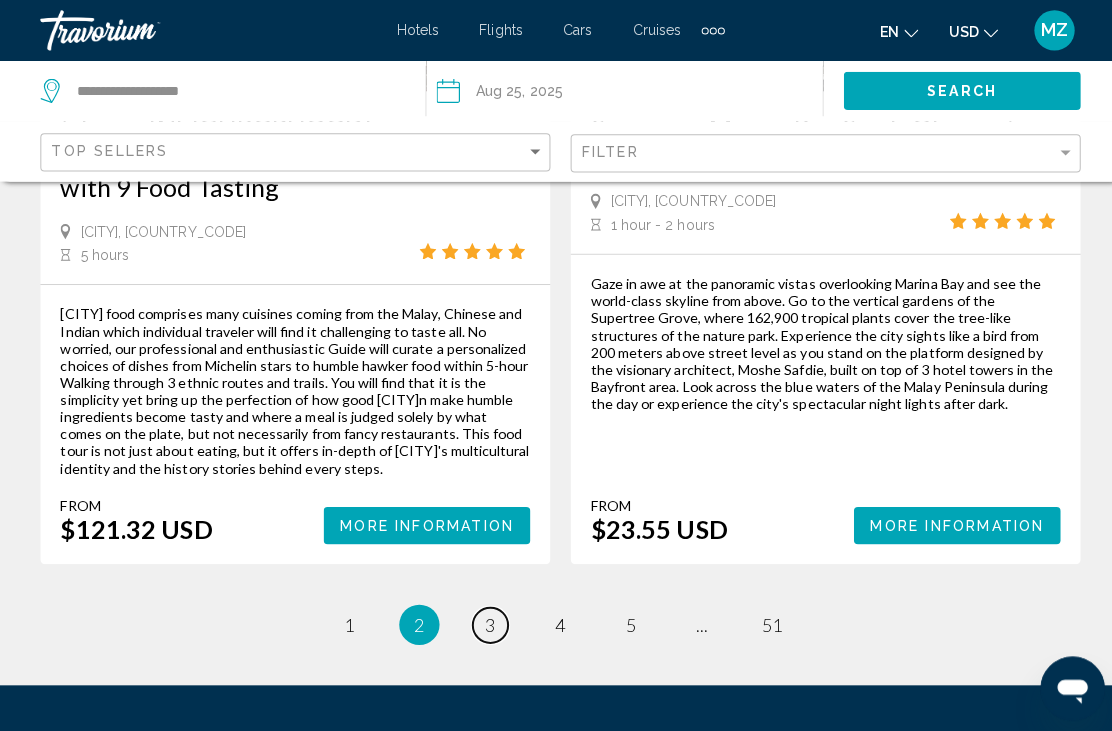 click on "3" at bounding box center (486, 620) 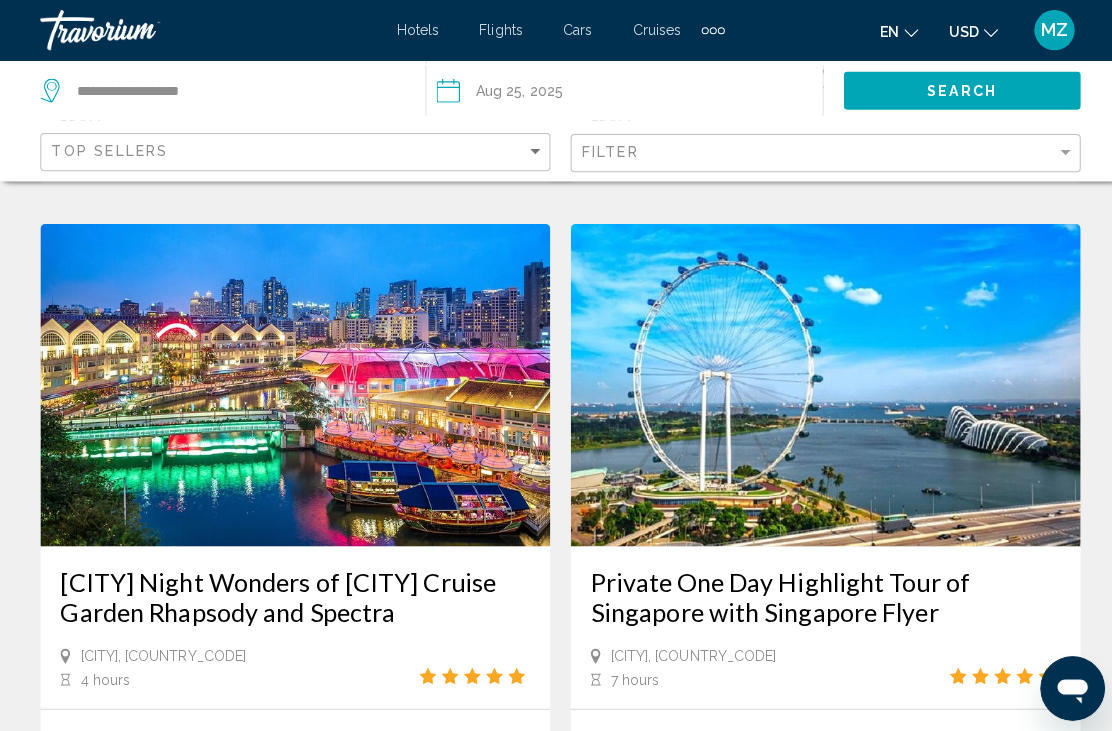 scroll, scrollTop: 4166, scrollLeft: 0, axis: vertical 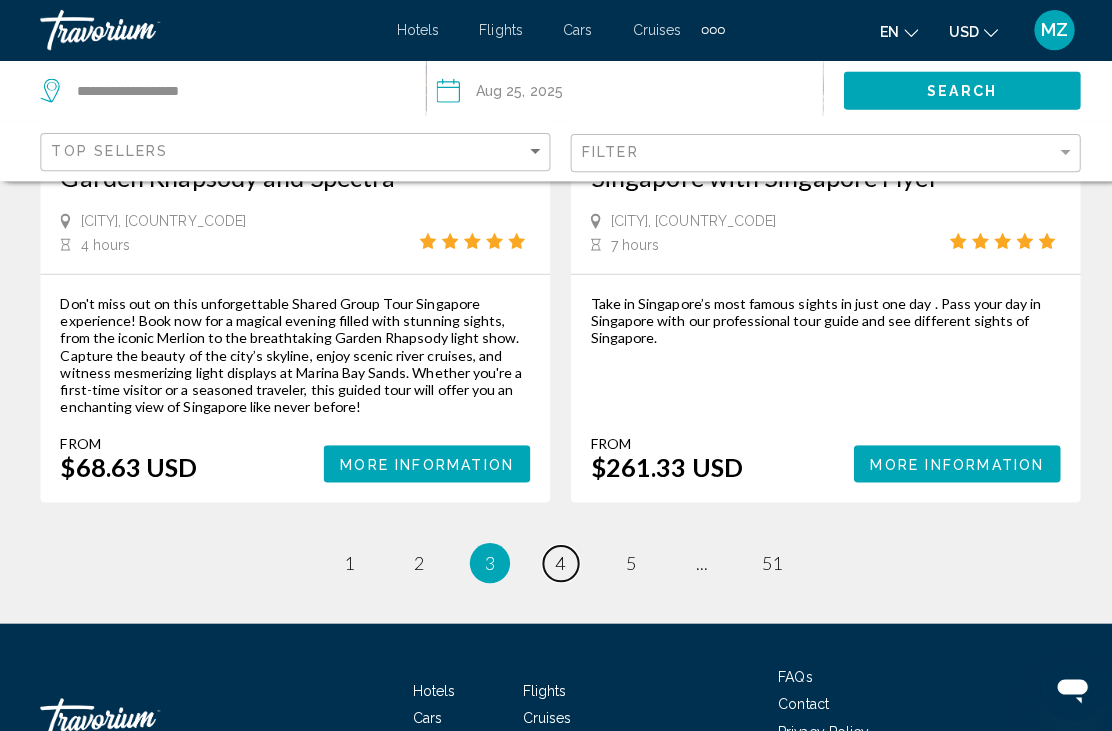 click on "page  4" at bounding box center (556, 559) 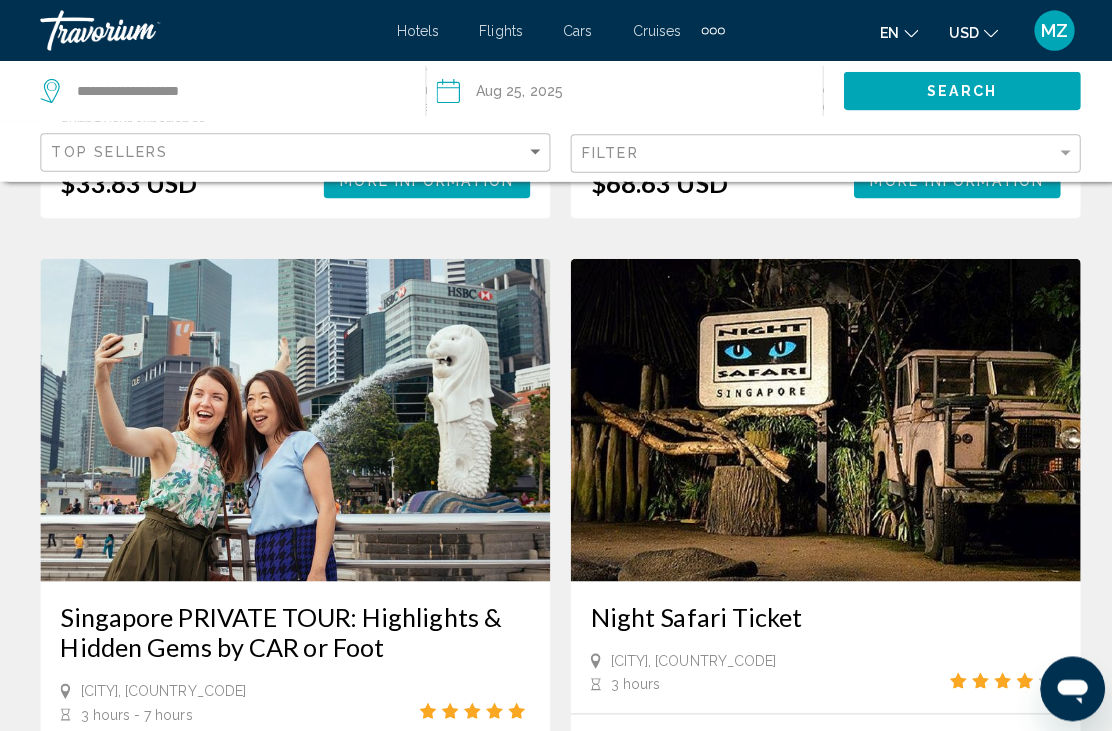 scroll, scrollTop: 4258, scrollLeft: 0, axis: vertical 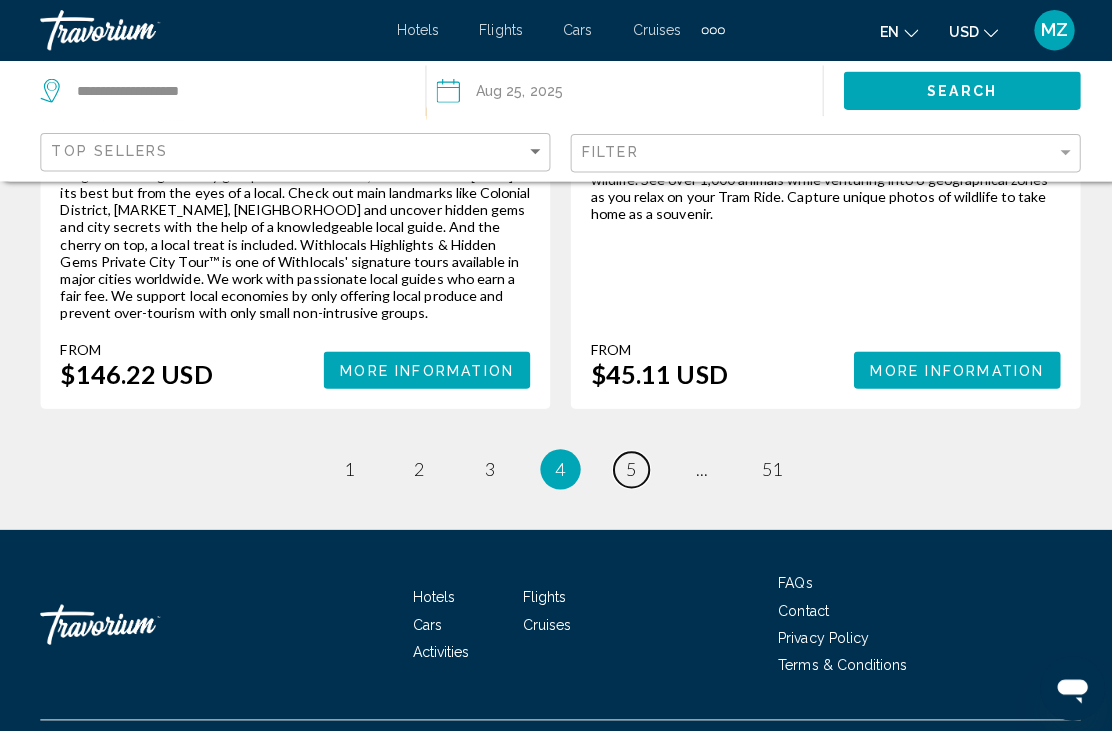 click on "page  5" at bounding box center [626, 466] 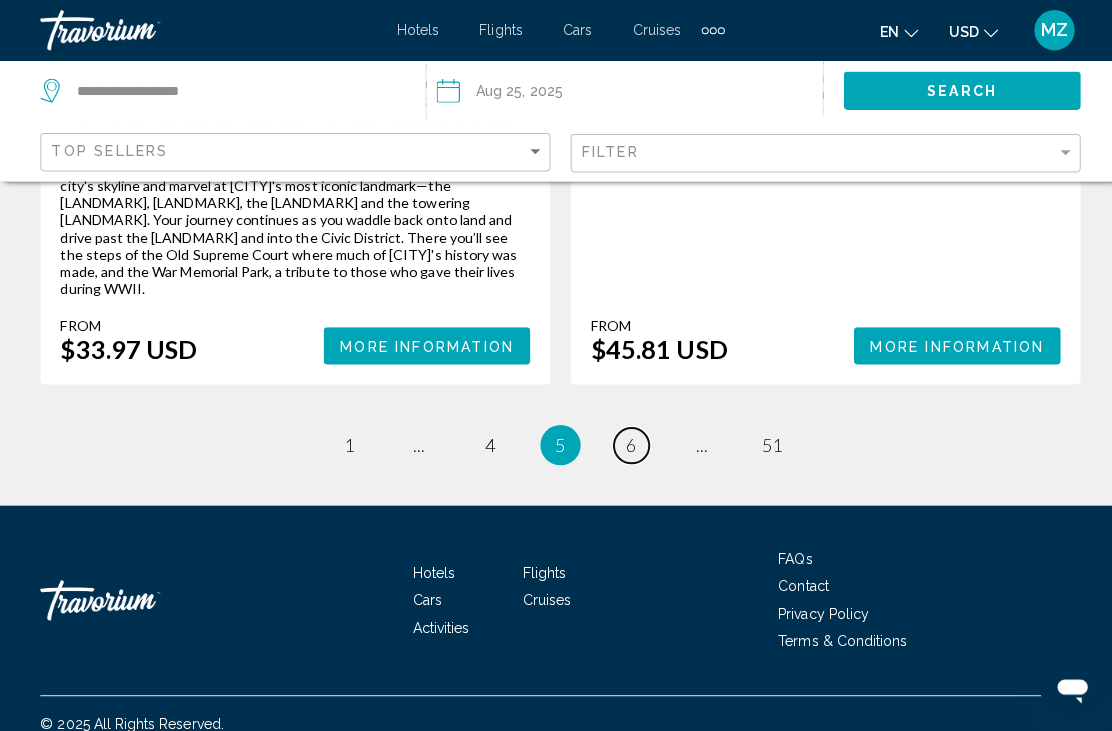 scroll, scrollTop: 4742, scrollLeft: 0, axis: vertical 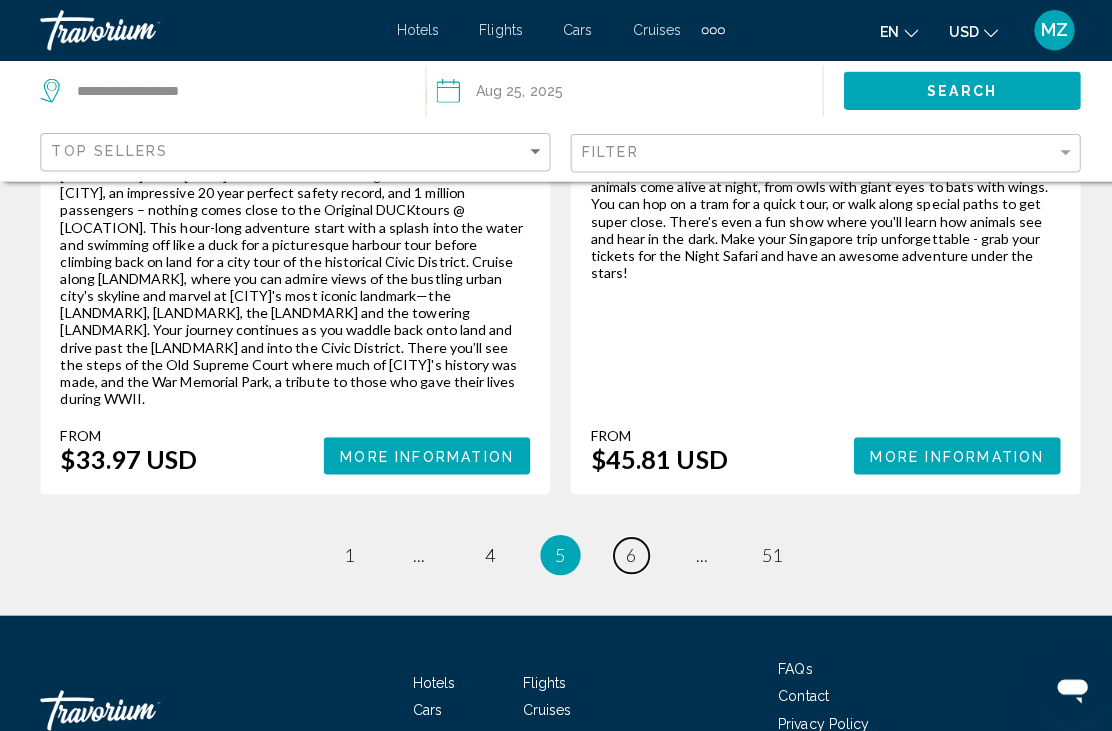 click on "page  6" at bounding box center (626, 551) 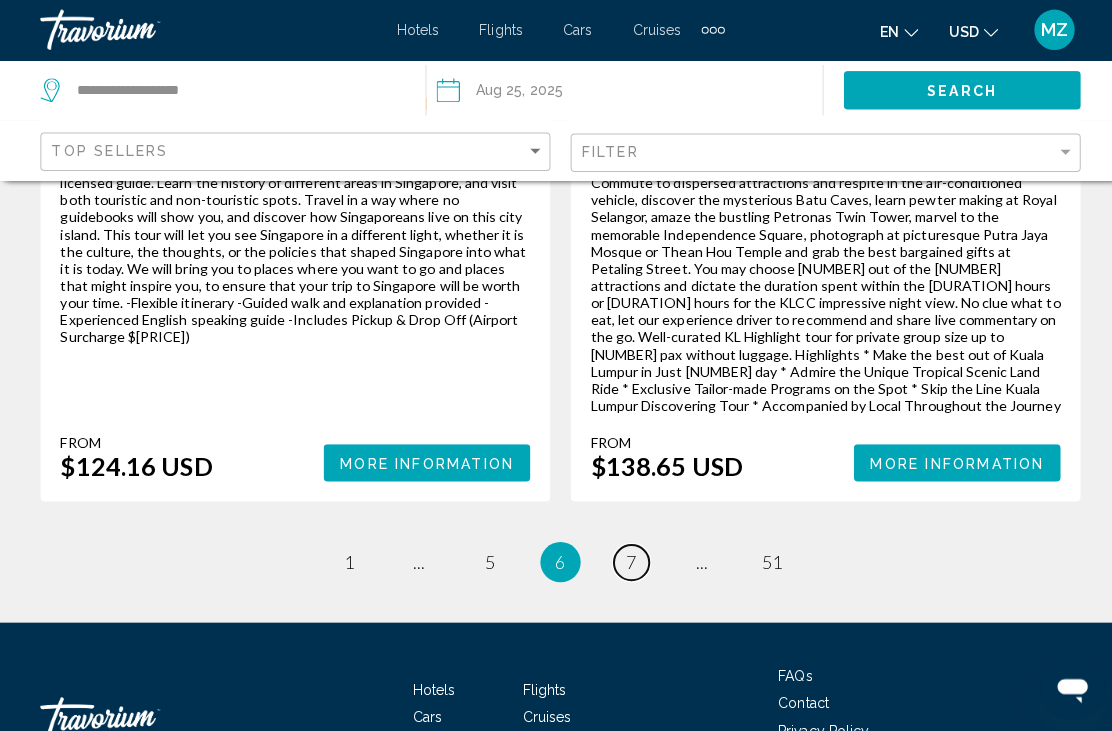 scroll, scrollTop: 4734, scrollLeft: 0, axis: vertical 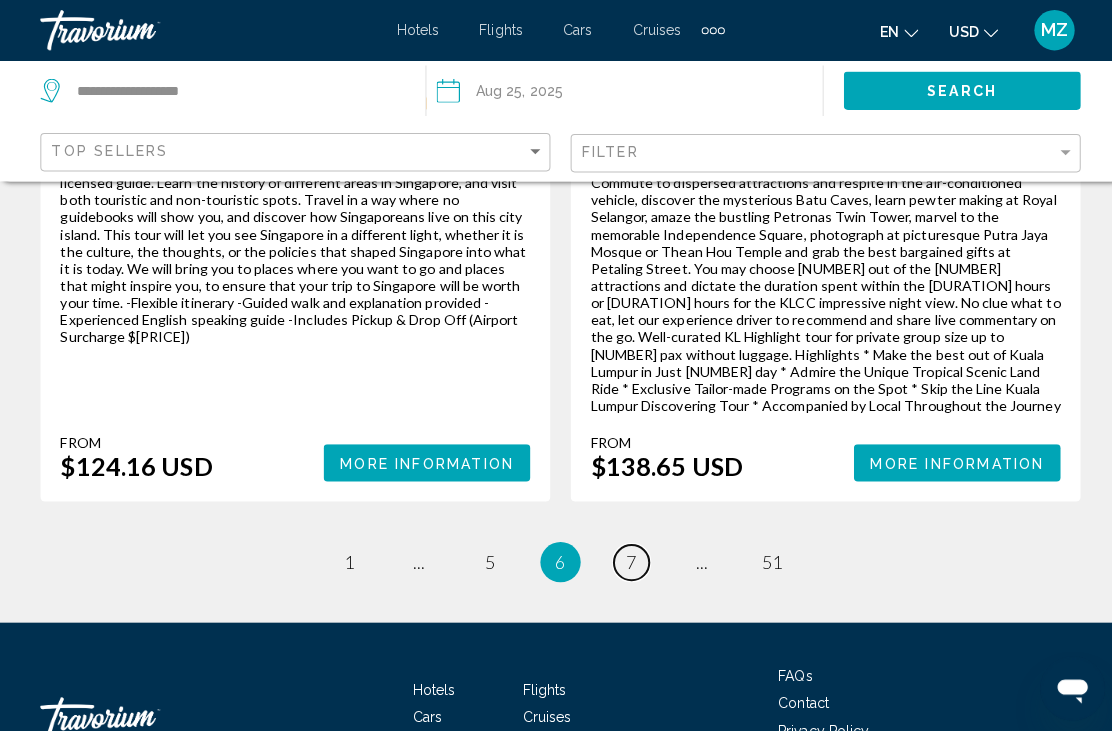 click on "7" at bounding box center [626, 558] 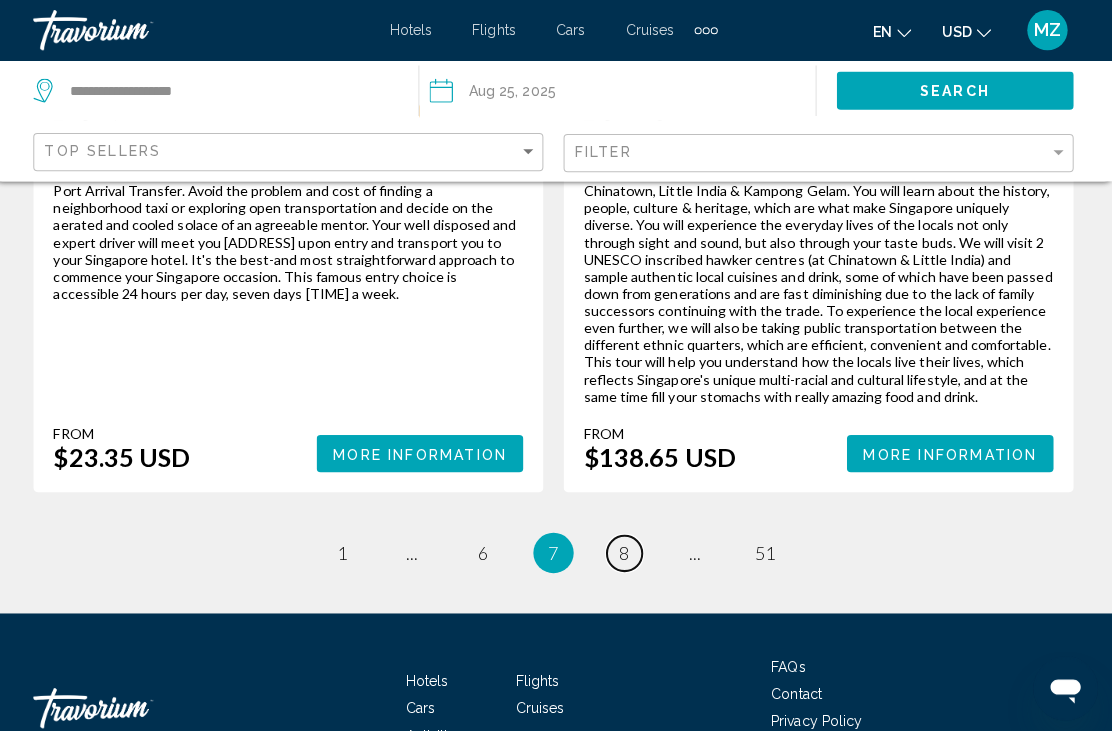 scroll, scrollTop: 4720, scrollLeft: 0, axis: vertical 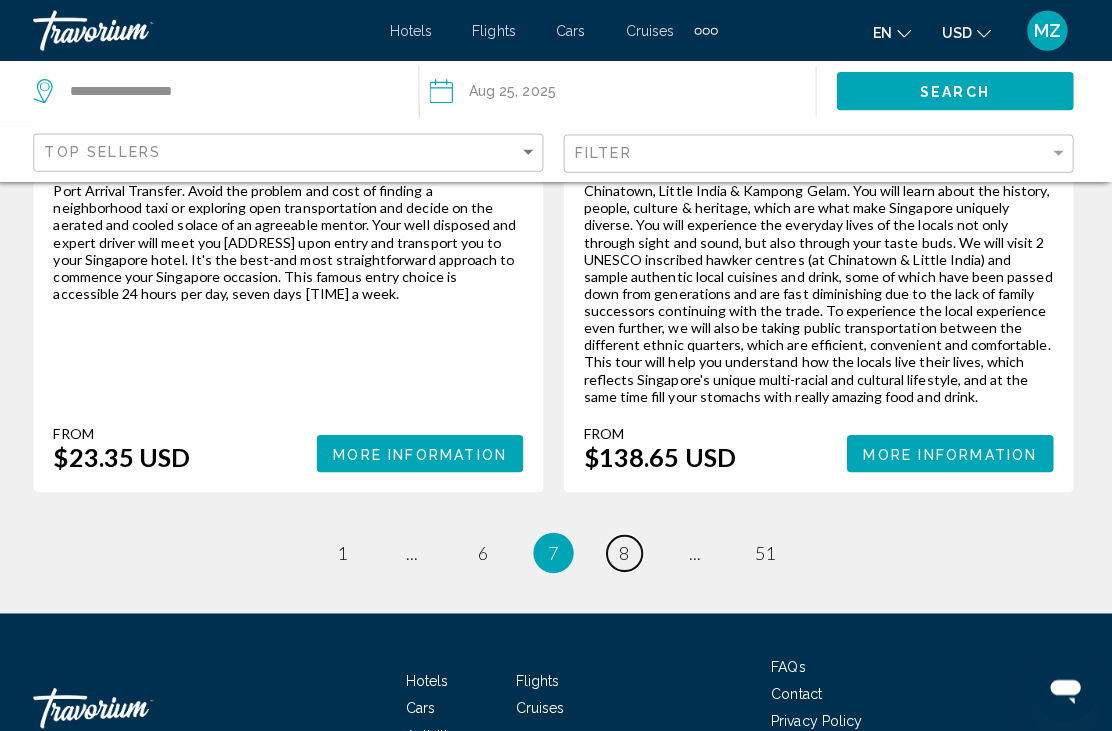click on "8" at bounding box center (626, 548) 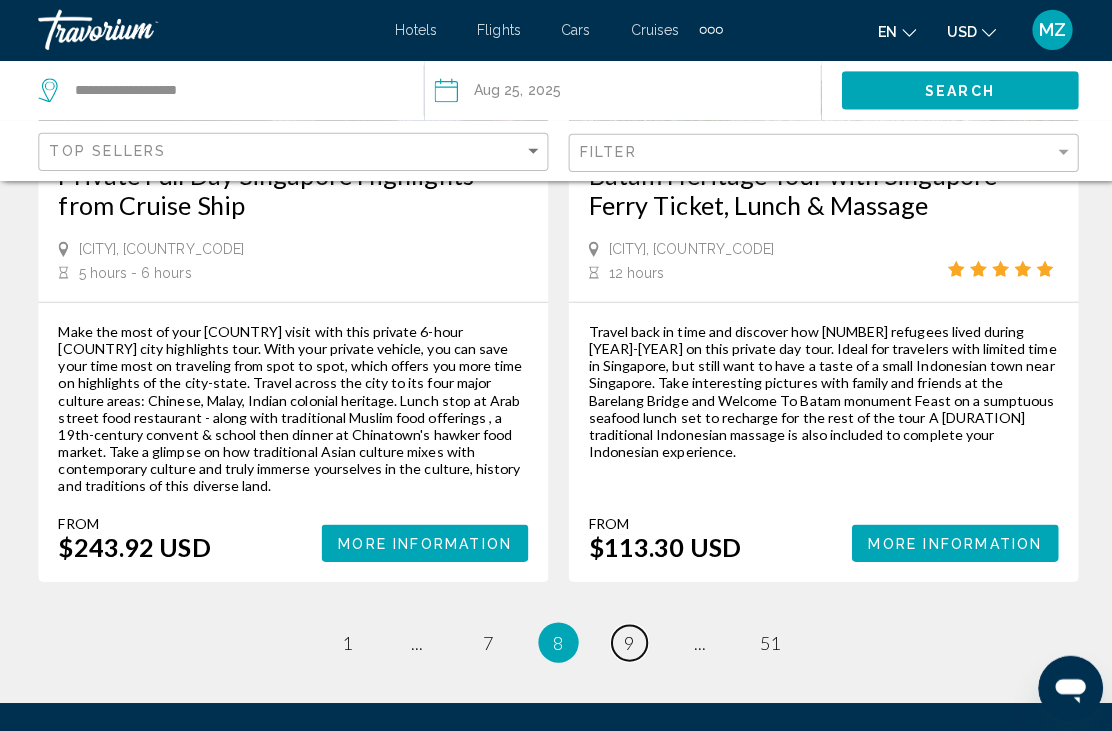 scroll, scrollTop: 4702, scrollLeft: 0, axis: vertical 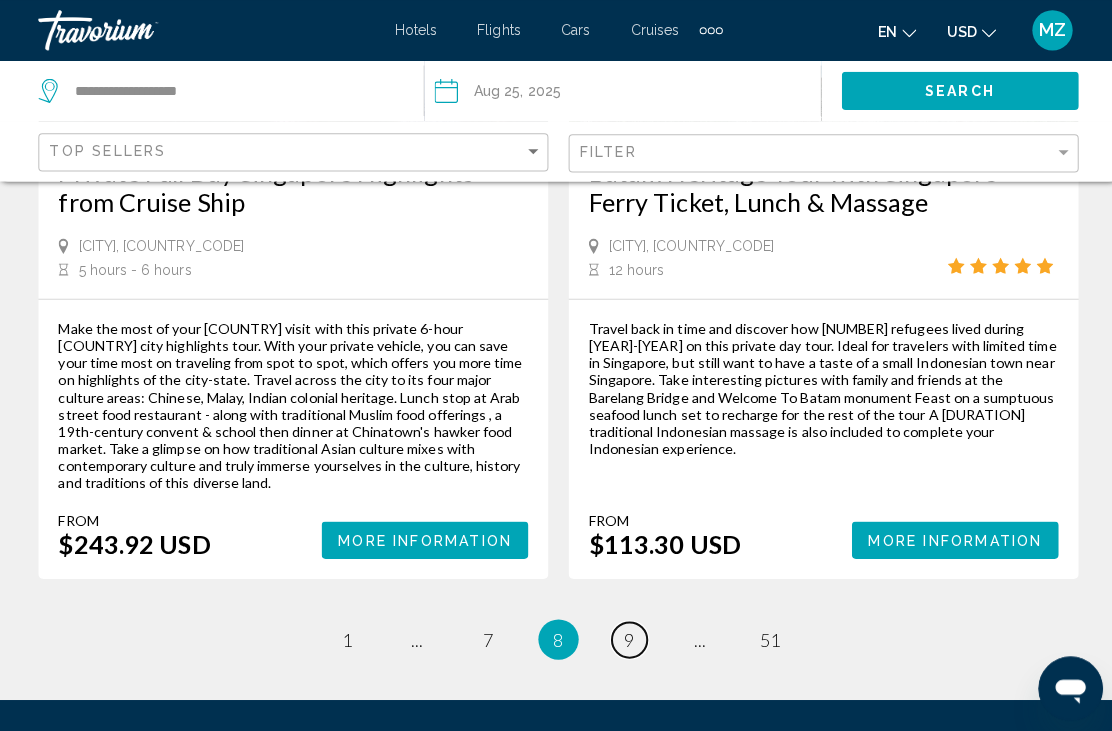 click on "9" at bounding box center [626, 634] 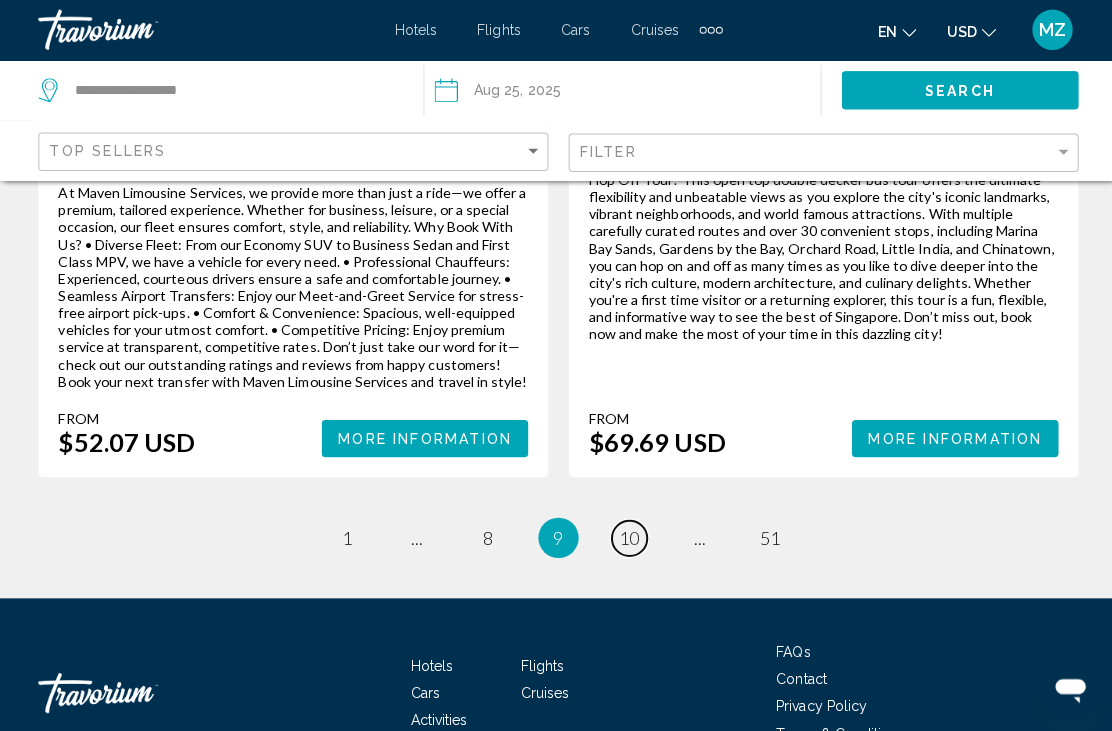 scroll, scrollTop: 4721, scrollLeft: 0, axis: vertical 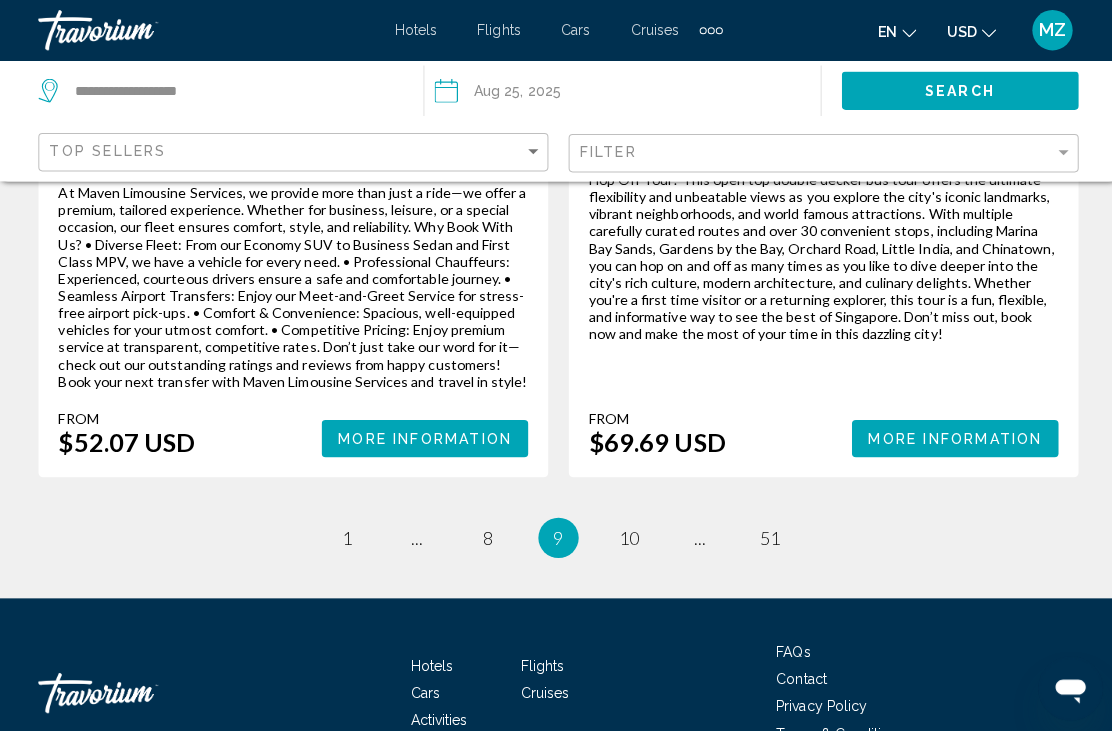 click on "[NUMBER] / [NUMBER]  page  1 page  ... page  [NUMBER] You're on page  [NUMBER] page  [NUMBER] page  ... page  [NUMBER]" at bounding box center [556, 534] 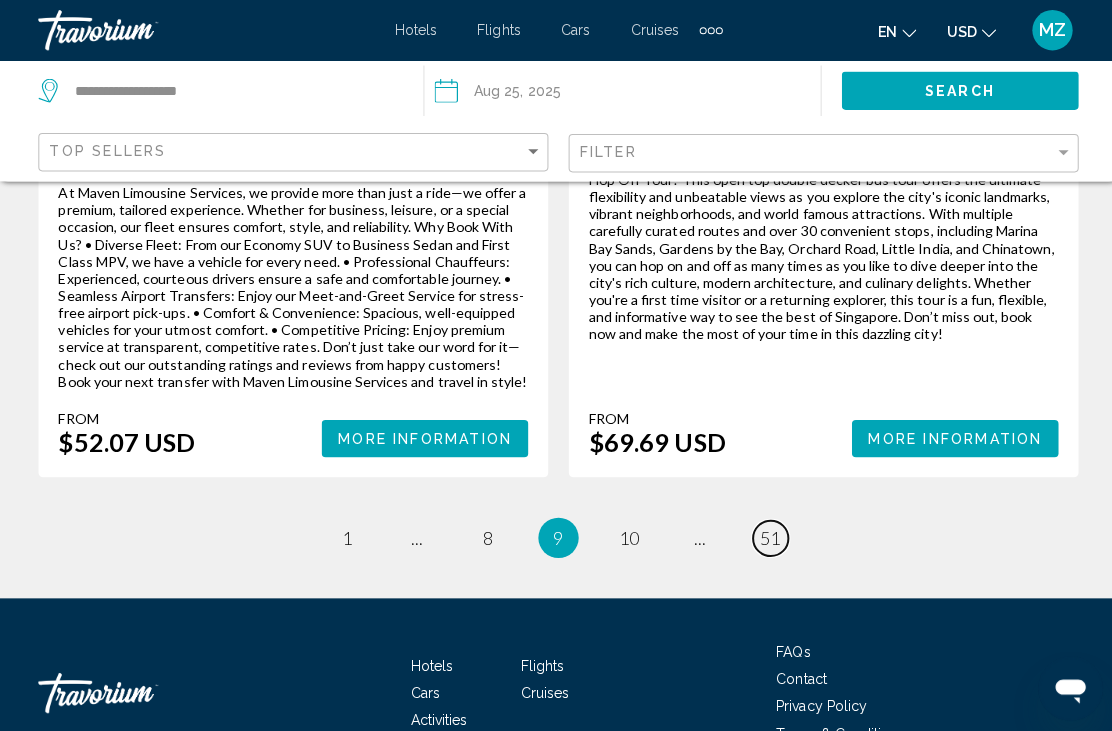 click on "page  51" at bounding box center [766, 534] 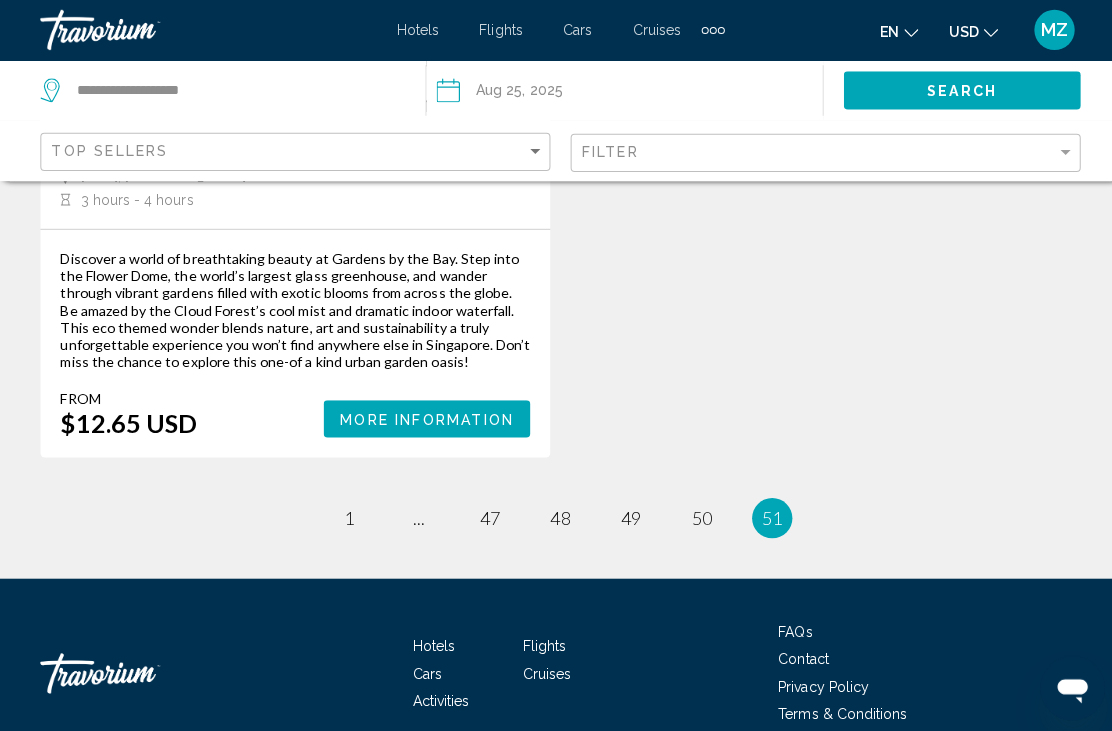 scroll, scrollTop: 2209, scrollLeft: 0, axis: vertical 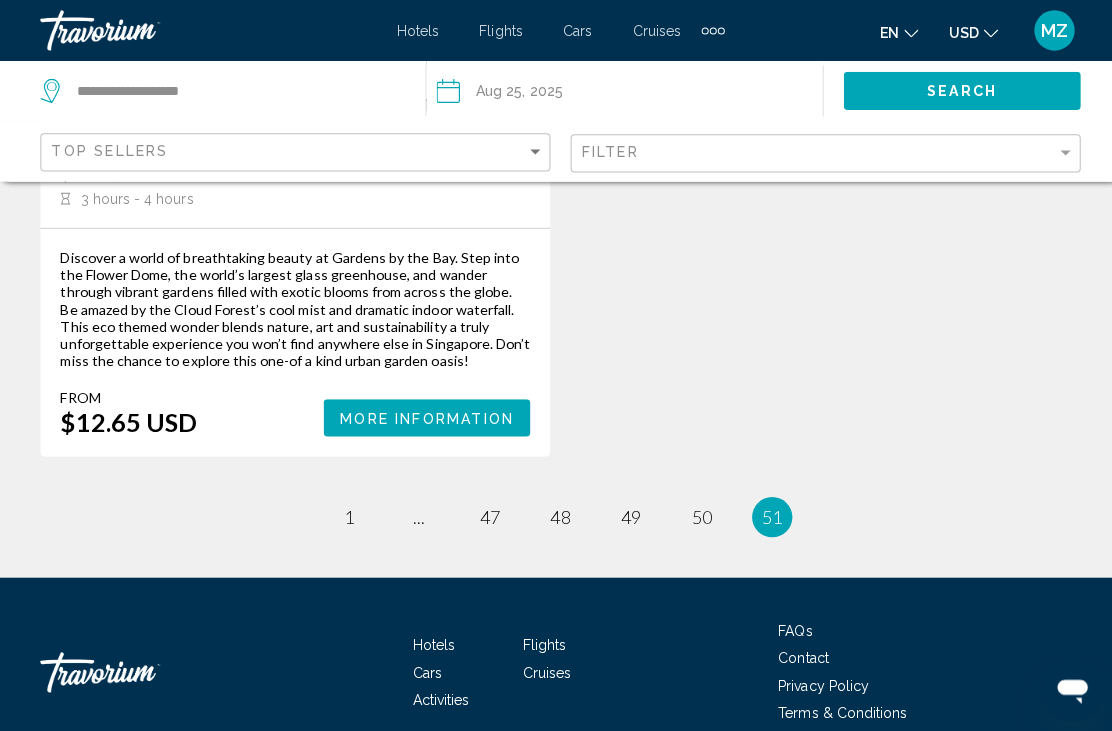 click on "[NUMBER] / [NUMBER]  page  1 page  ... page  47 page  48 page  49 page  50 You're on page  51" at bounding box center [556, 513] 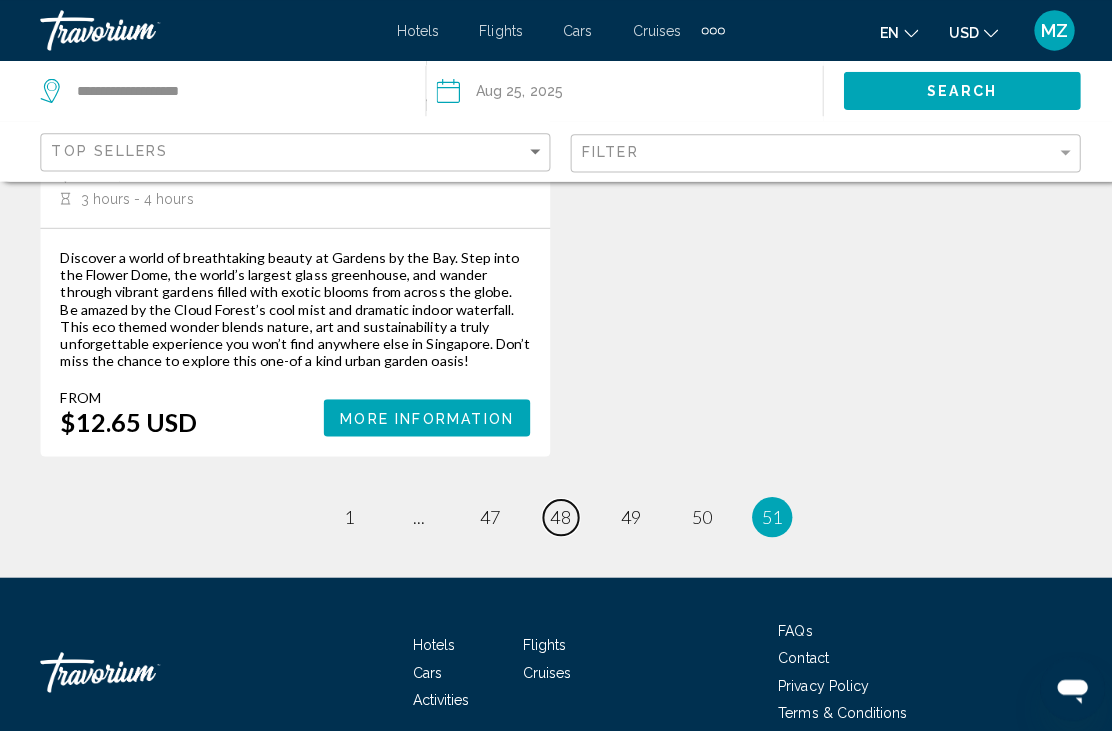 click on "48" at bounding box center [556, 513] 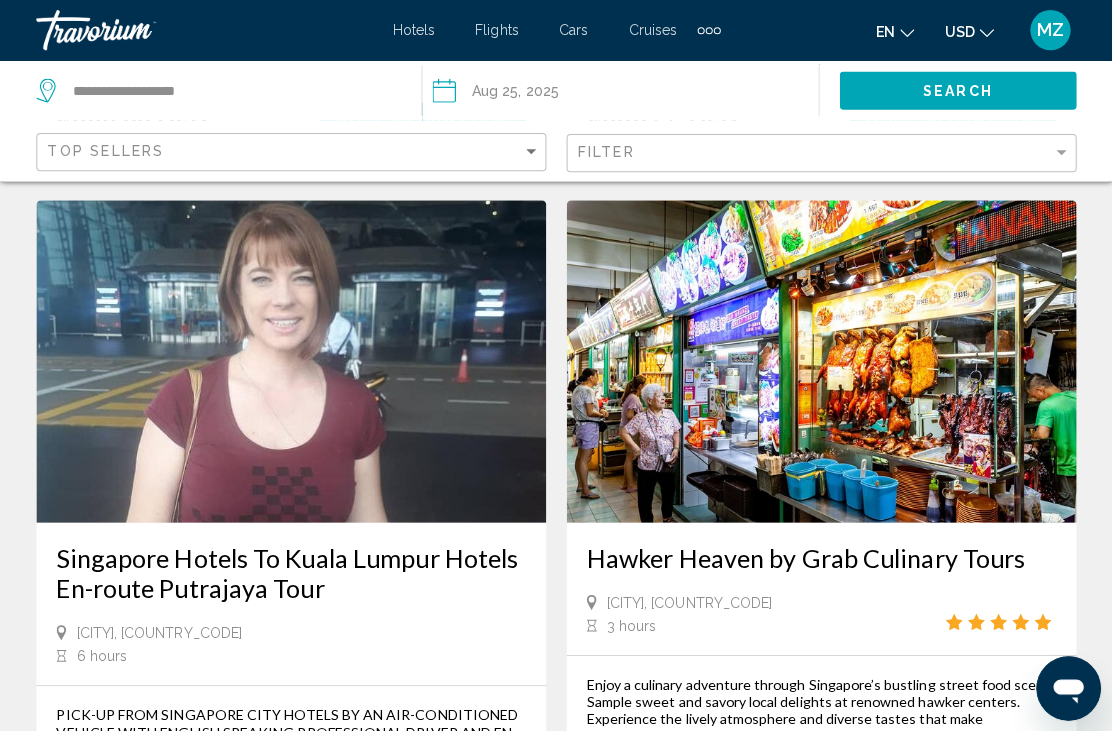 scroll, scrollTop: 4127, scrollLeft: 0, axis: vertical 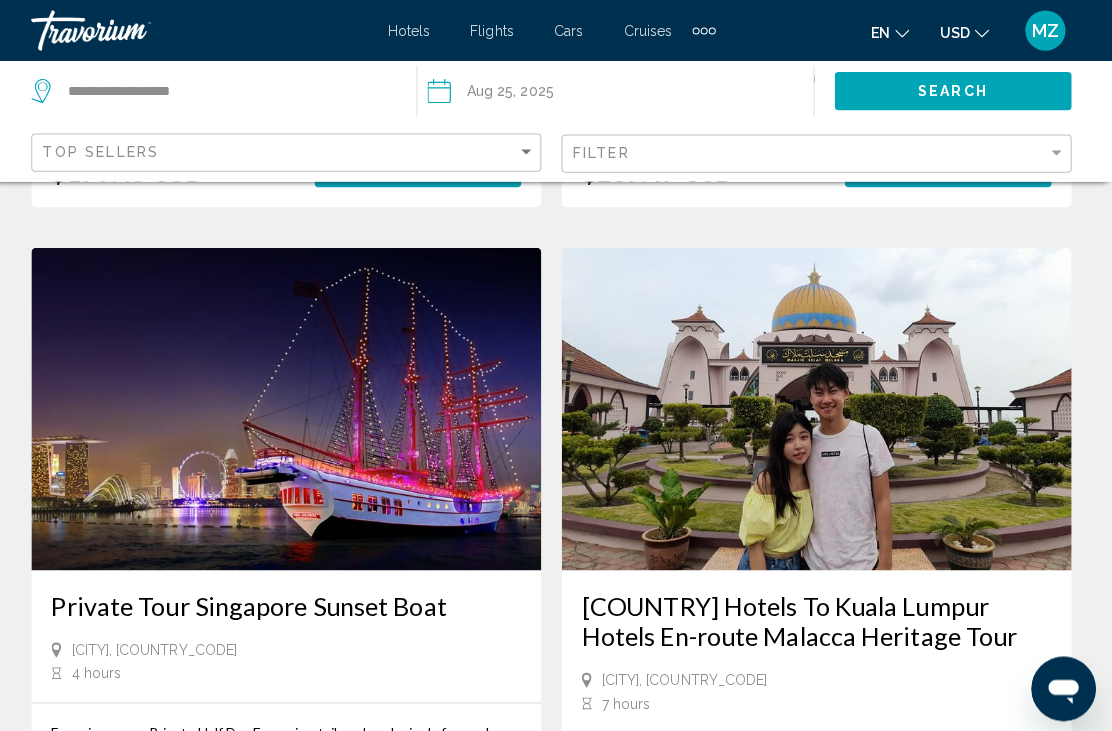 click at bounding box center [293, 405] 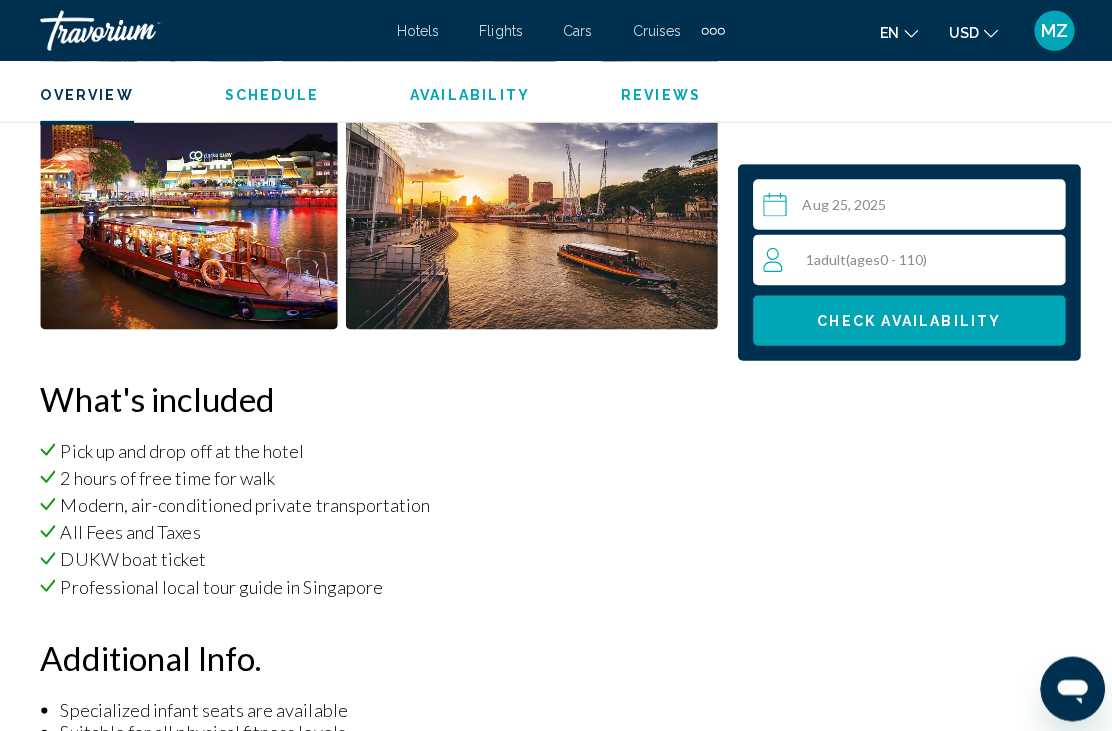 scroll, scrollTop: 1821, scrollLeft: 0, axis: vertical 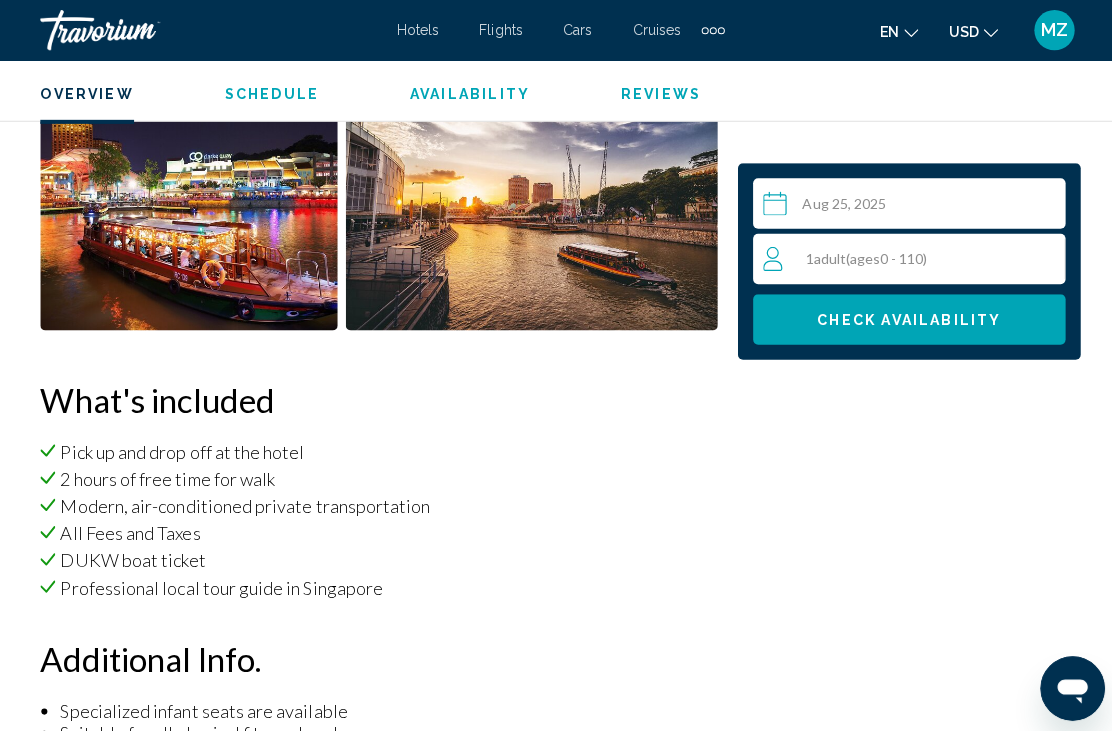 click on "Cars" at bounding box center (573, 30) 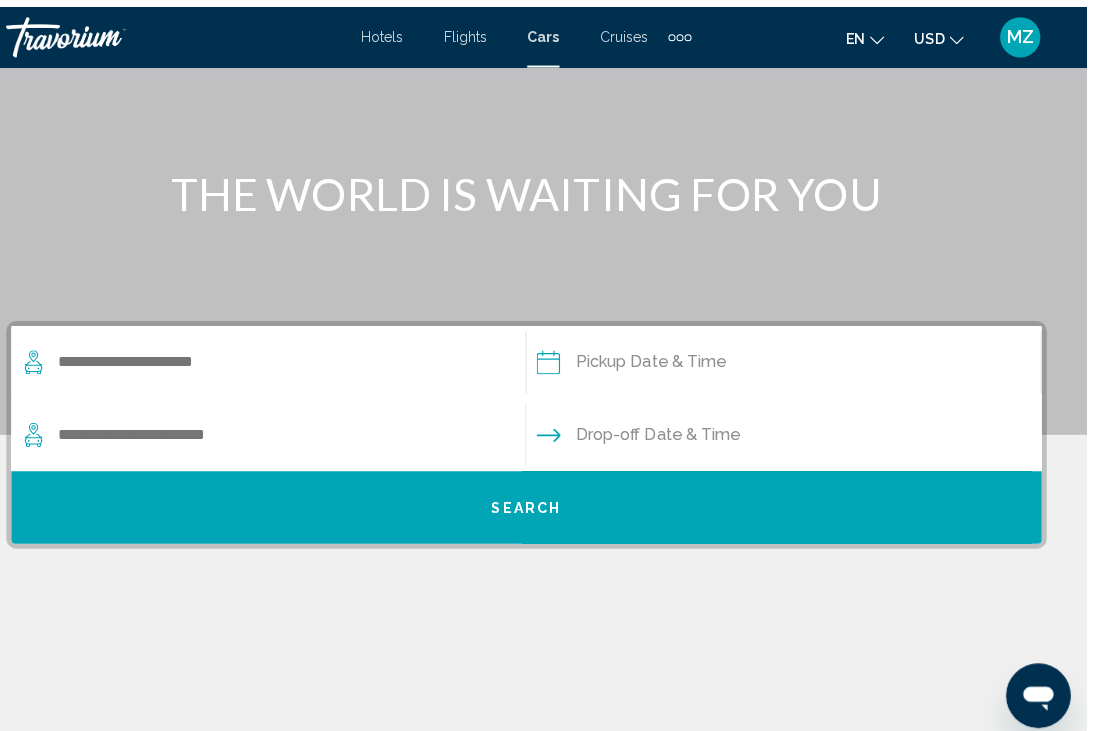 scroll, scrollTop: 0, scrollLeft: 0, axis: both 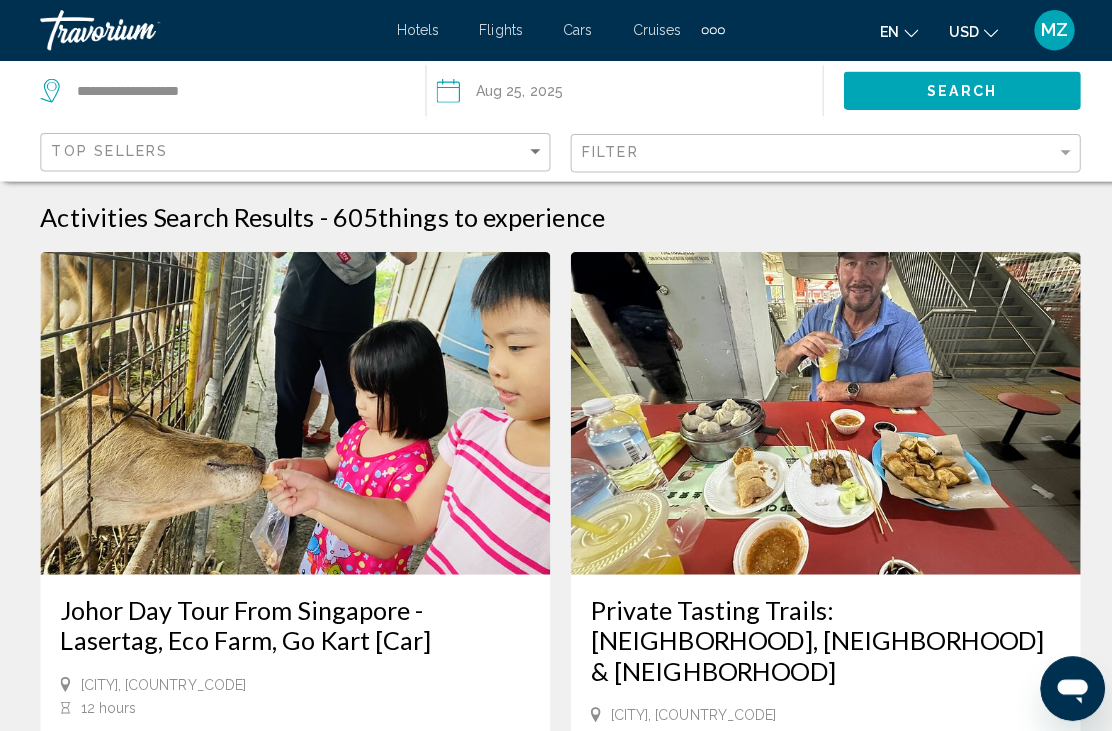 click on "Flights" at bounding box center [497, 30] 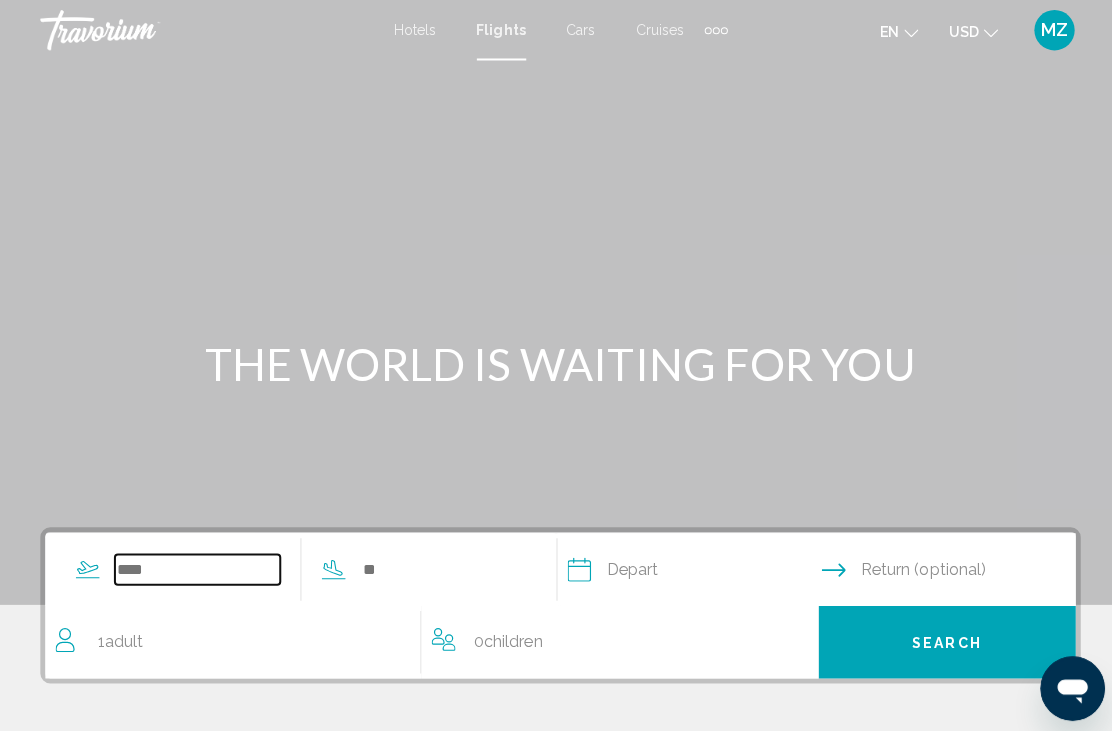 click at bounding box center (196, 565) 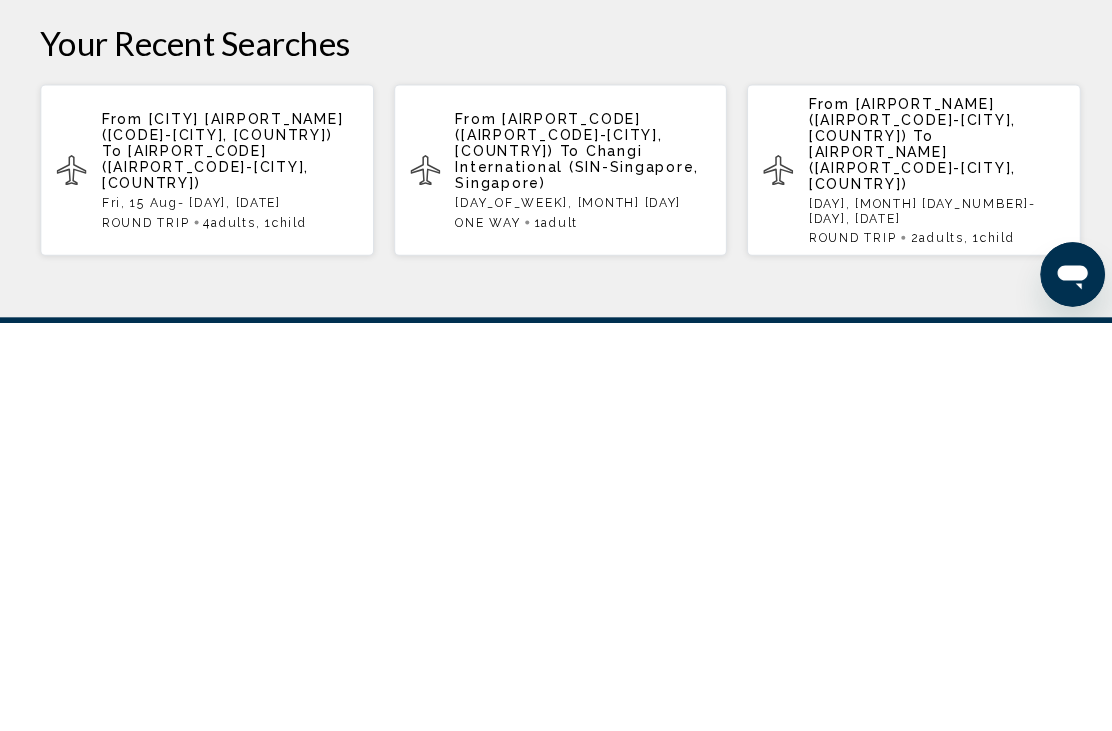 scroll, scrollTop: 452, scrollLeft: 0, axis: vertical 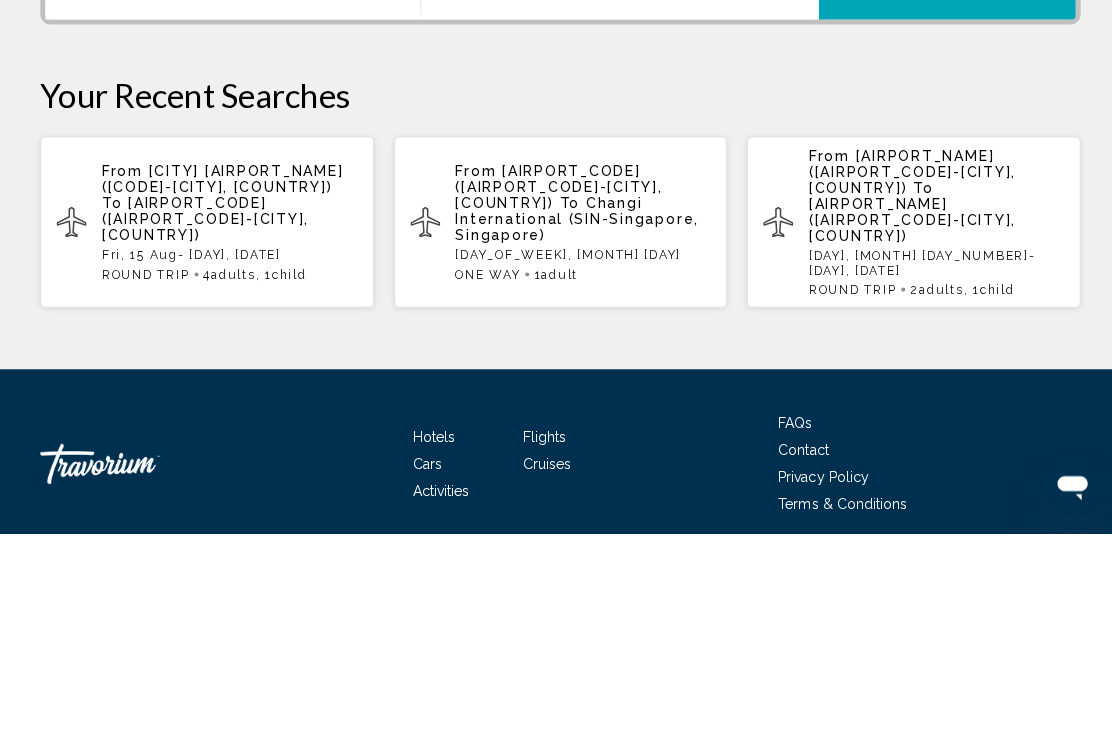 click on "Changi International (SIN-Singapore, Singapore)" at bounding box center (573, 419) 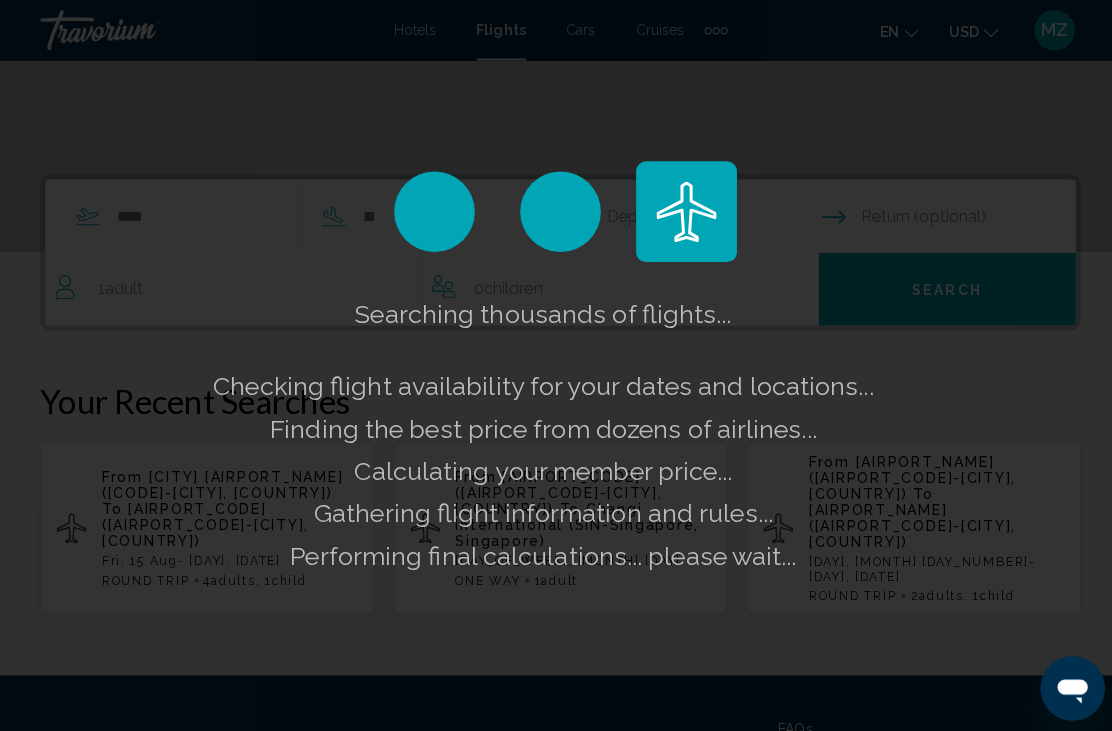 scroll, scrollTop: 337, scrollLeft: 0, axis: vertical 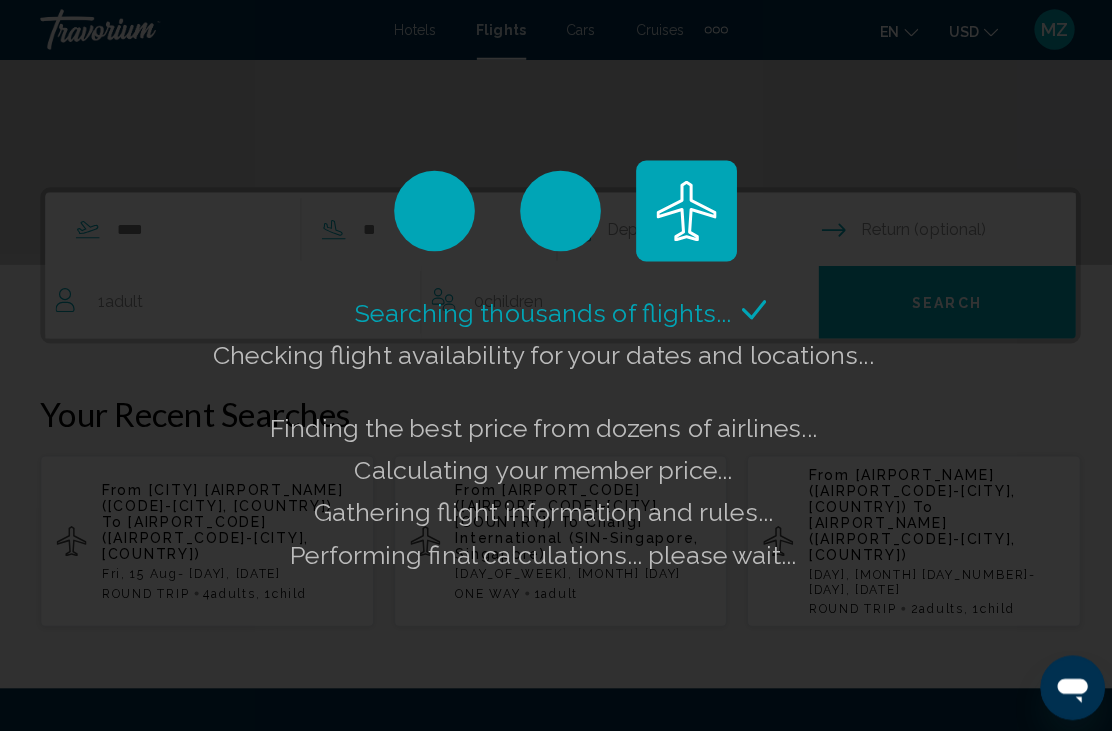 click on "Searching thousands of flights...
Checking flight availability for your dates and locations...
Finding the best price from dozens of airlines...
Calculating your member price...
Gathering flight information and rules...
Performing final calculations... please wait..." 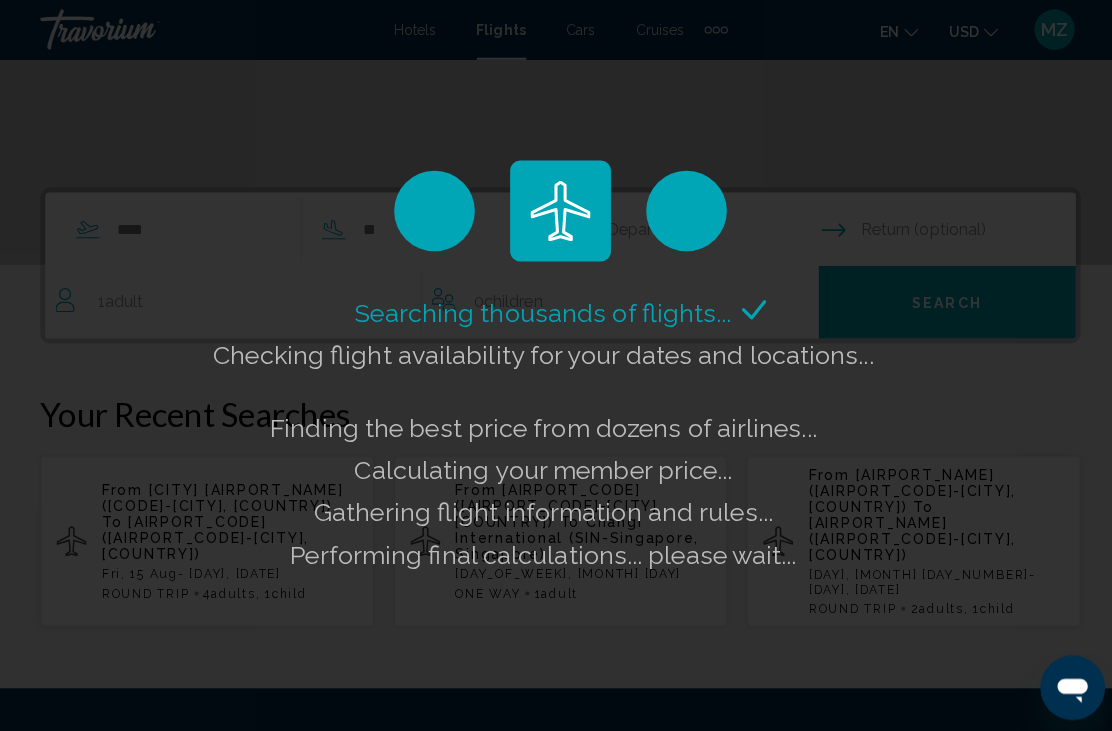 click on "Searching thousands of flights...
Checking flight availability for your dates and locations...
Finding the best price from dozens of airlines...
Calculating your member price...
Gathering flight information and rules...
Performing final calculations... please wait..." 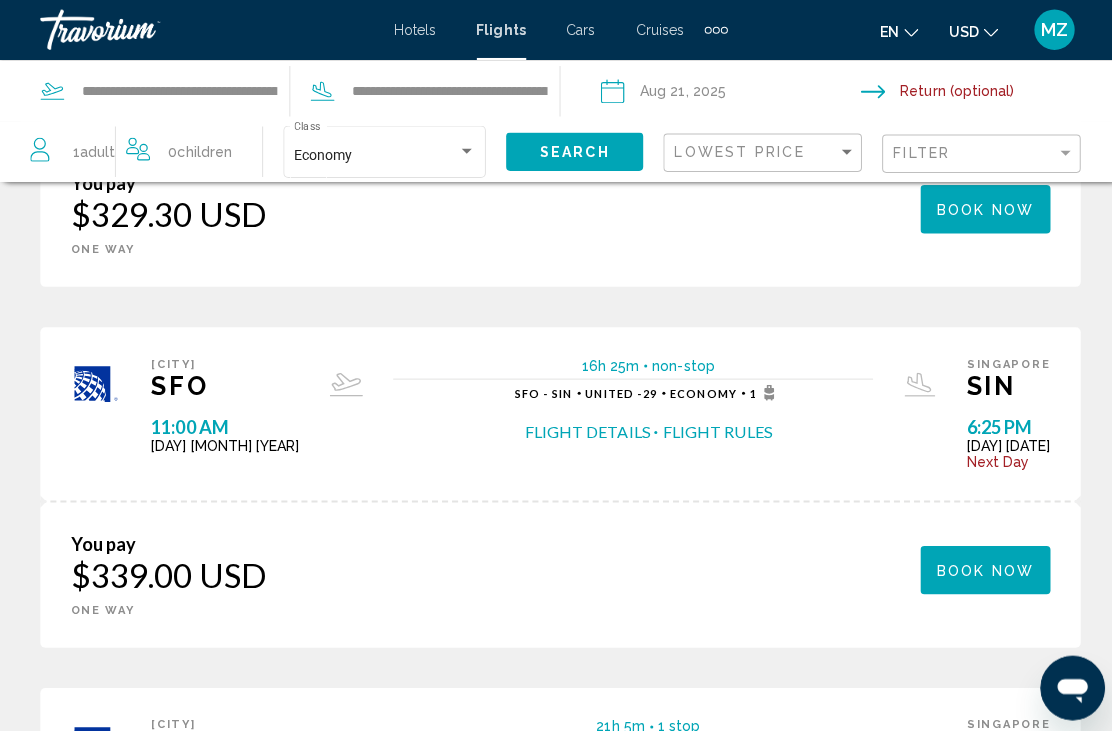 scroll, scrollTop: 682, scrollLeft: 0, axis: vertical 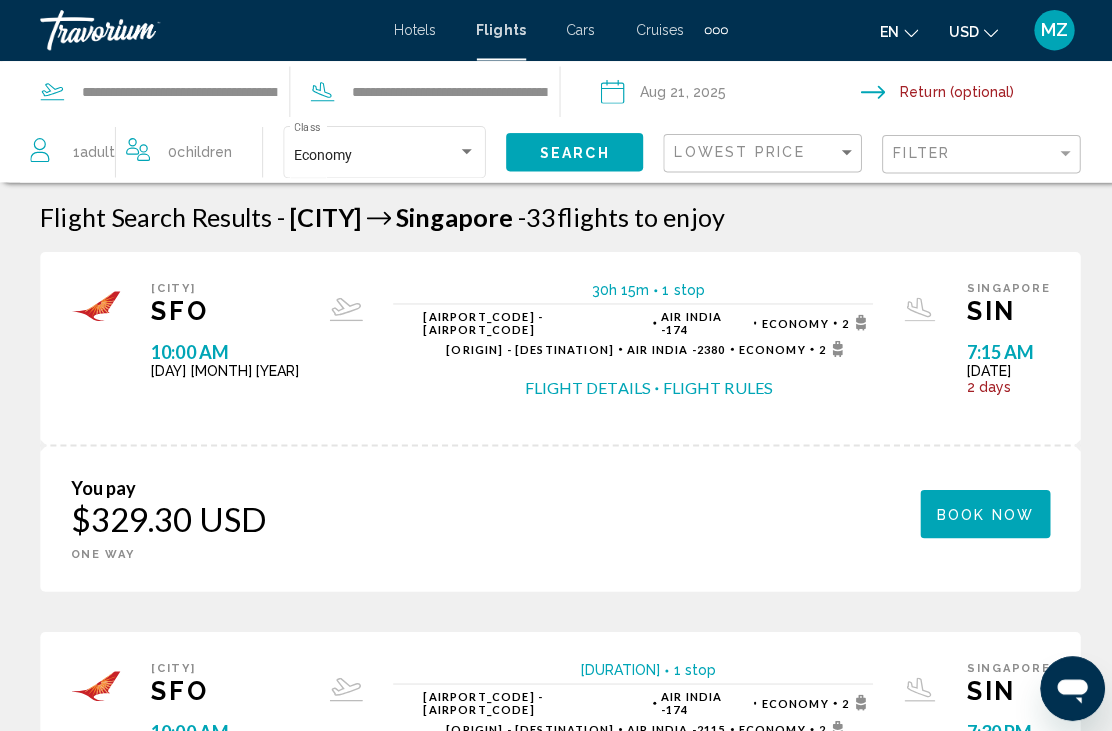 click at bounding box center [724, 94] 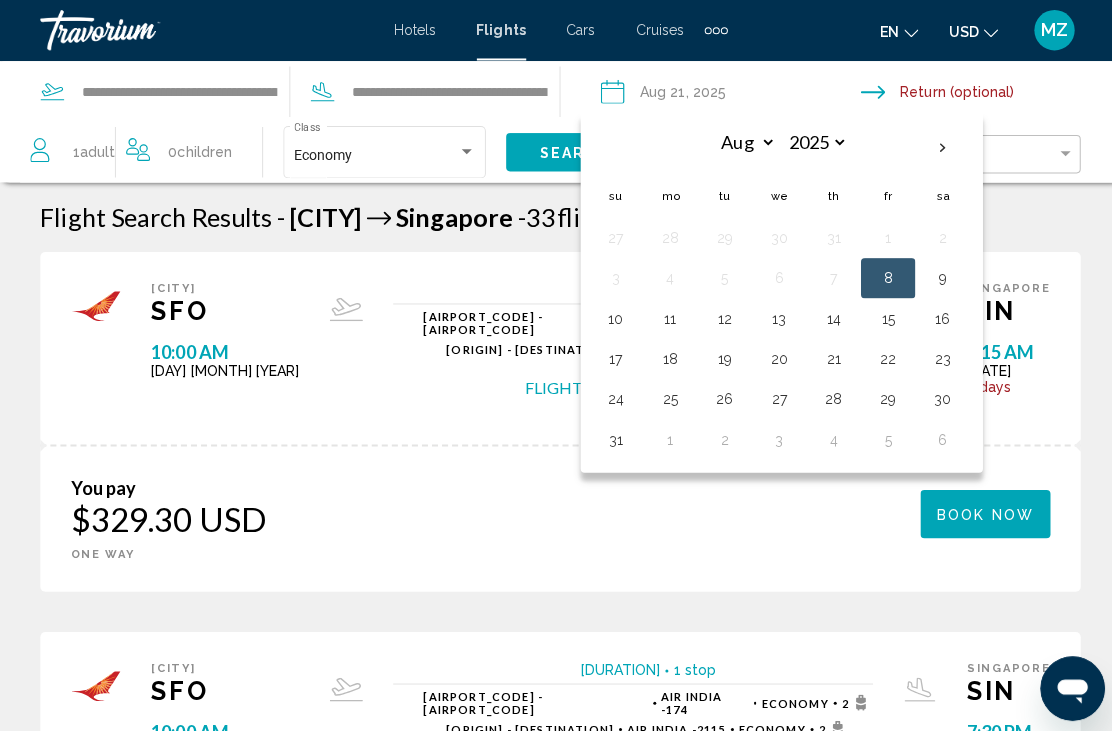 click on "21" at bounding box center [827, 356] 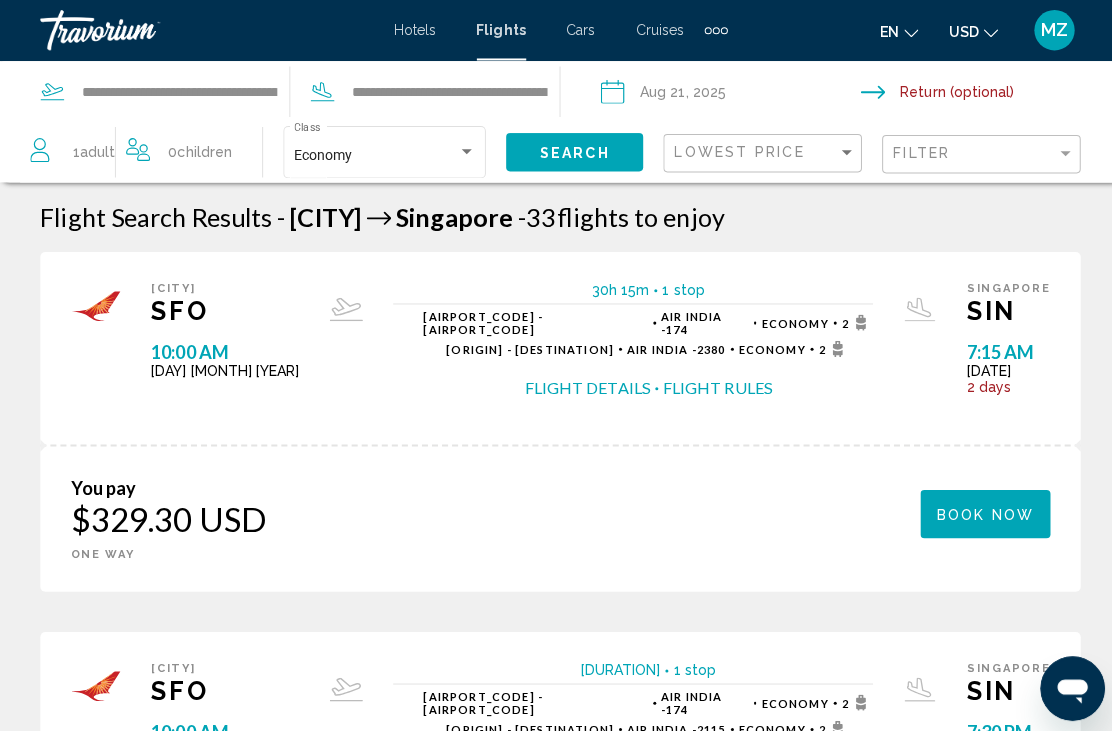 click at bounding box center (987, 94) 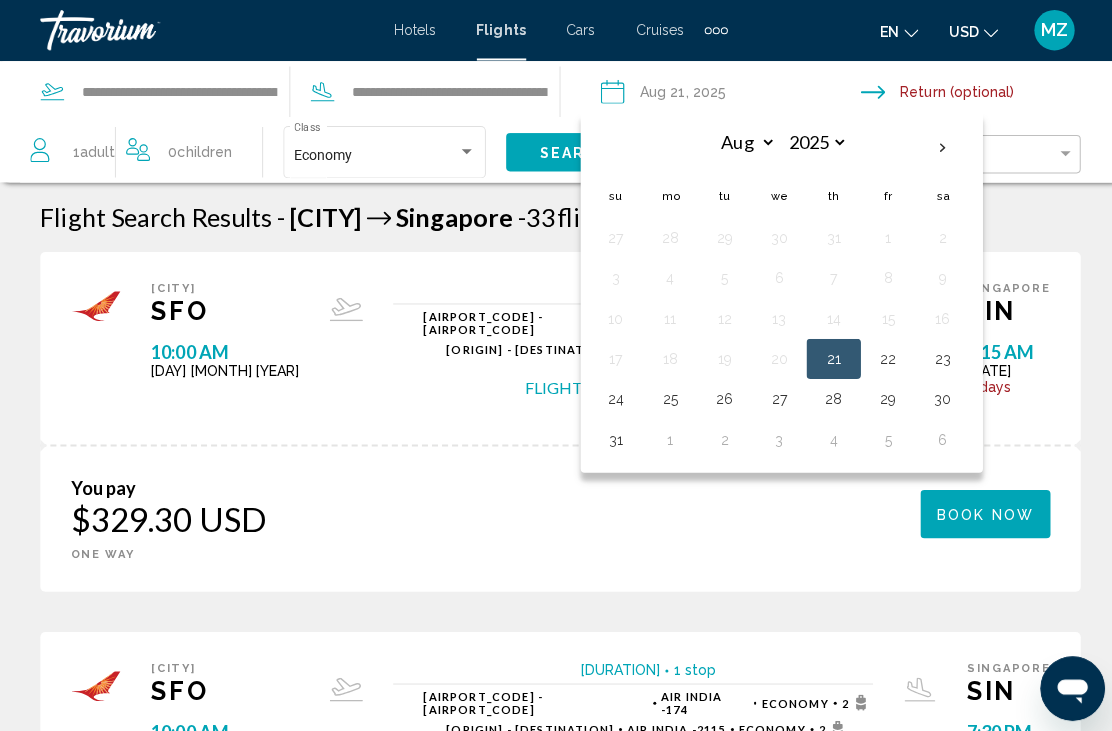click on "30" at bounding box center [935, 396] 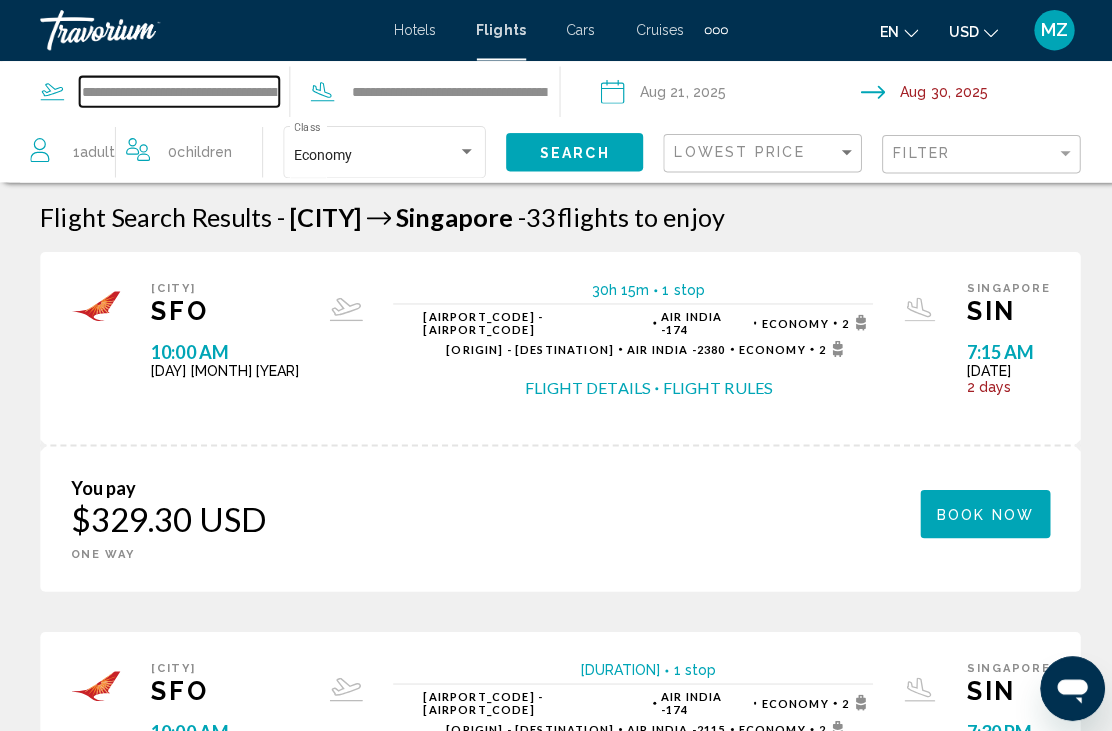 click on "**********" at bounding box center [178, 91] 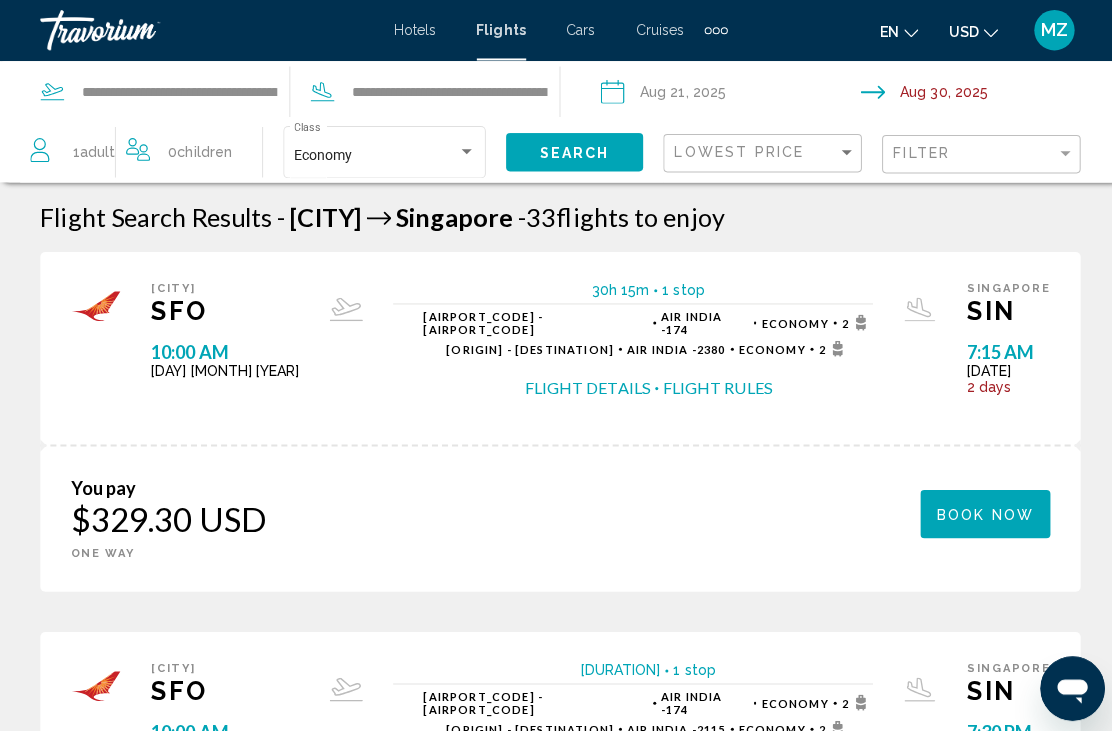 click on "**********" at bounding box center (446, 91) 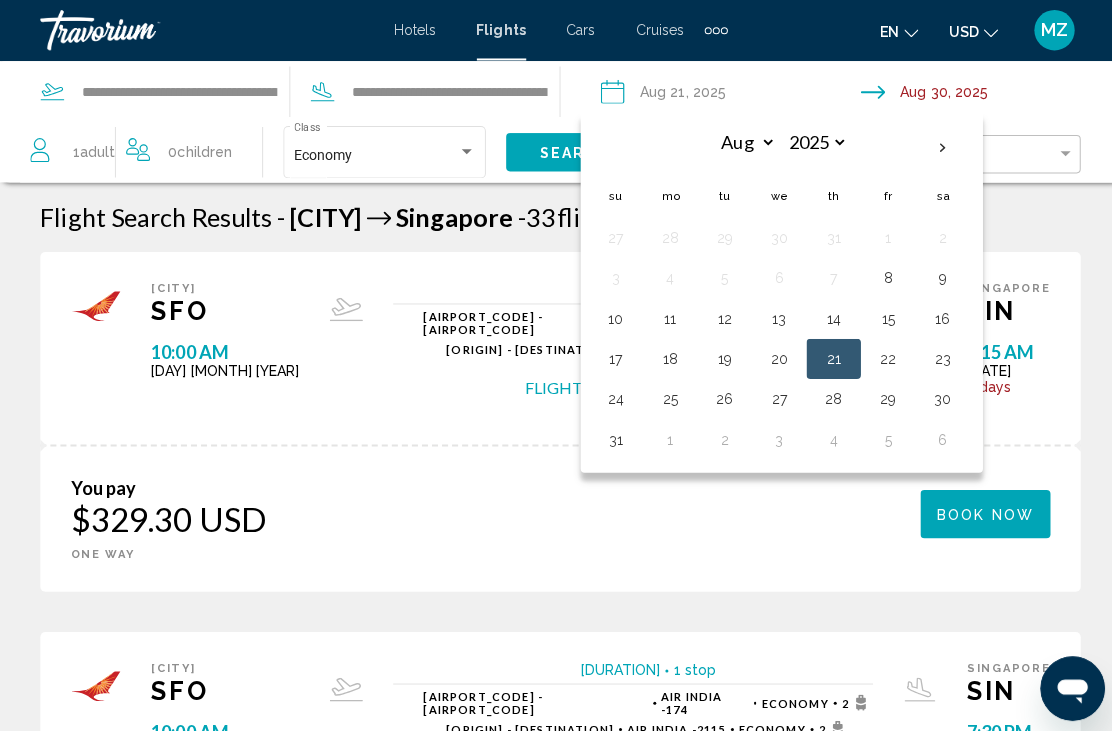 click on "30" at bounding box center [935, 396] 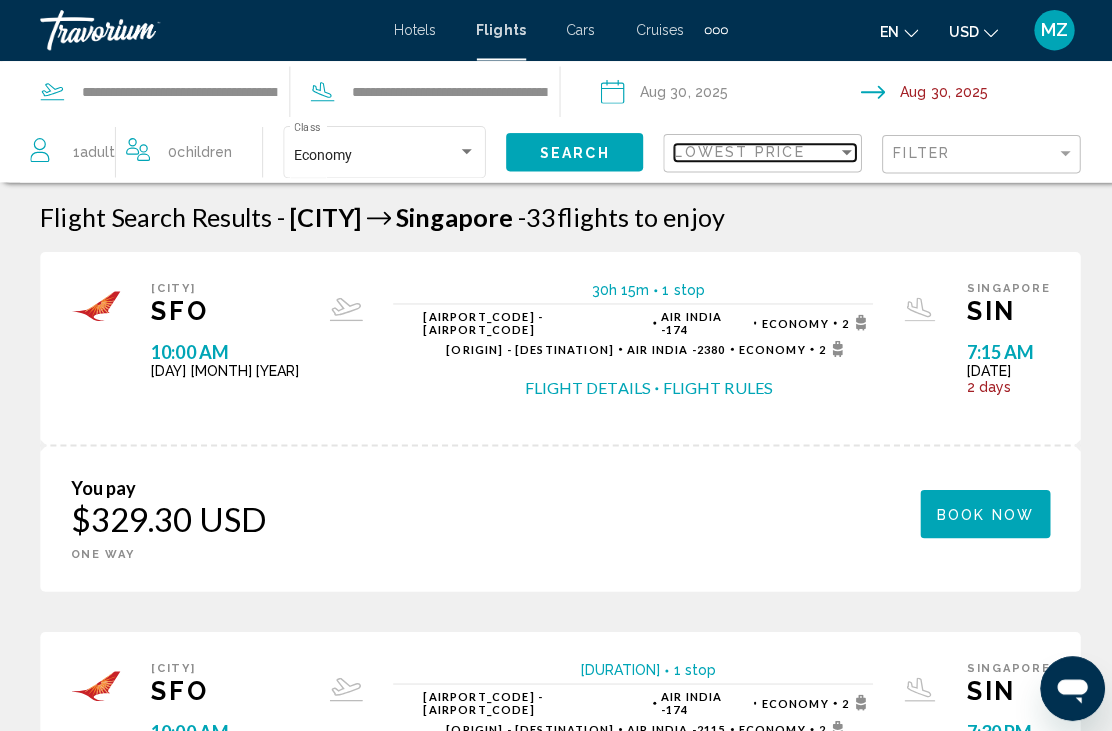 click at bounding box center [840, 151] 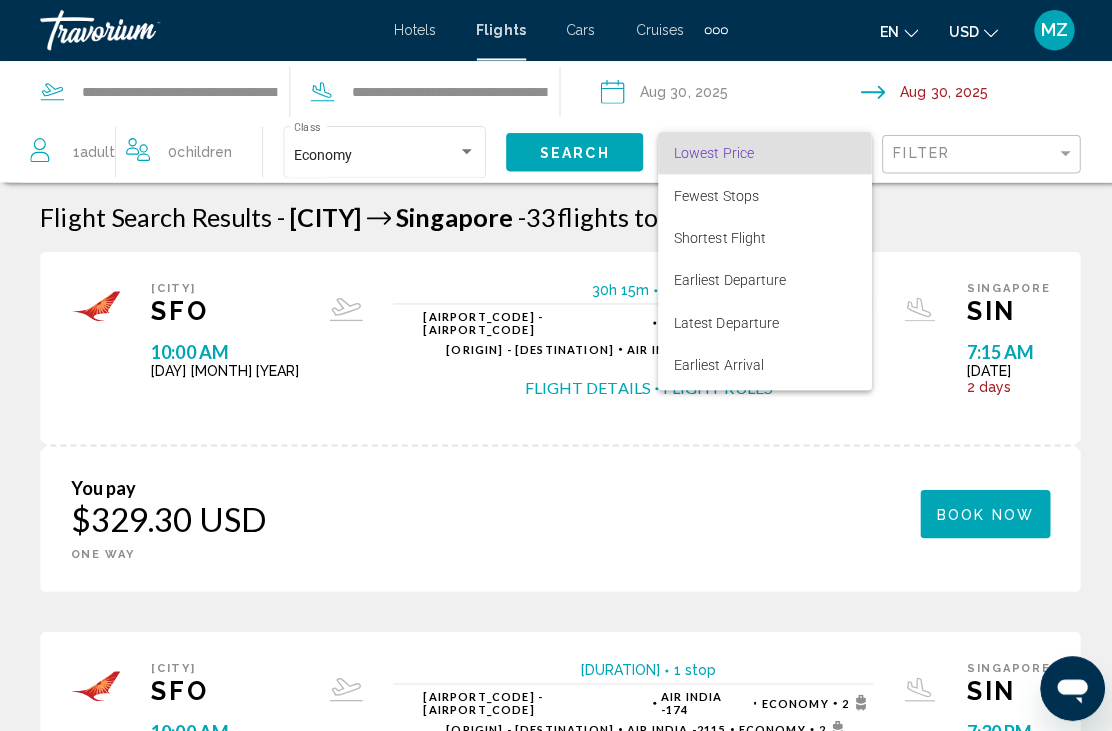 click at bounding box center [556, 365] 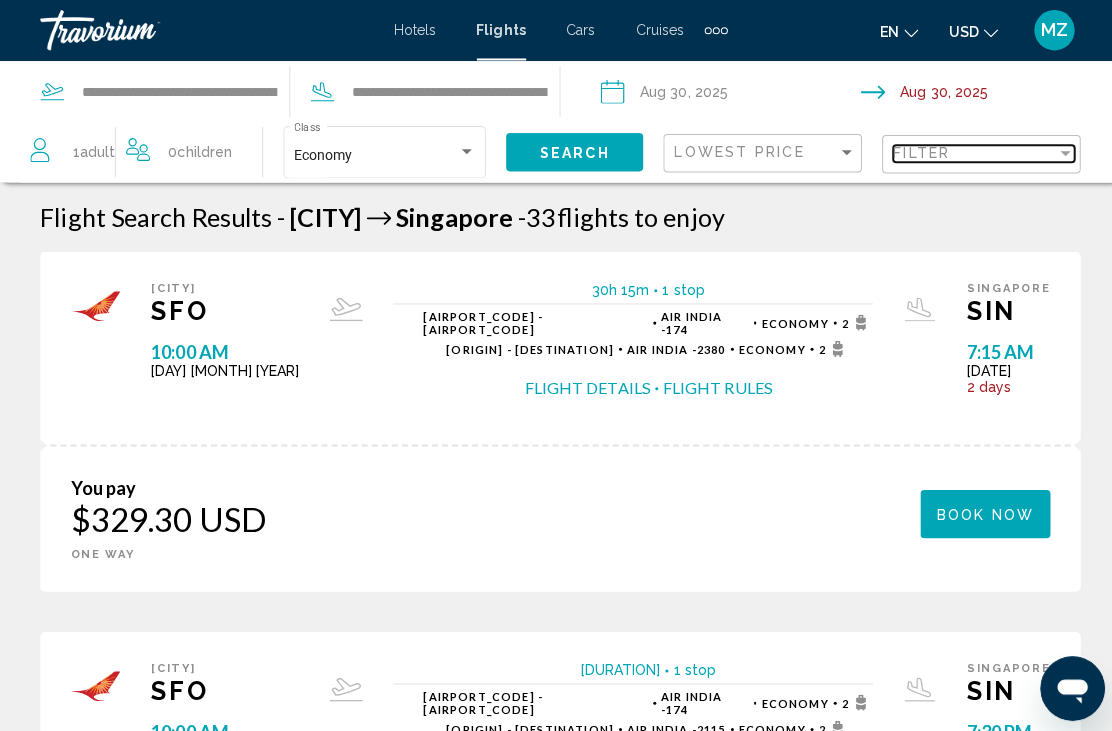 click at bounding box center (1057, 152) 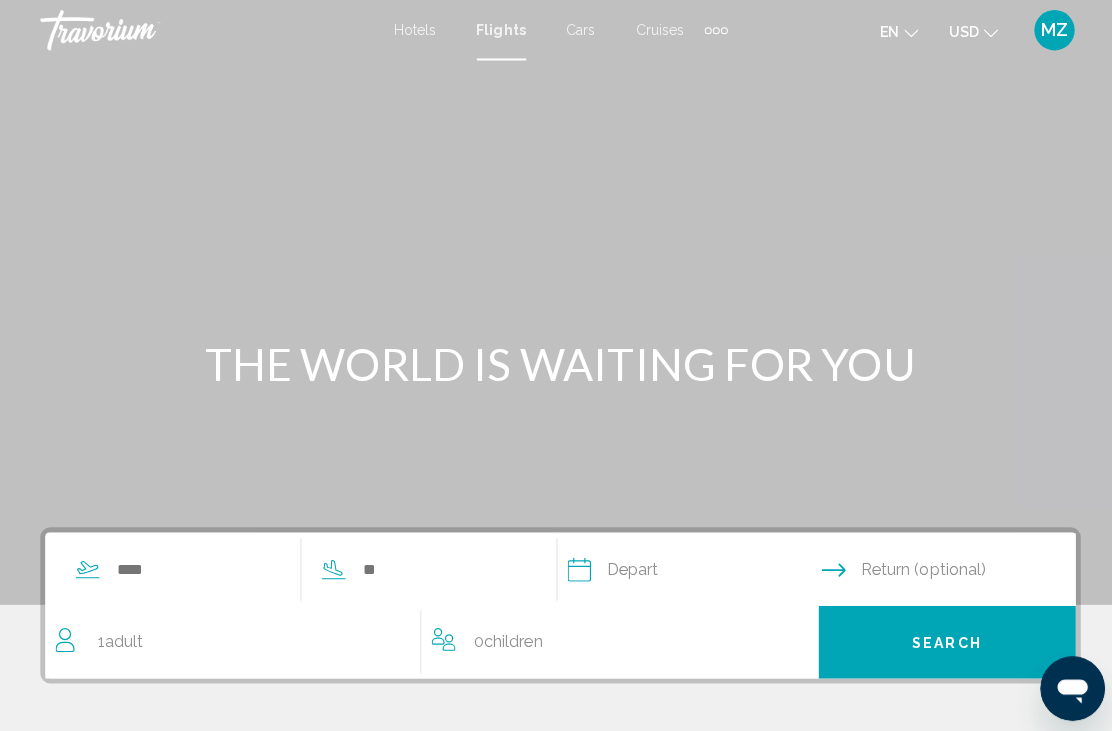 click on "Return (optional)" at bounding box center [916, 565] 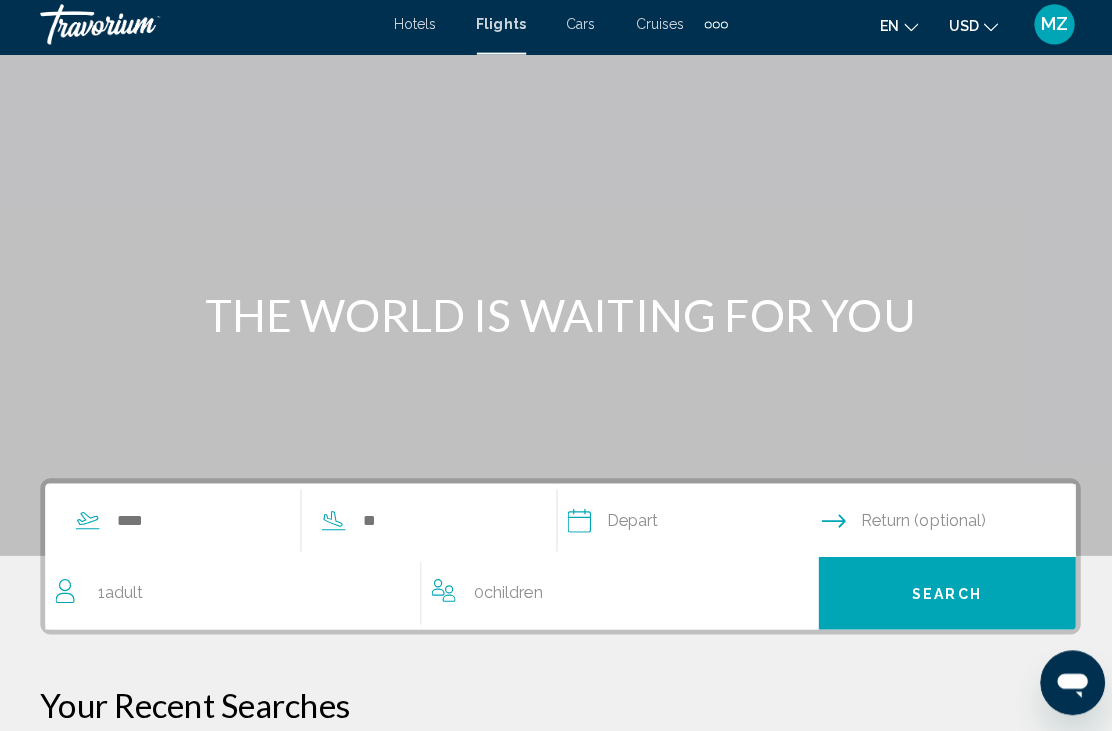 scroll, scrollTop: 451, scrollLeft: 0, axis: vertical 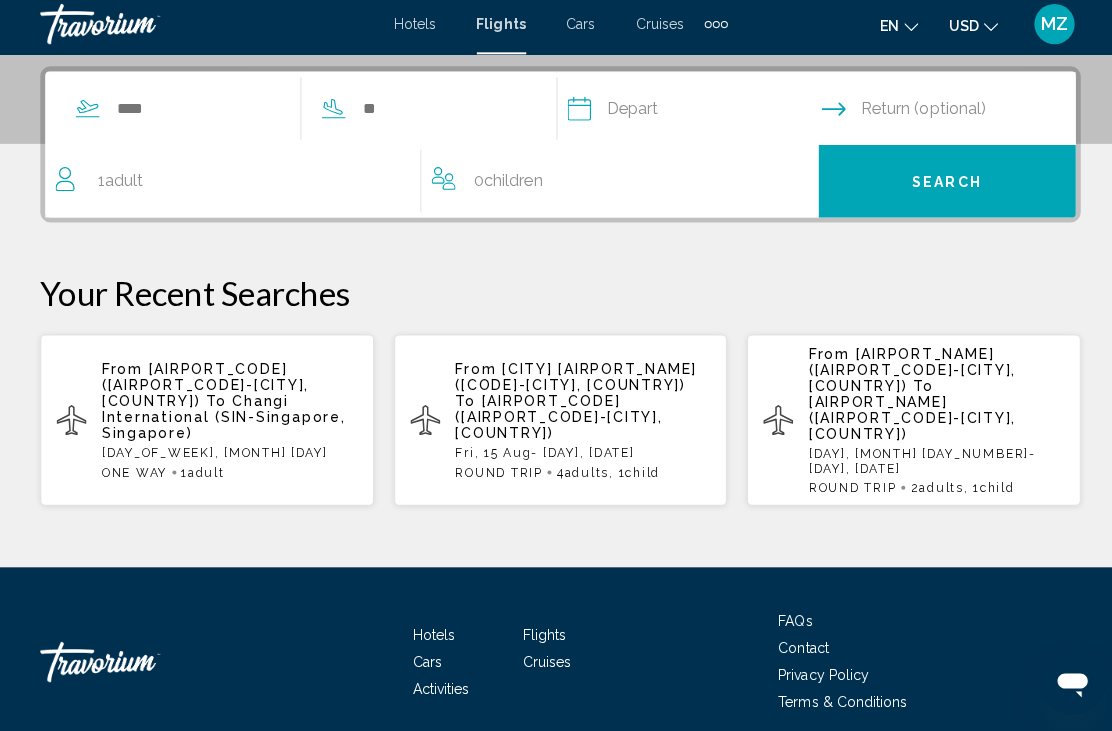 click on "Return (optional)" at bounding box center [916, 114] 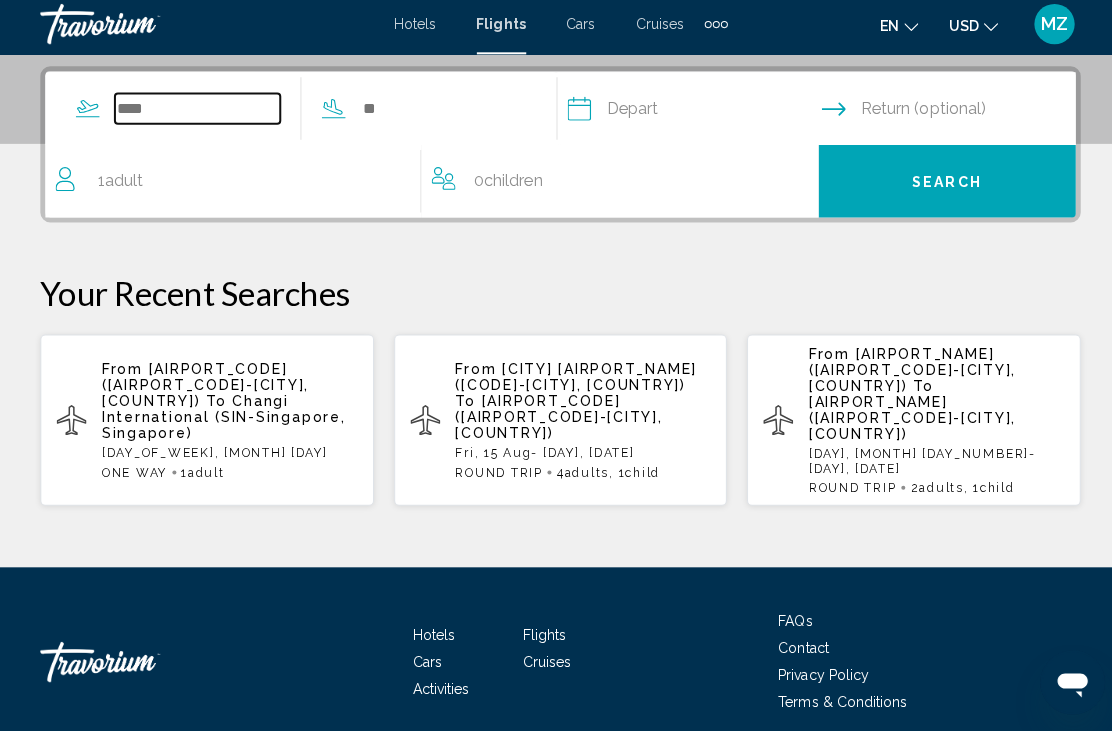 click at bounding box center [196, 114] 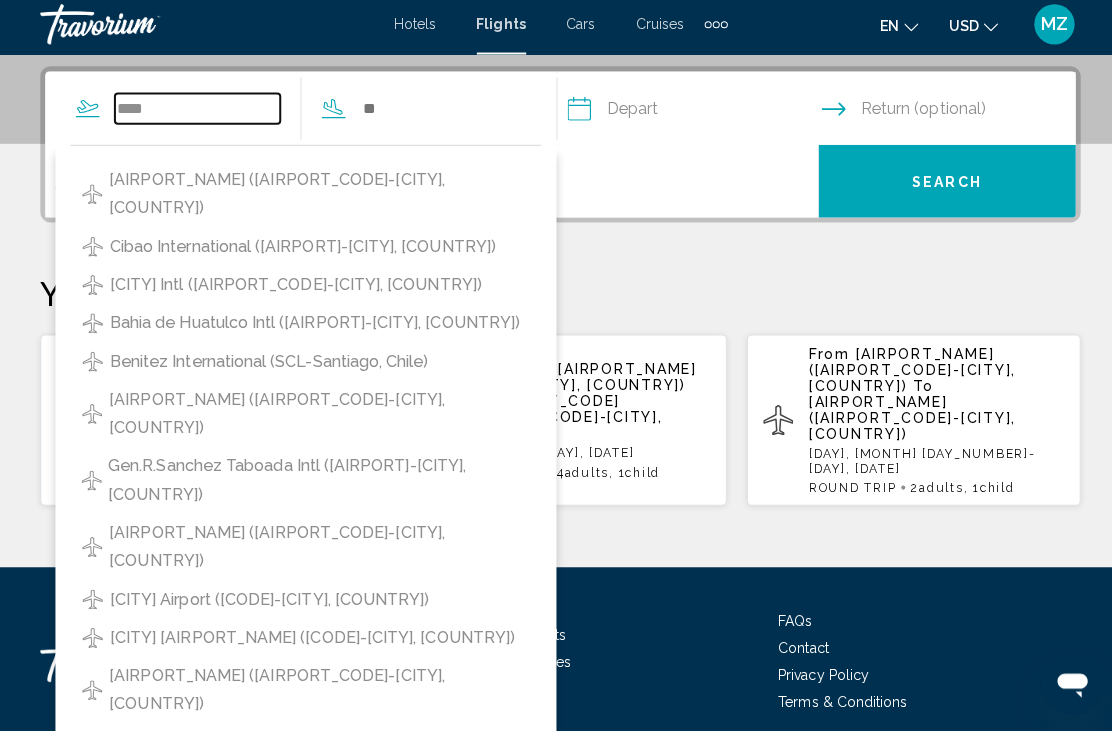 scroll, scrollTop: 423, scrollLeft: 0, axis: vertical 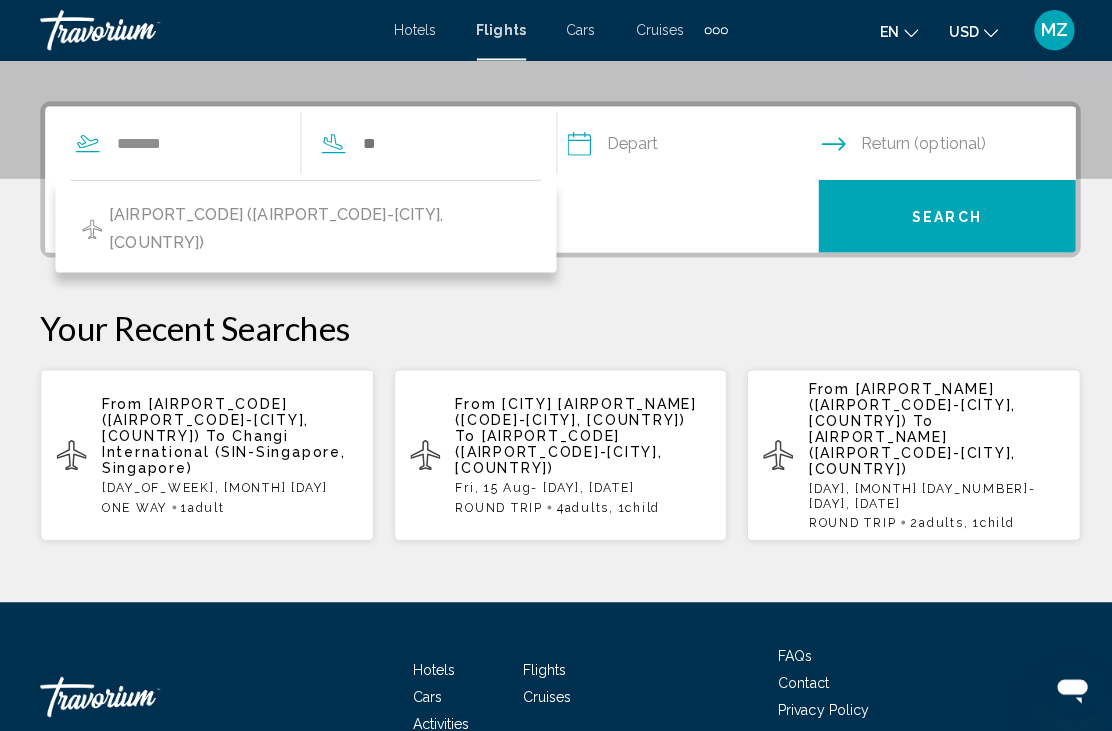 click on "[AIRPORT_CODE] ([AIRPORT_CODE]-[CITY], [COUNTRY])" at bounding box center (317, 227) 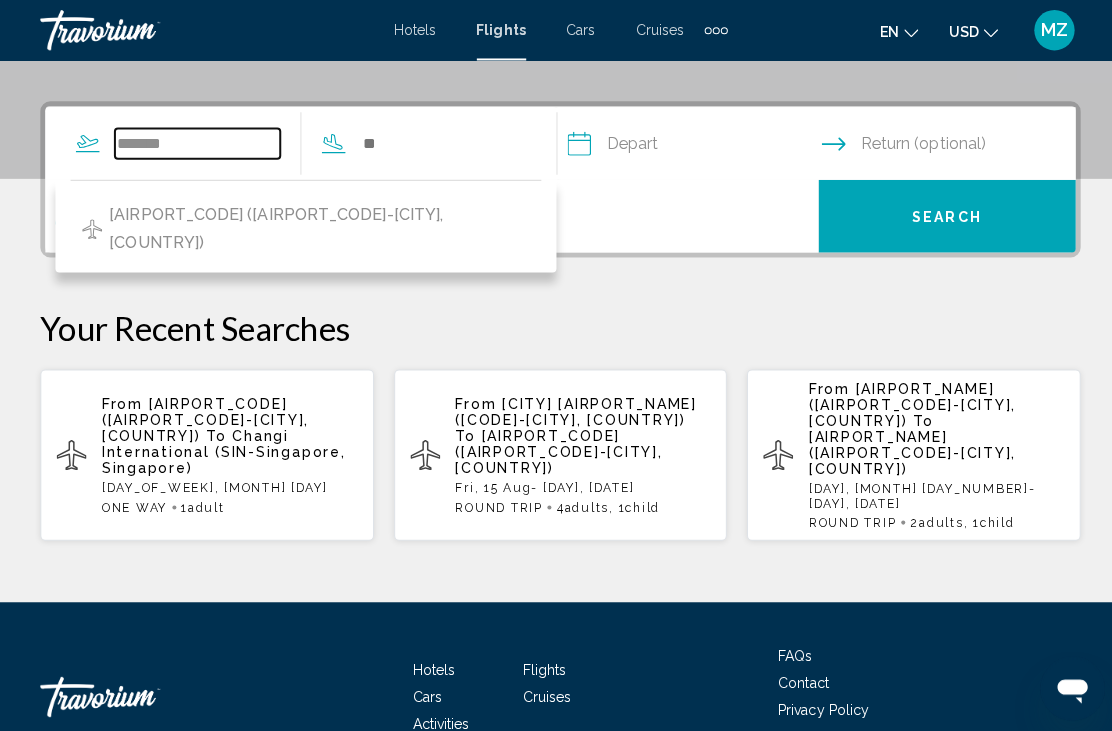 type on "**********" 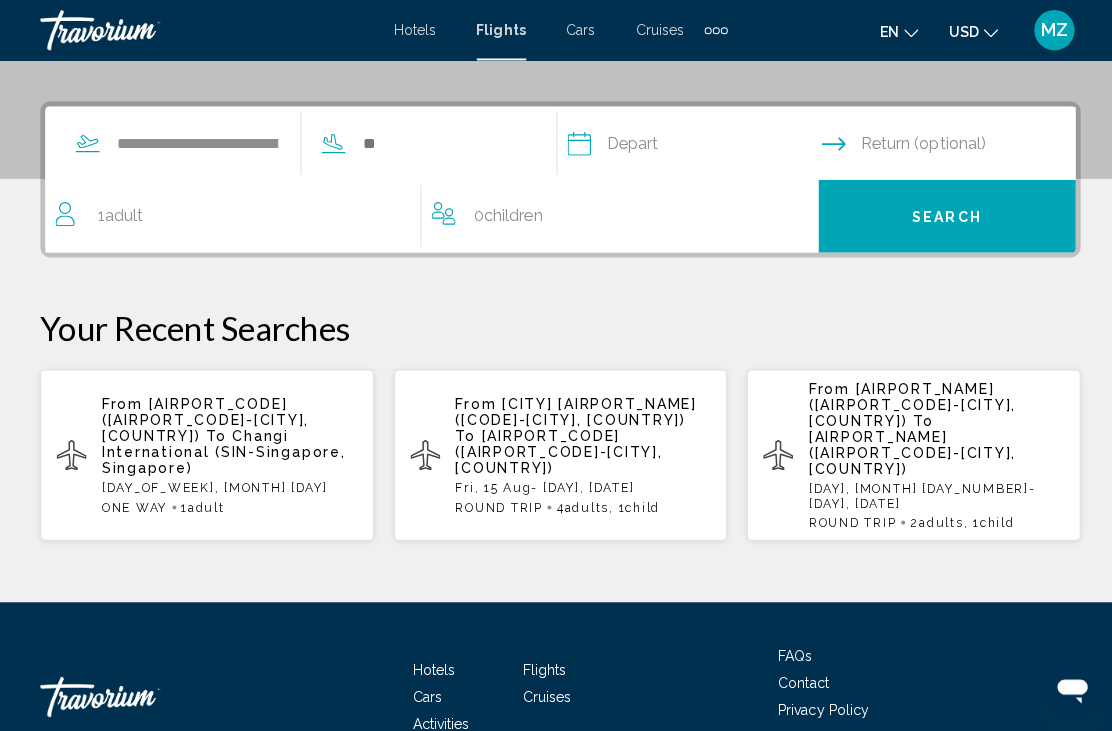click at bounding box center [440, 142] 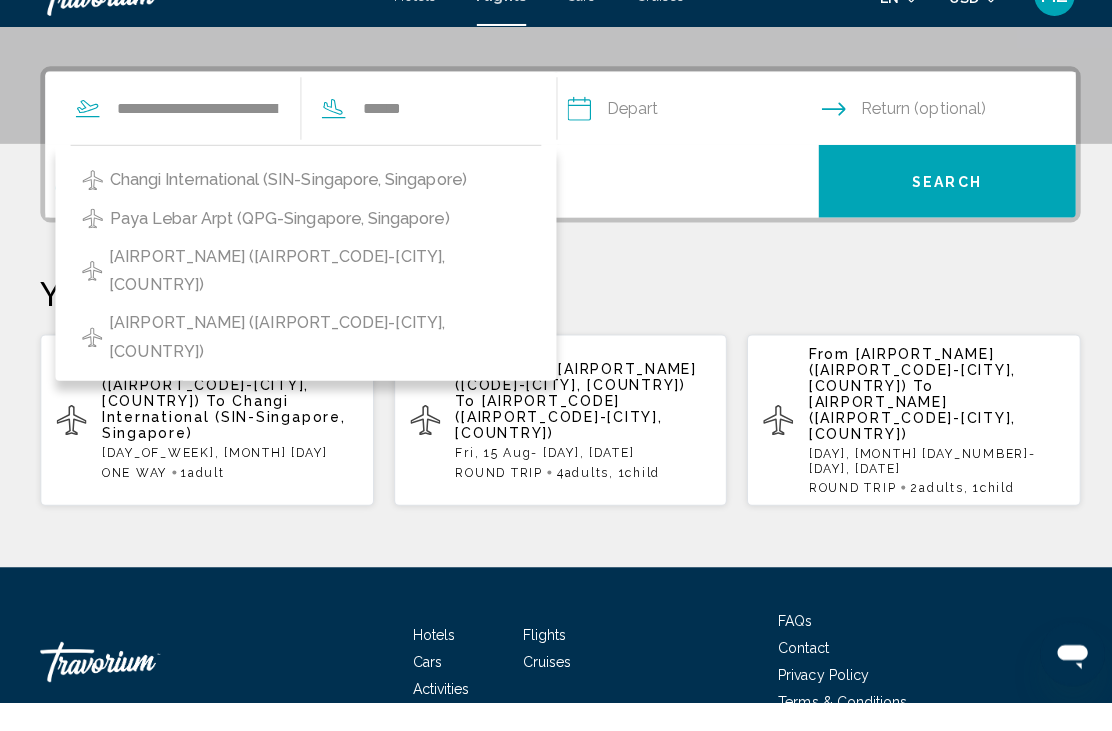 click on "Changi International (SIN-Singapore, Singapore)" at bounding box center (286, 213) 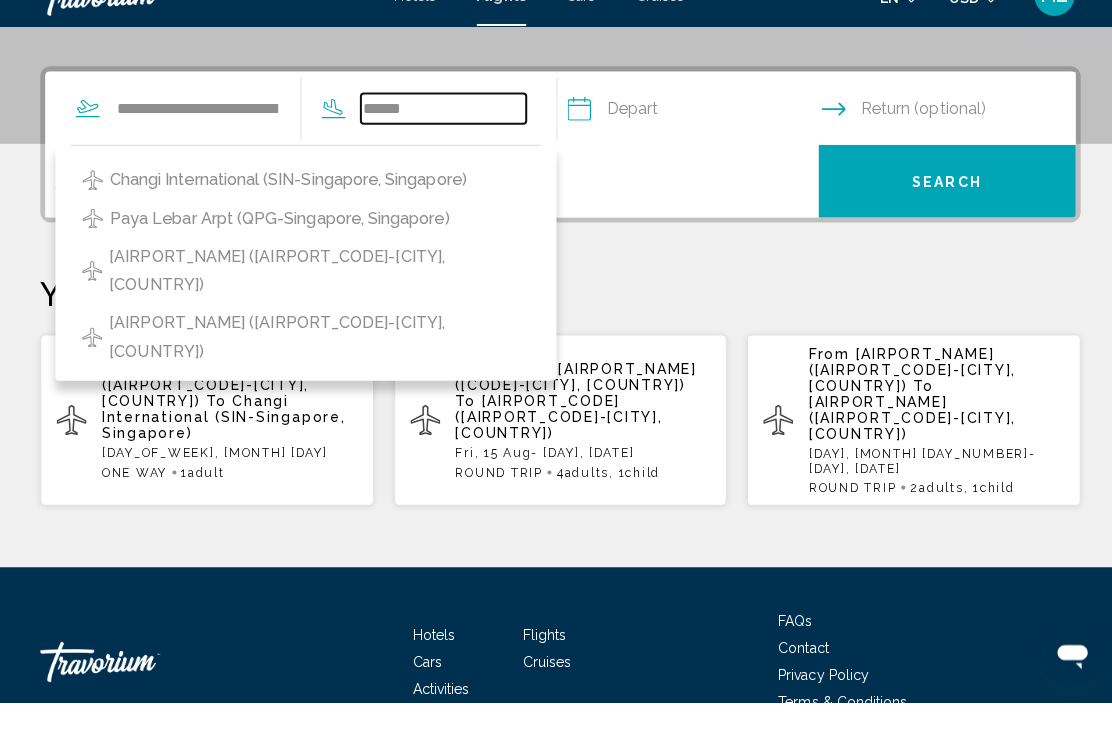 type on "**********" 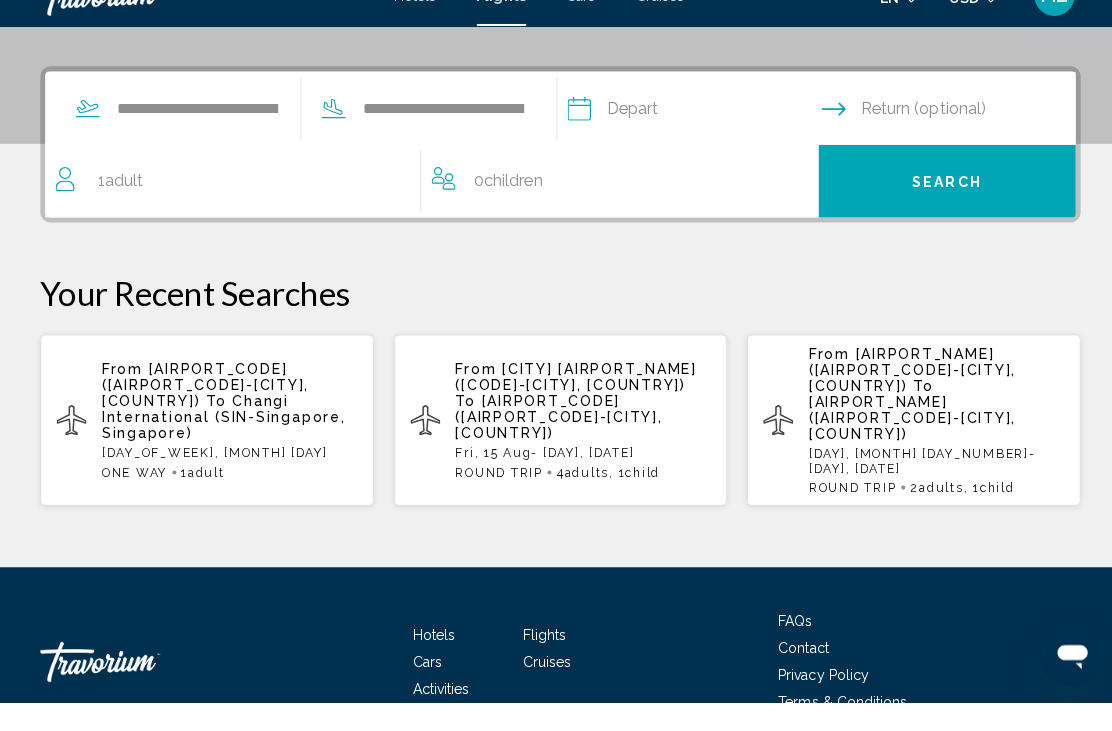 click at bounding box center (688, 145) 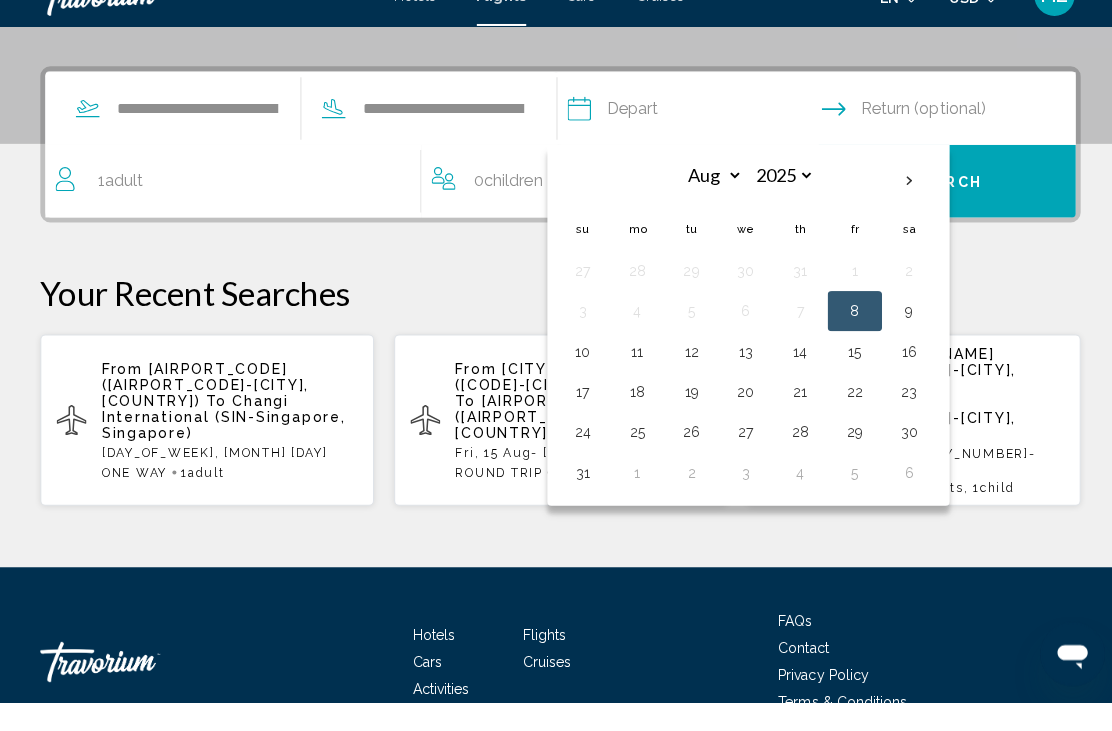 scroll, scrollTop: 458, scrollLeft: 0, axis: vertical 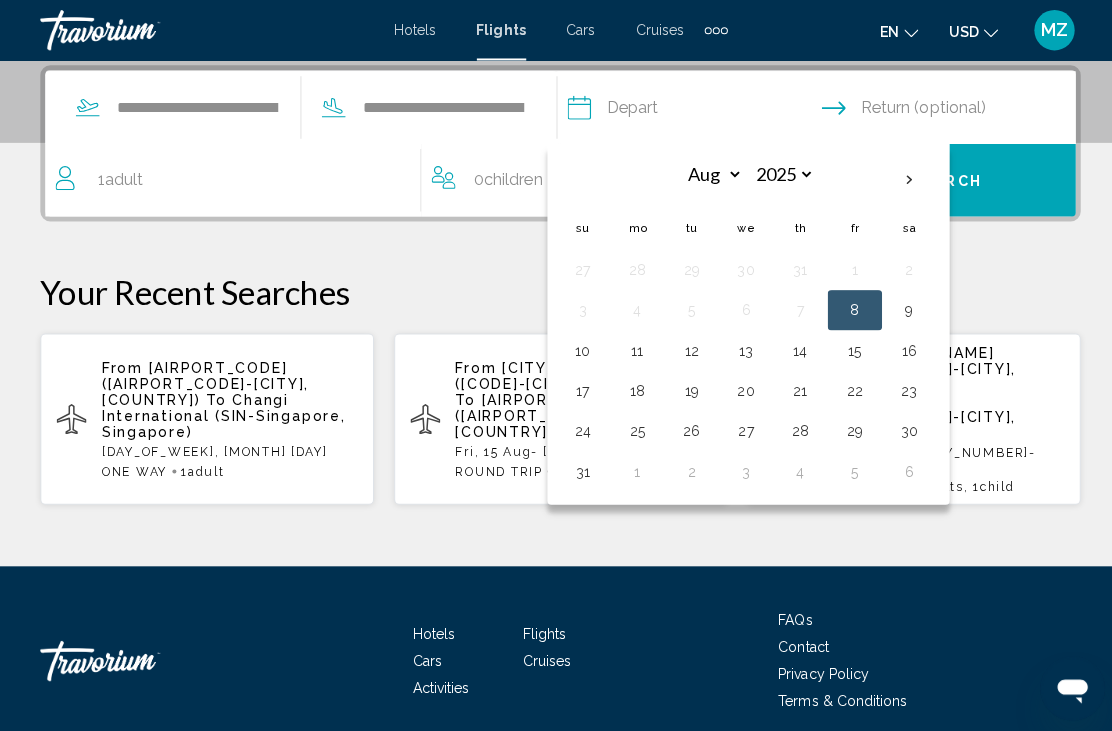 click on "21" at bounding box center [794, 388] 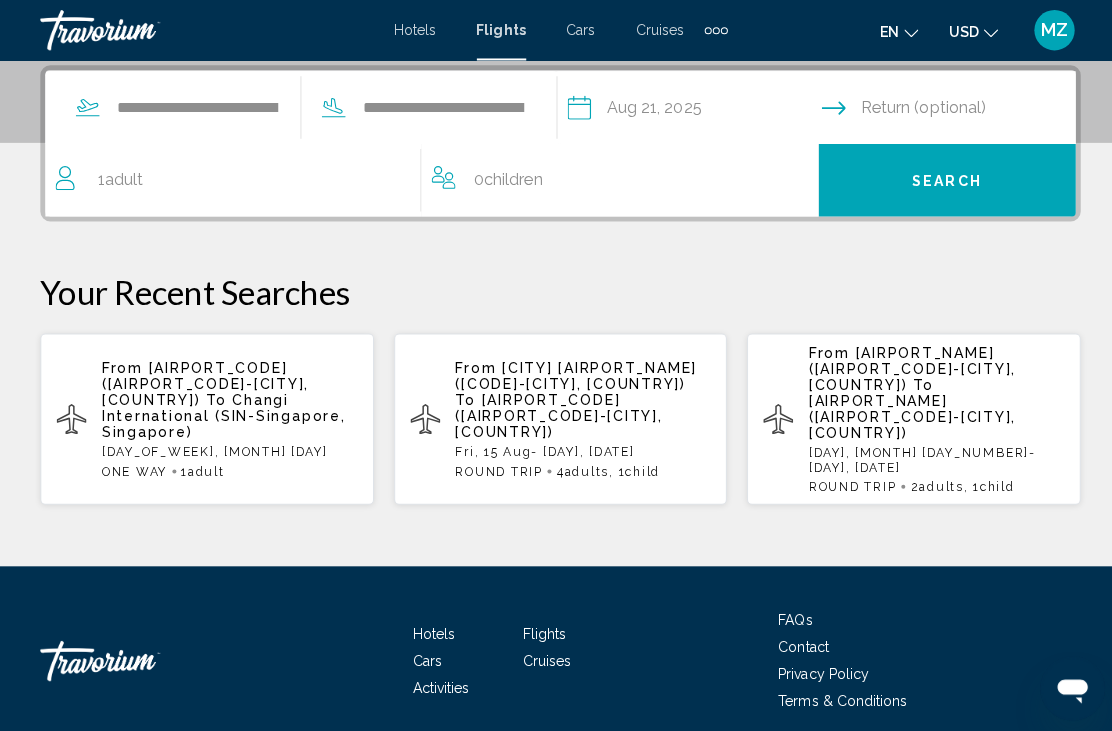 click at bounding box center (945, 110) 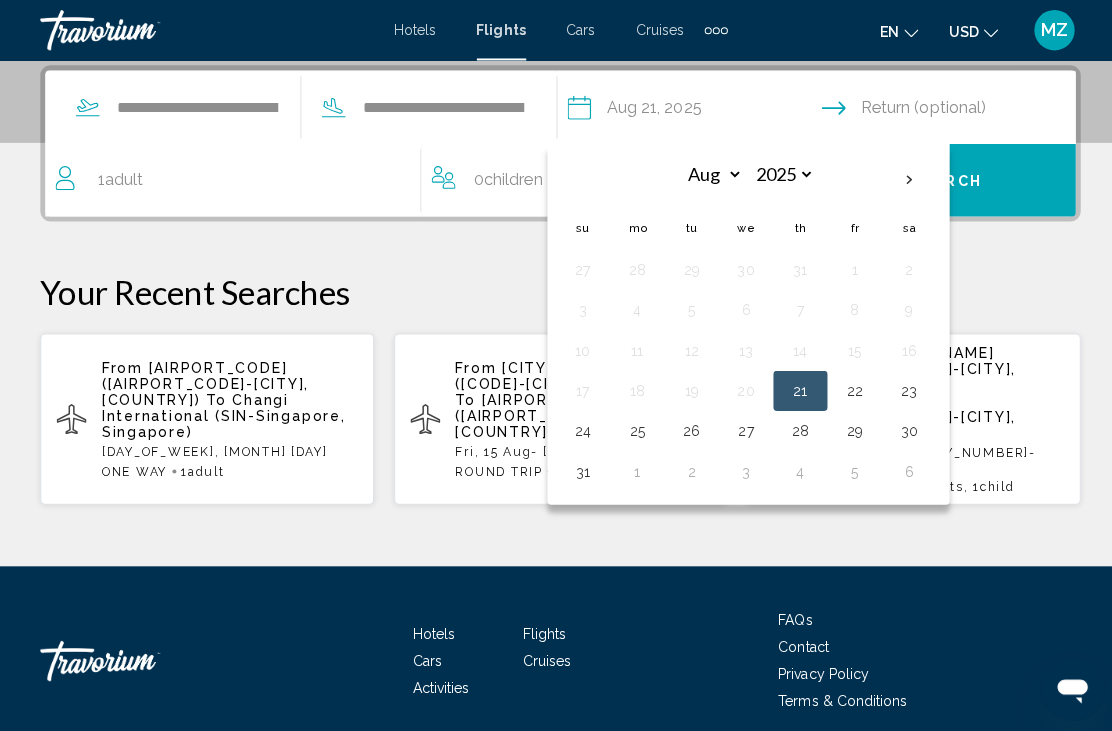 click on "30" at bounding box center [902, 428] 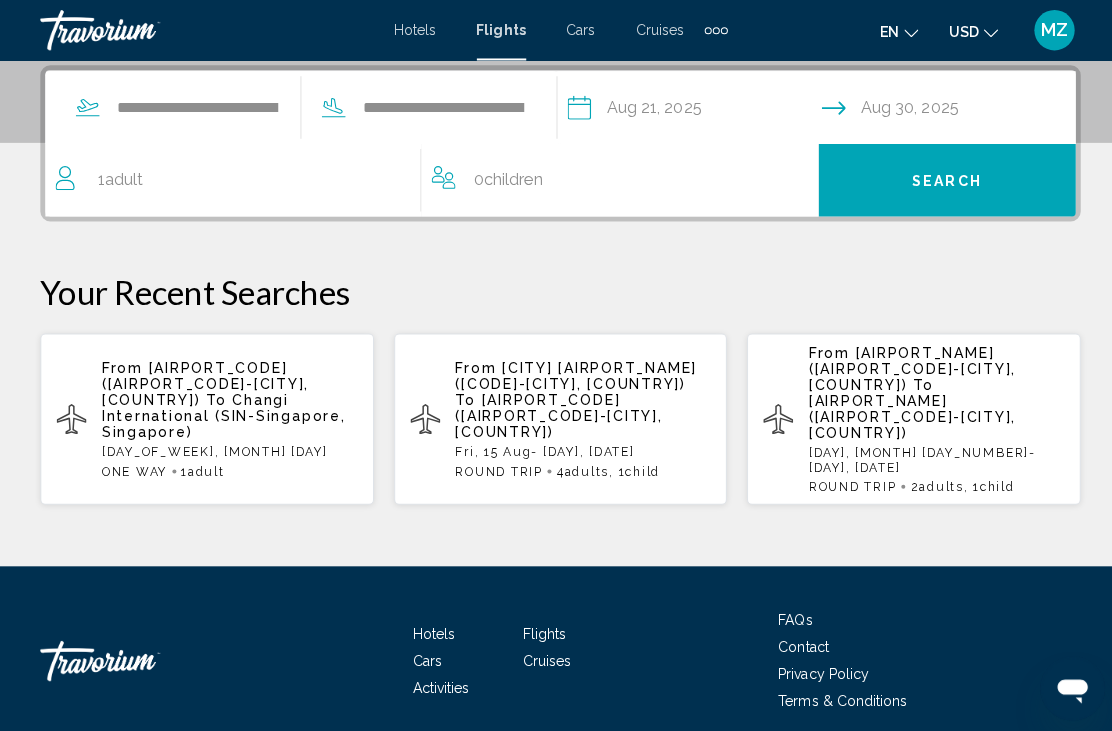 click 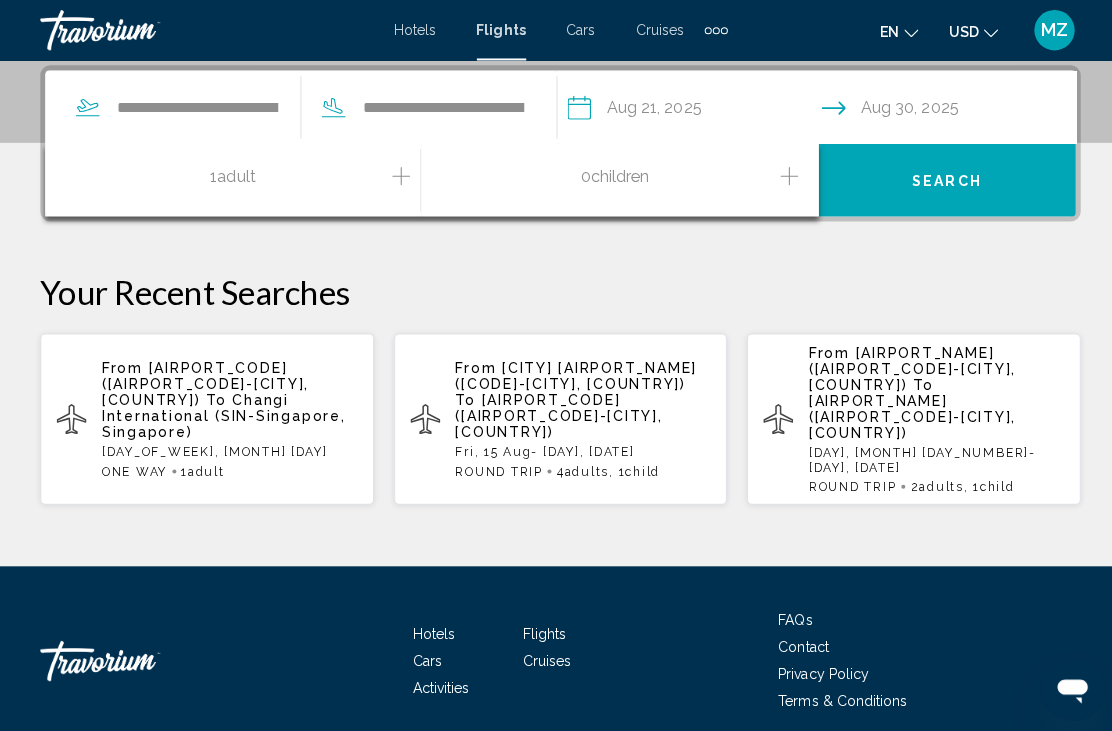 click 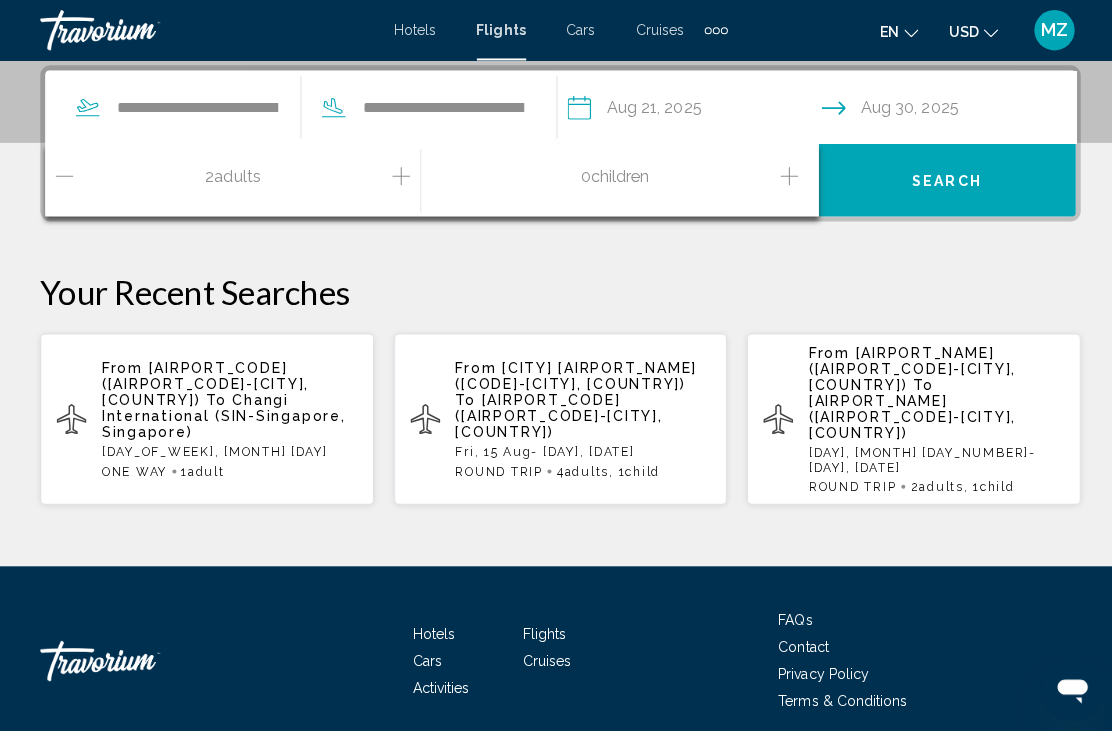 click on "2  Adult Adults" at bounding box center [236, 179] 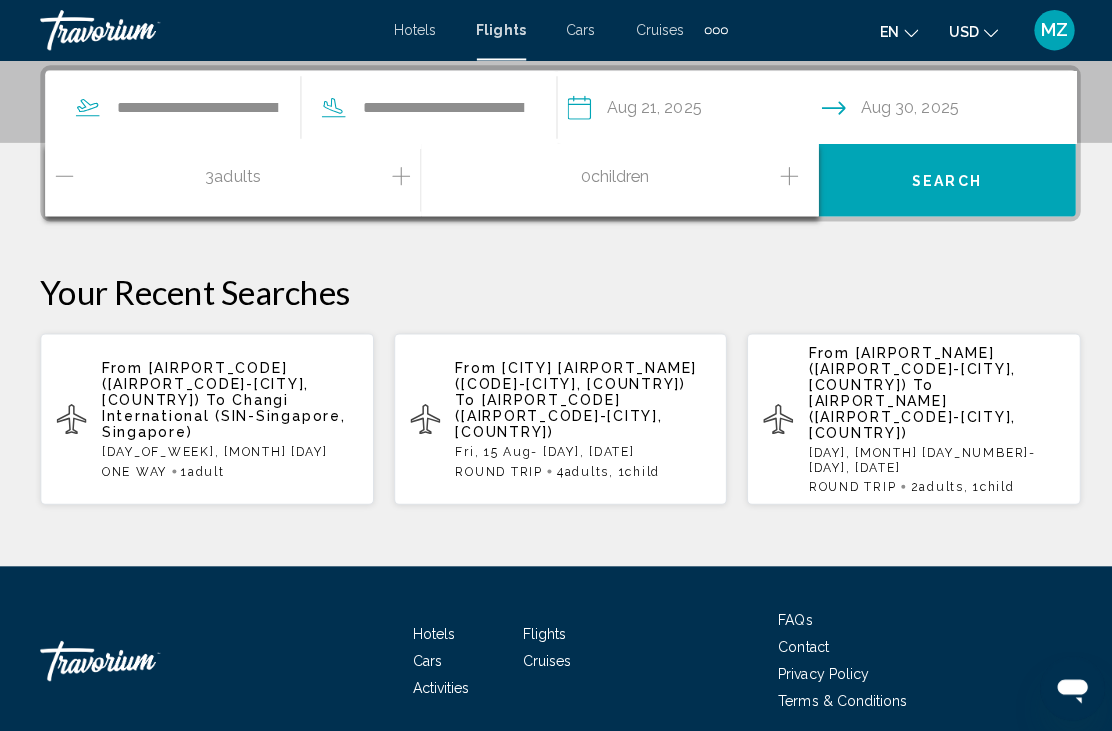 click on "Search" at bounding box center [939, 180] 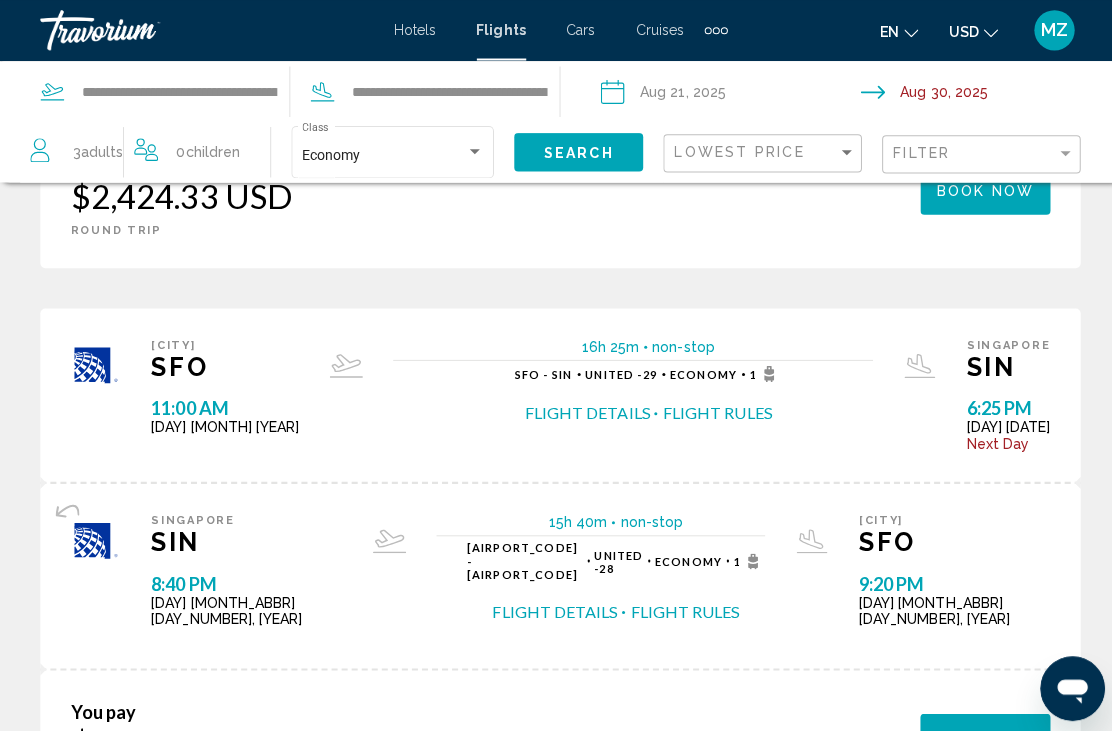 scroll, scrollTop: 486, scrollLeft: 0, axis: vertical 